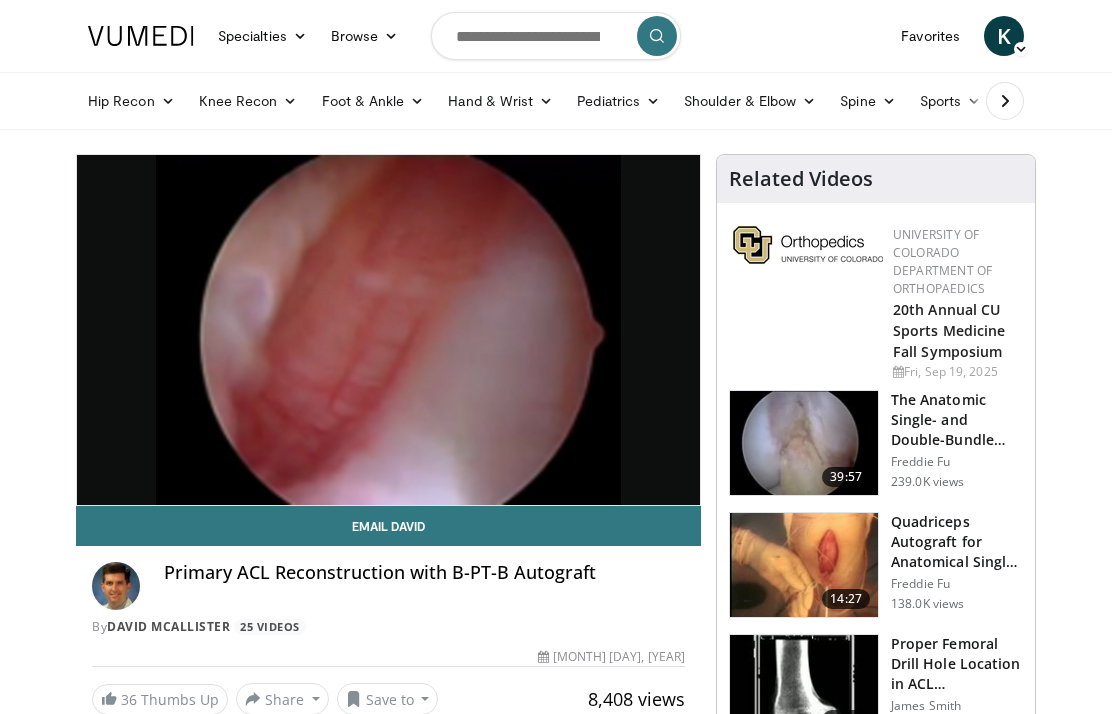 scroll, scrollTop: 0, scrollLeft: 0, axis: both 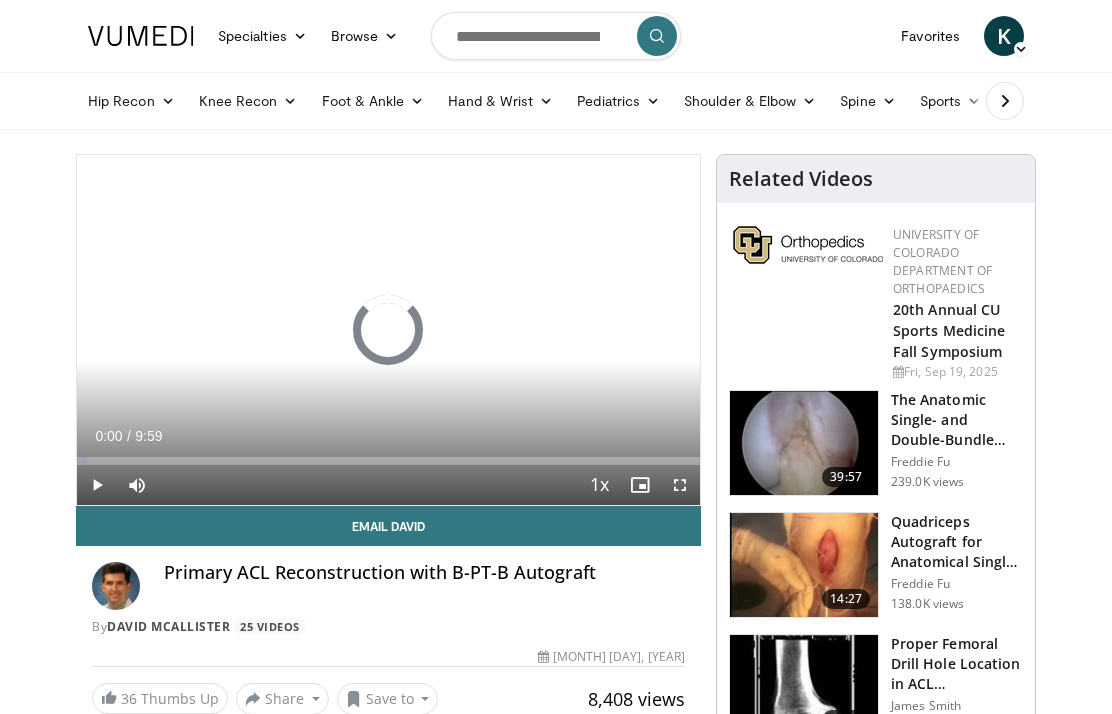 click at bounding box center [556, 36] 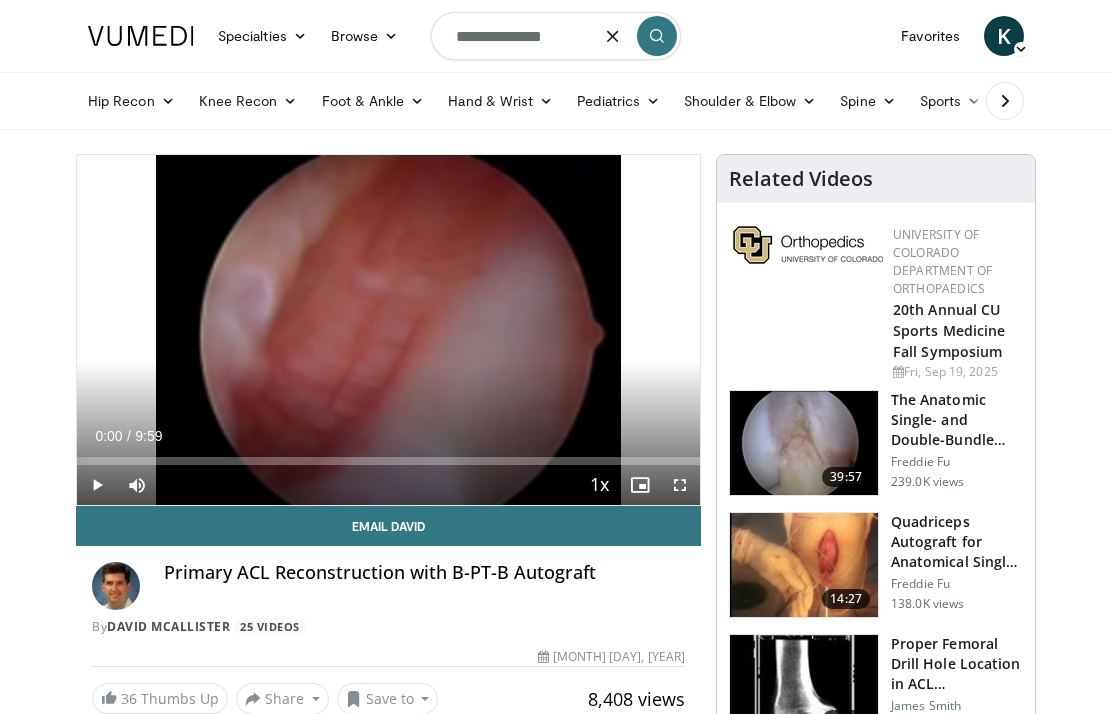 type on "**********" 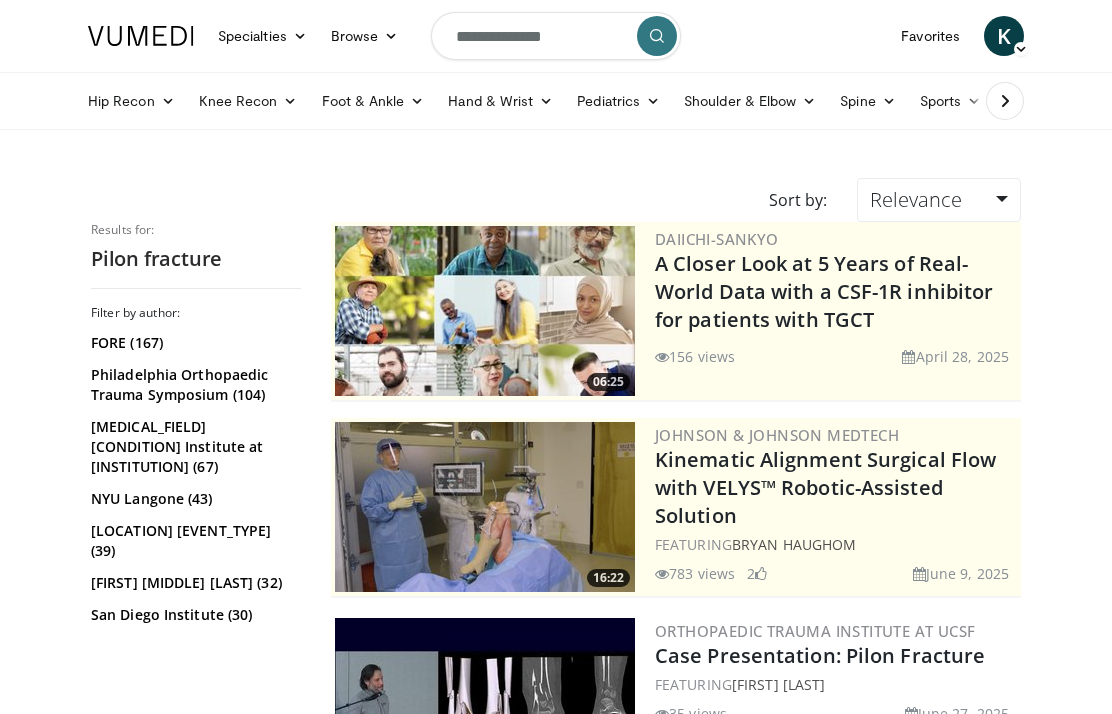 scroll, scrollTop: 0, scrollLeft: 0, axis: both 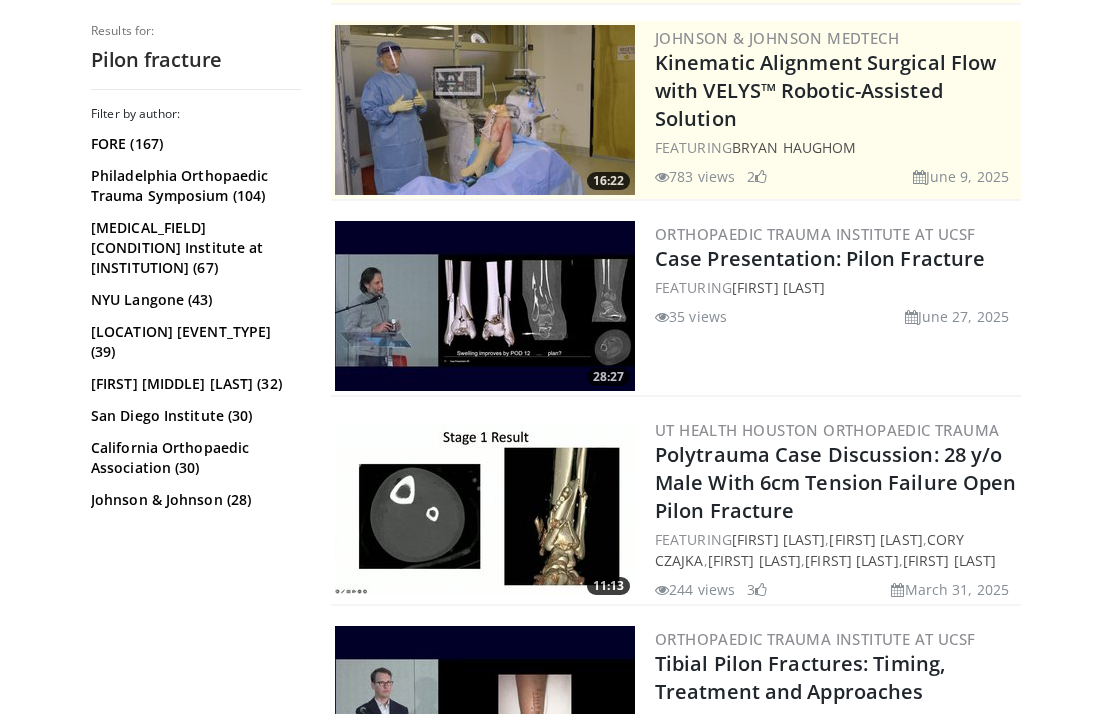 click on "Case Presentation: Pilon Fracture" at bounding box center [820, 258] 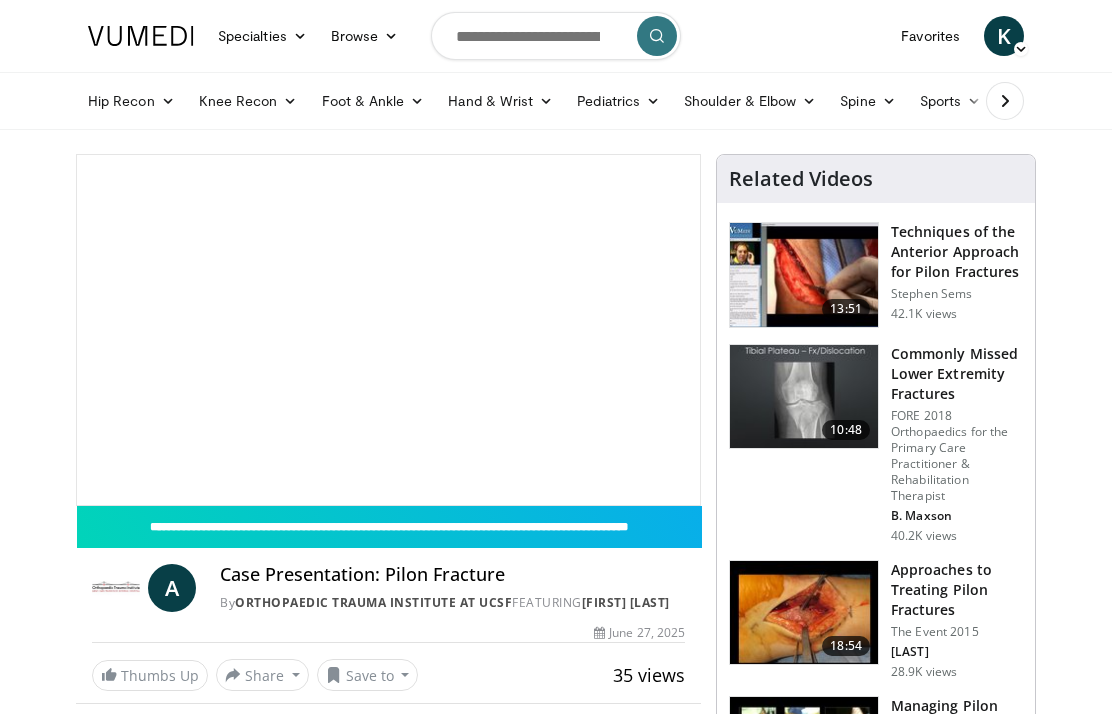 scroll, scrollTop: 0, scrollLeft: 0, axis: both 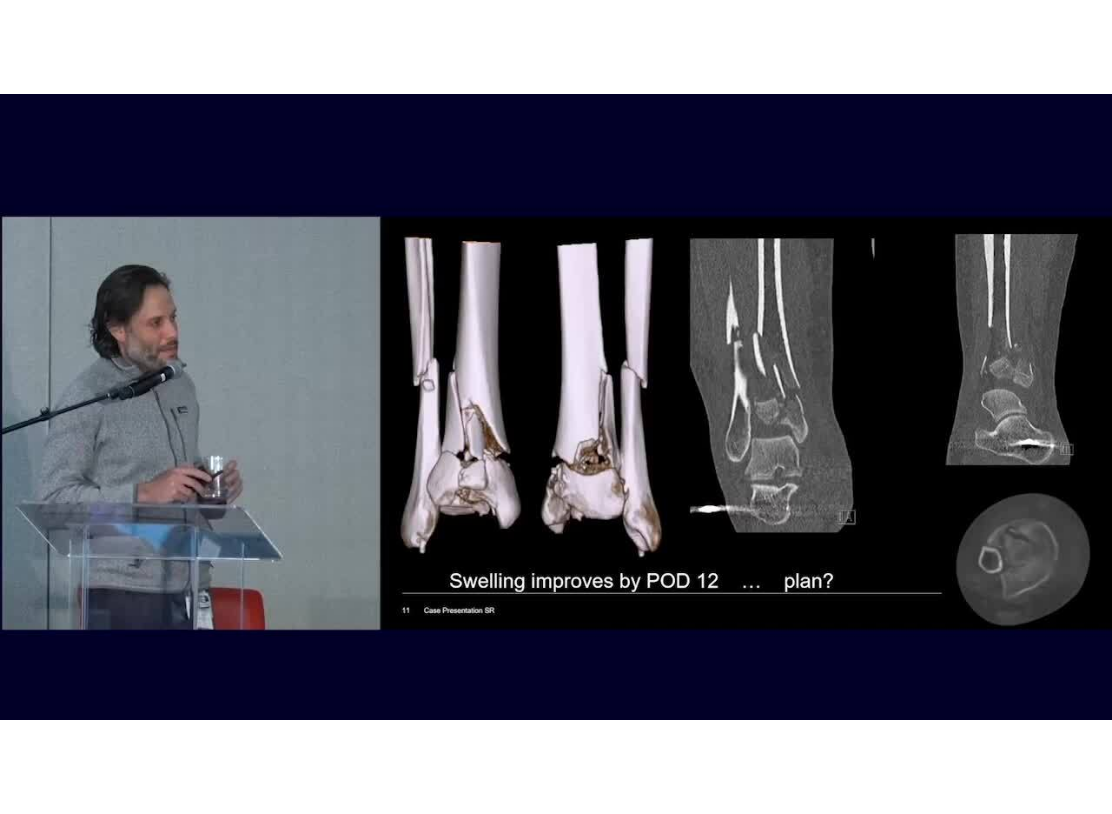 click on "Specialties
Adult & Family Medicine
Allergy, Asthma, Immunology
Anesthesiology
Cardiology
Dental
Dermatology
Endocrinology
Gastroenterology & Hepatology
General Surgery
Hematology & Oncology
Infectious Disease
Nephrology
Neurology
Neurosurgery
Obstetrics & Gynecology
Ophthalmology
Oral Maxillofacial
Orthopaedics
Otolaryngology
Pediatrics
Plastic Surgery
Podiatry
Psychiatry
Pulmonology
Radiation Oncology
Radiology
Rheumatology
Urology
Videos" at bounding box center (556, 387) 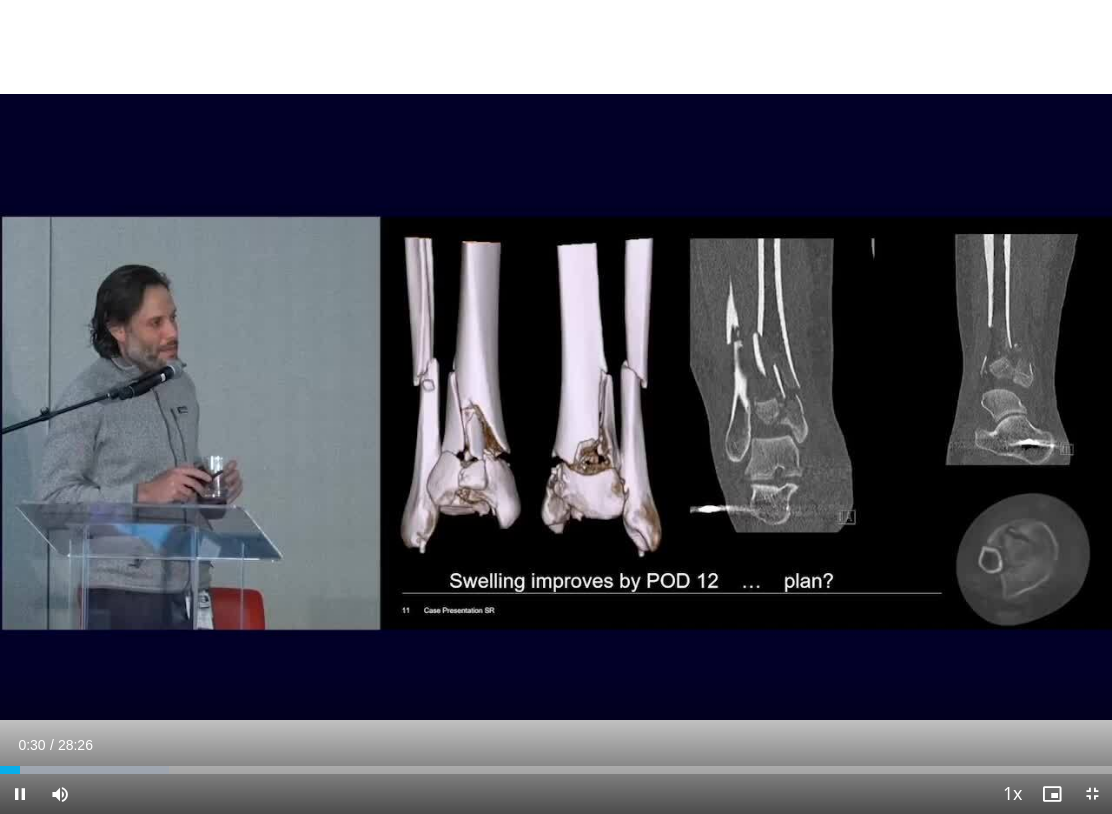 click on "10 seconds
Tap to unmute" at bounding box center (556, 407) 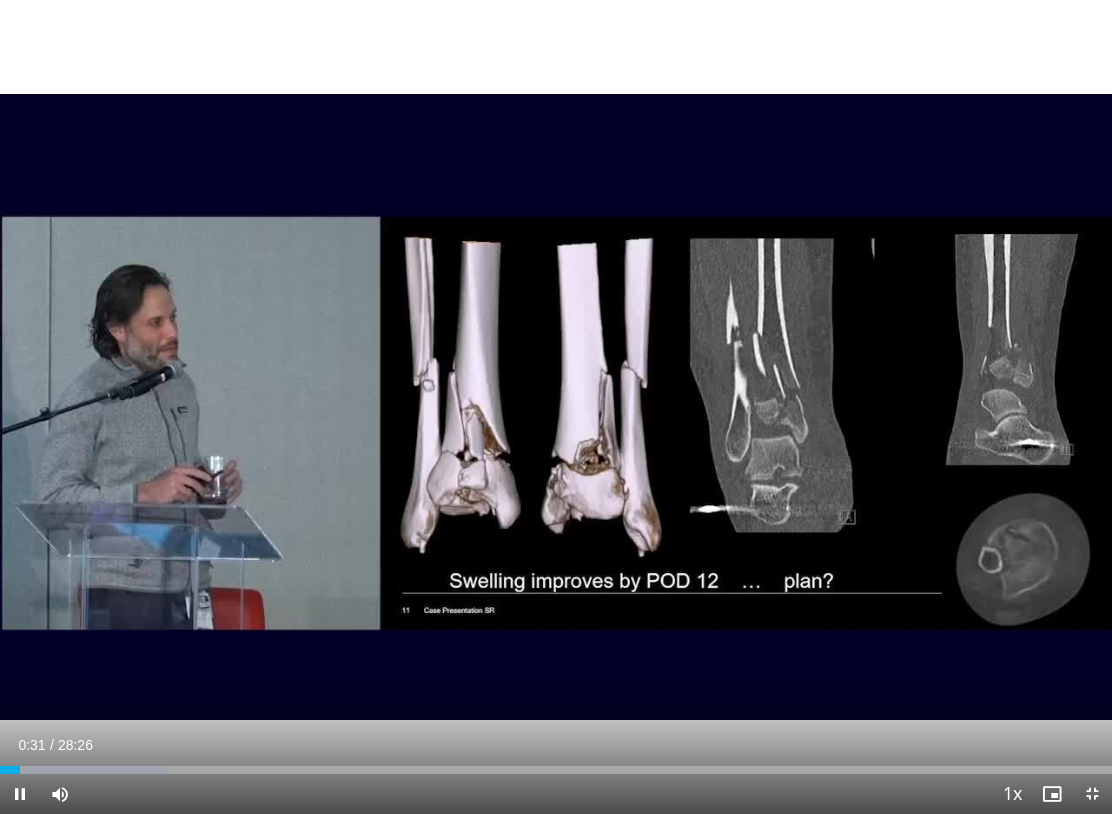 click on "10 seconds
Tap to unmute" at bounding box center [556, 407] 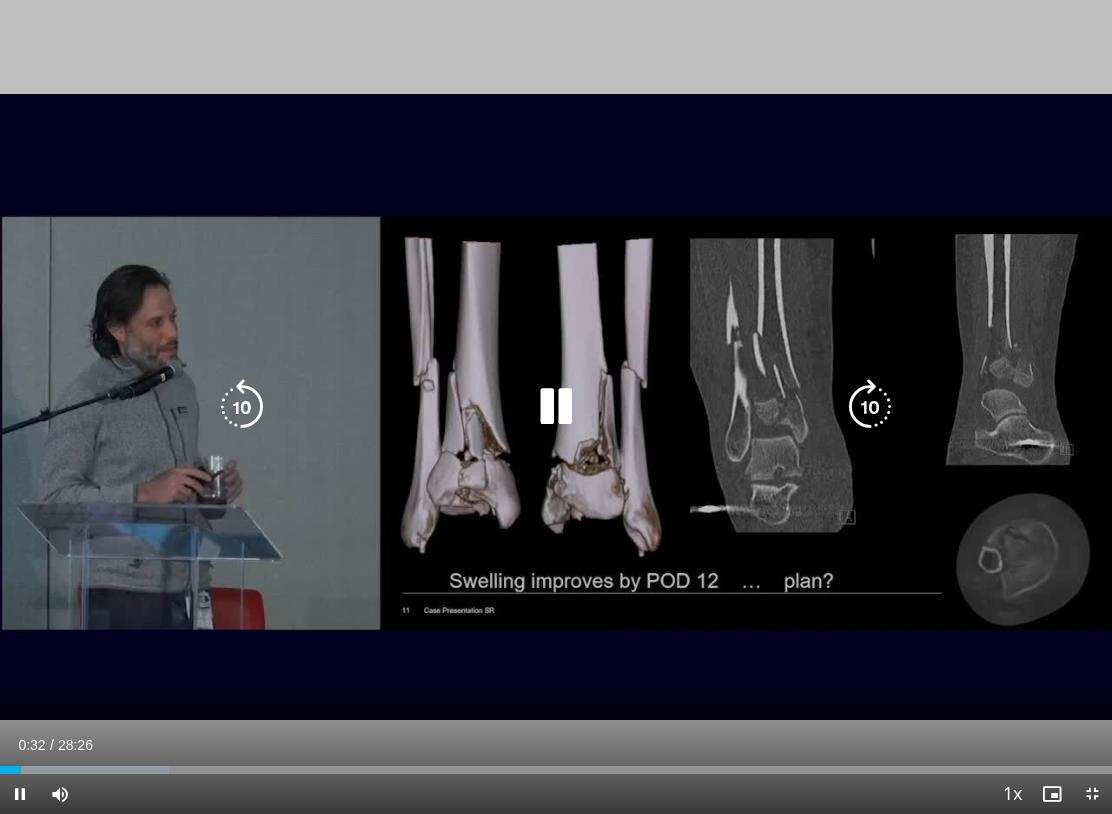 click at bounding box center (870, 407) 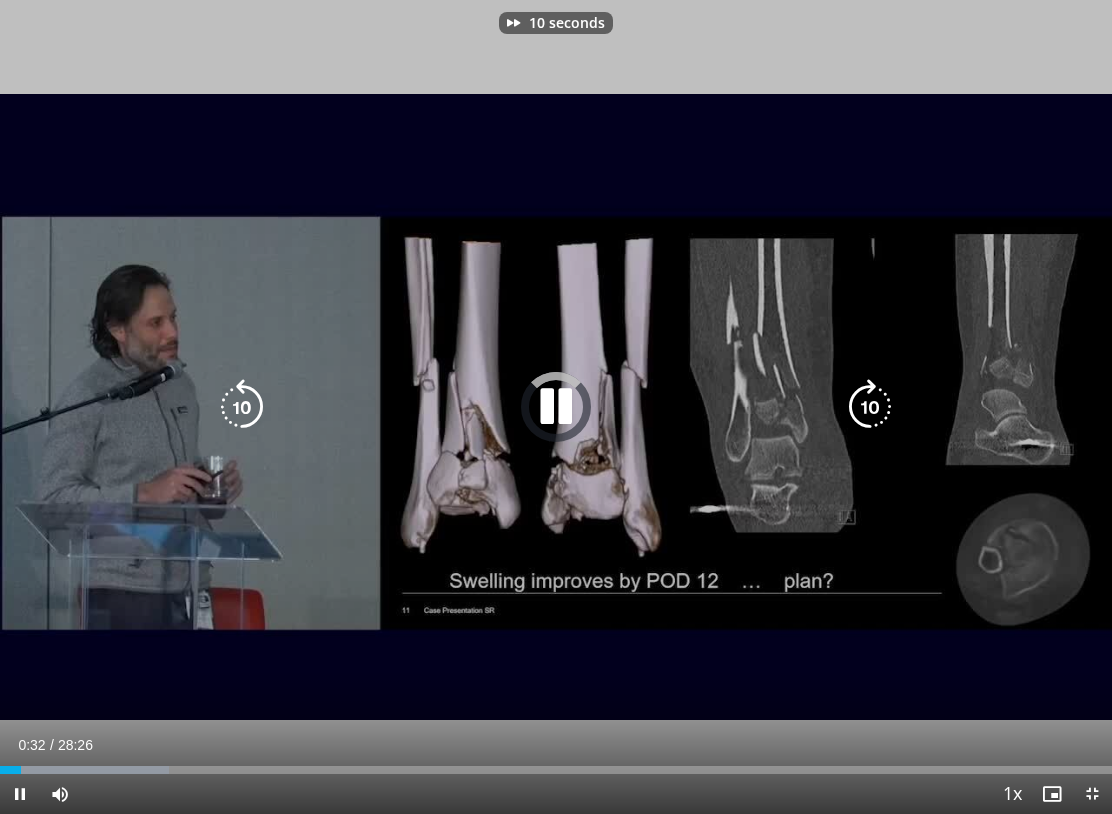 click at bounding box center [870, 407] 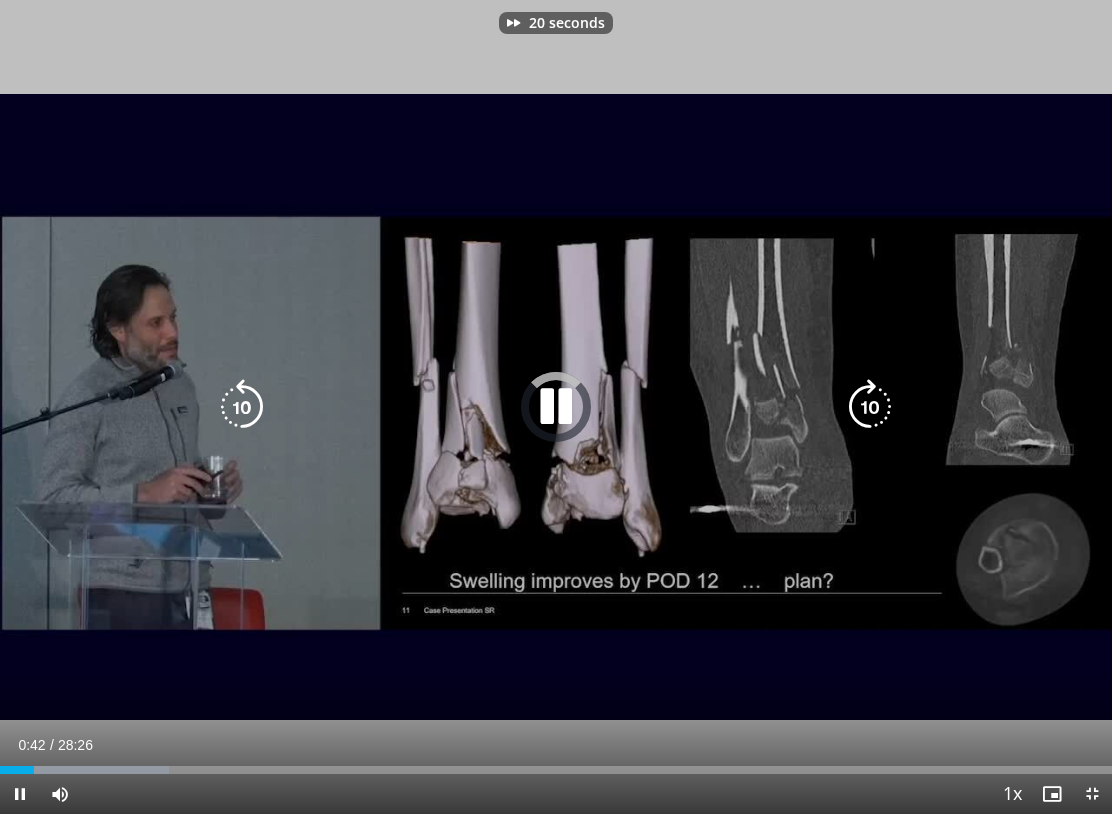 click at bounding box center [870, 407] 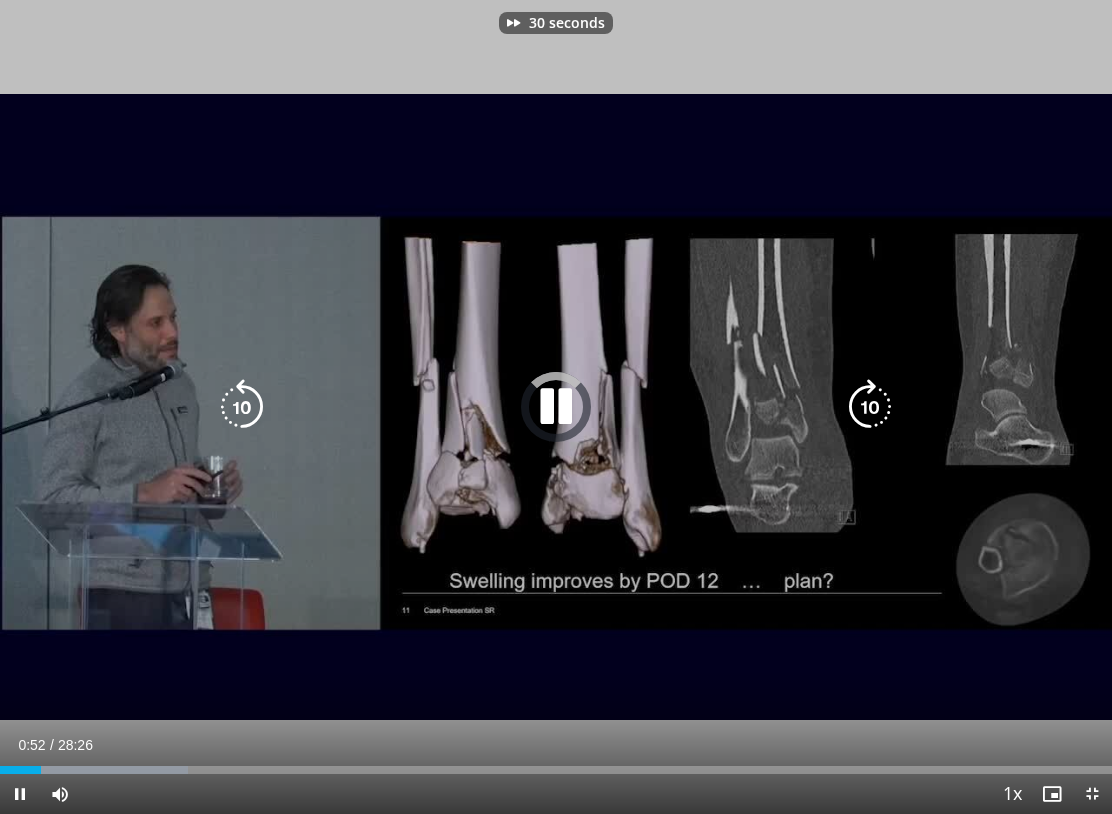 click at bounding box center [870, 407] 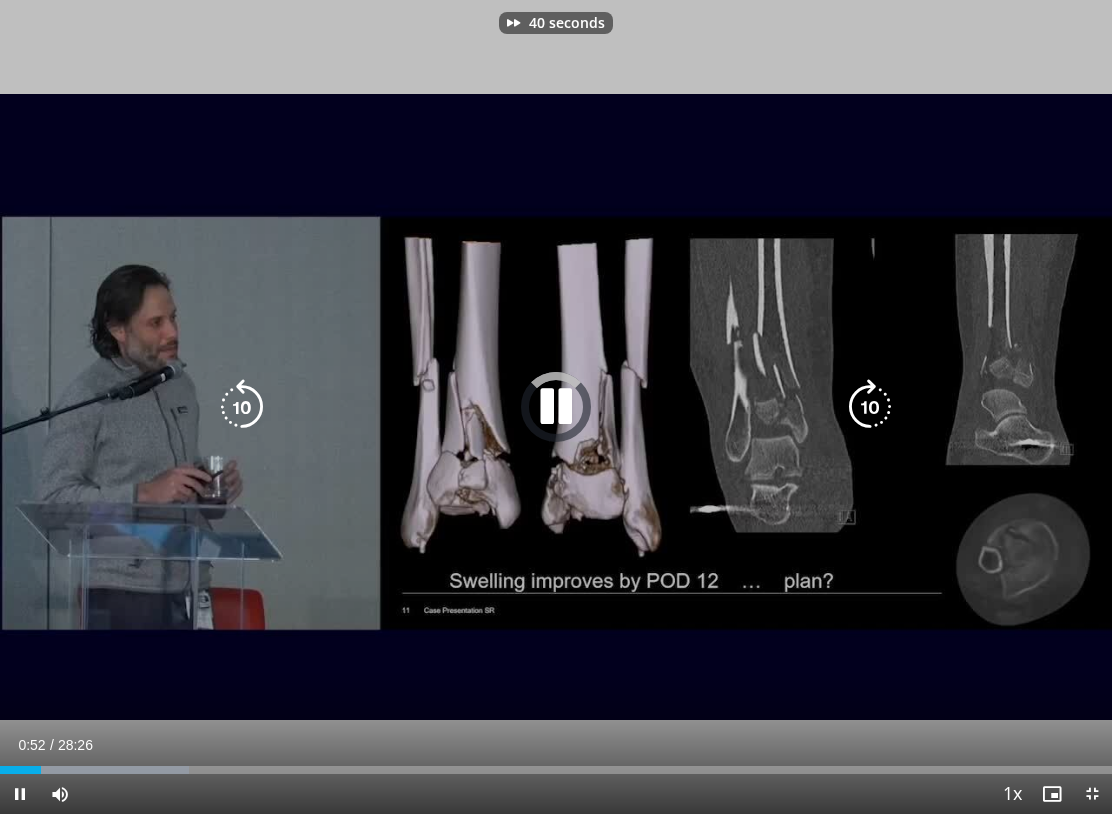 click at bounding box center (870, 407) 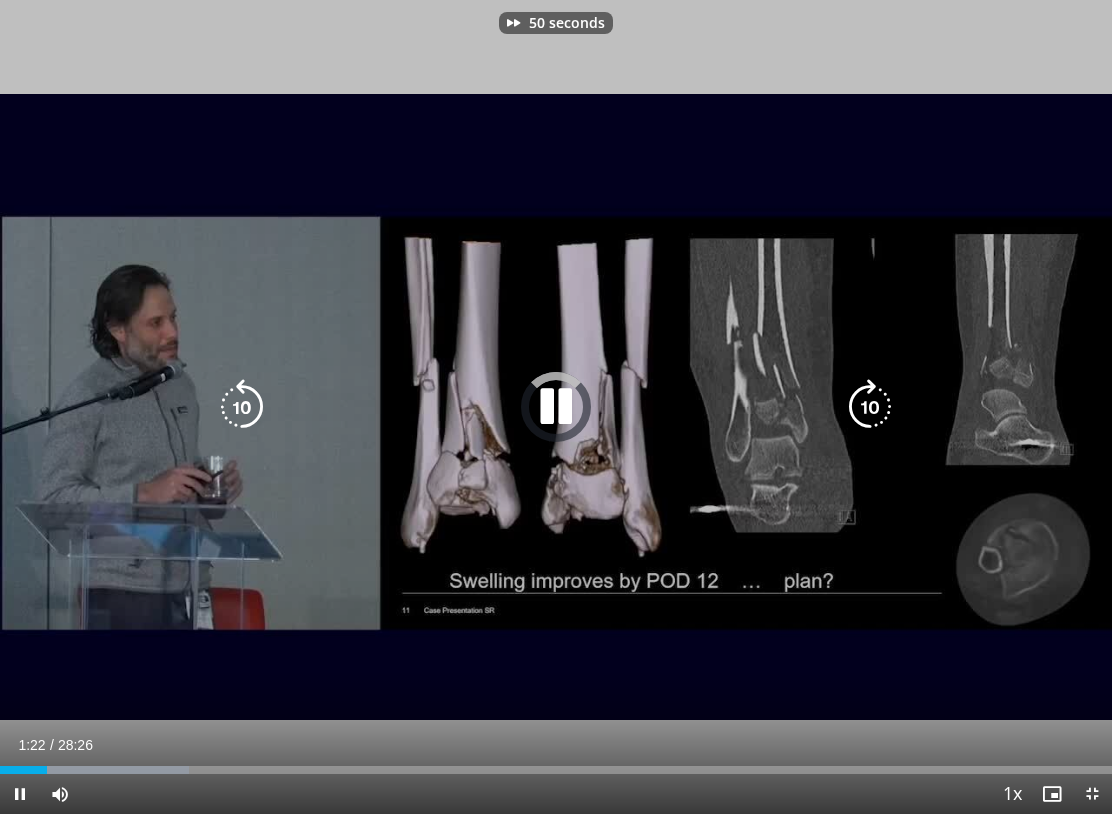 click at bounding box center [870, 407] 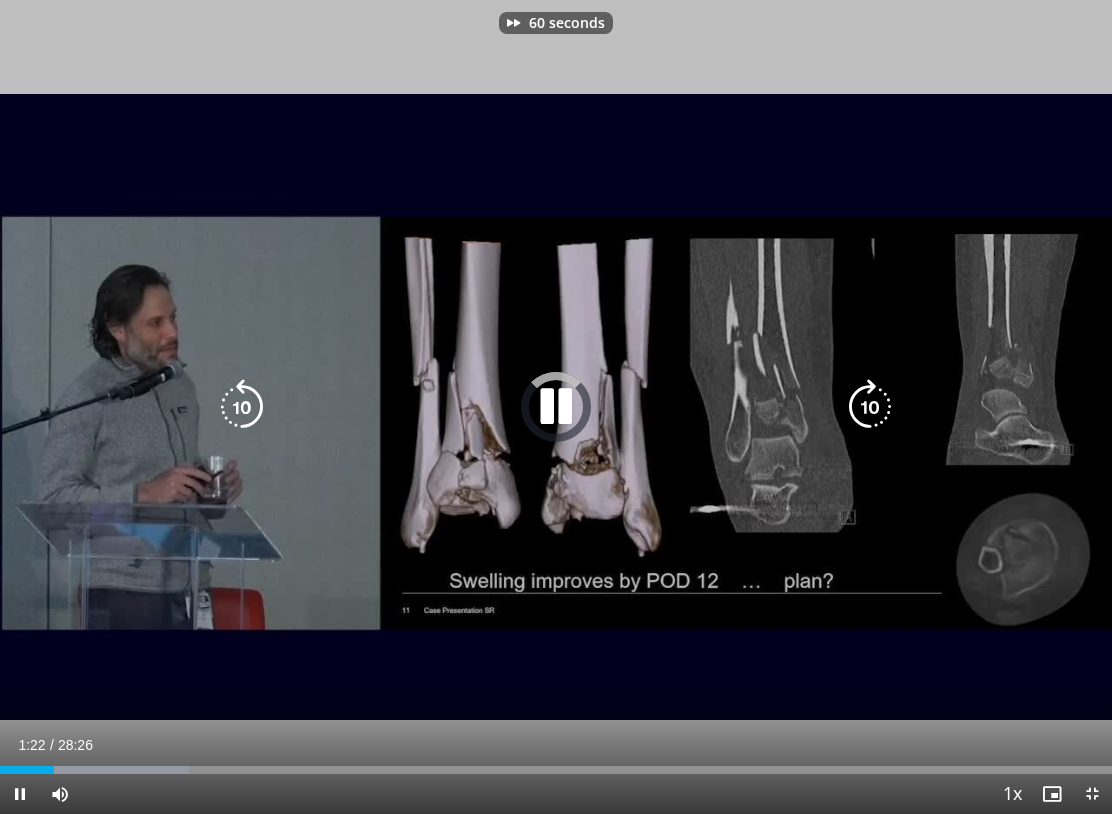 click at bounding box center (870, 407) 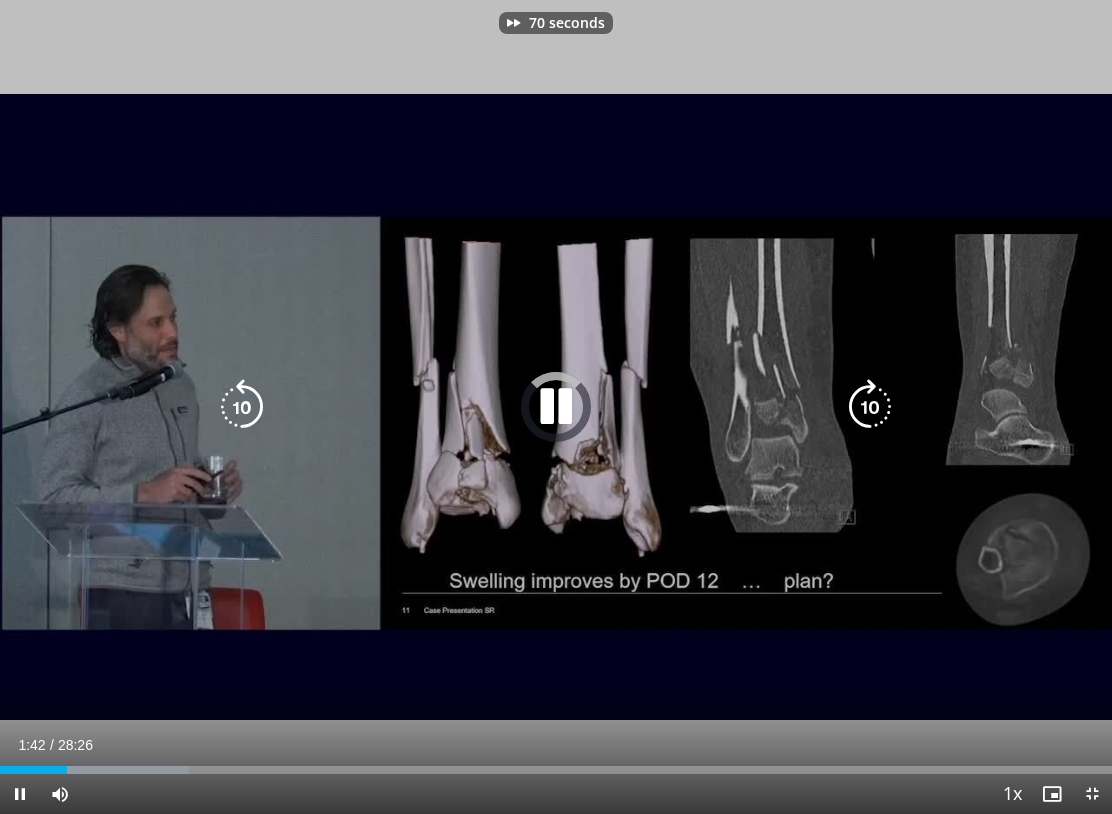 click at bounding box center (870, 407) 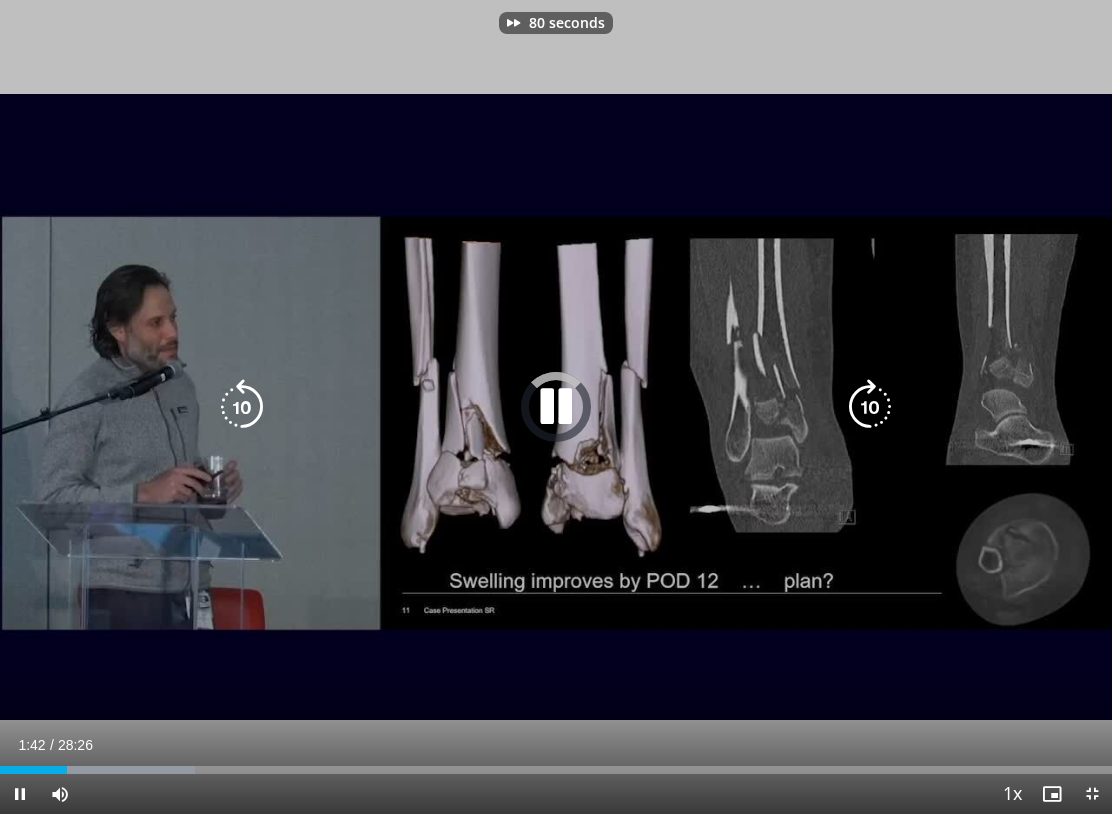 click at bounding box center [870, 407] 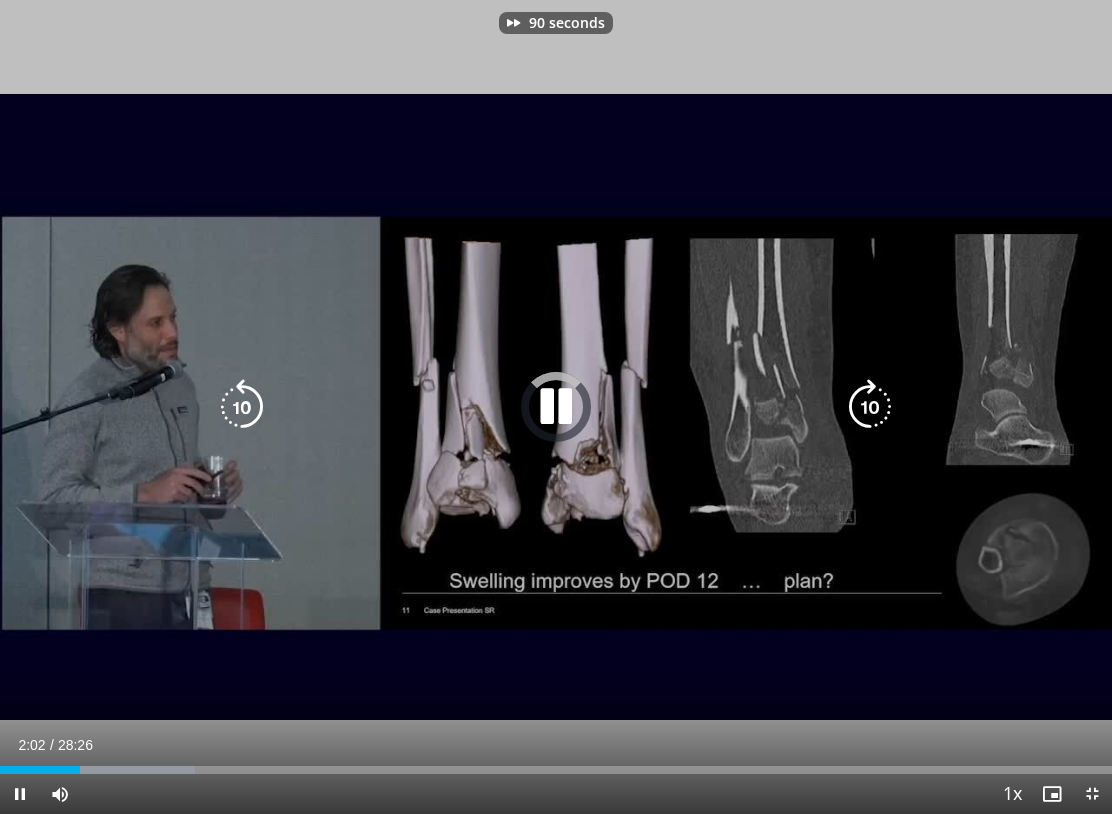 click at bounding box center (870, 407) 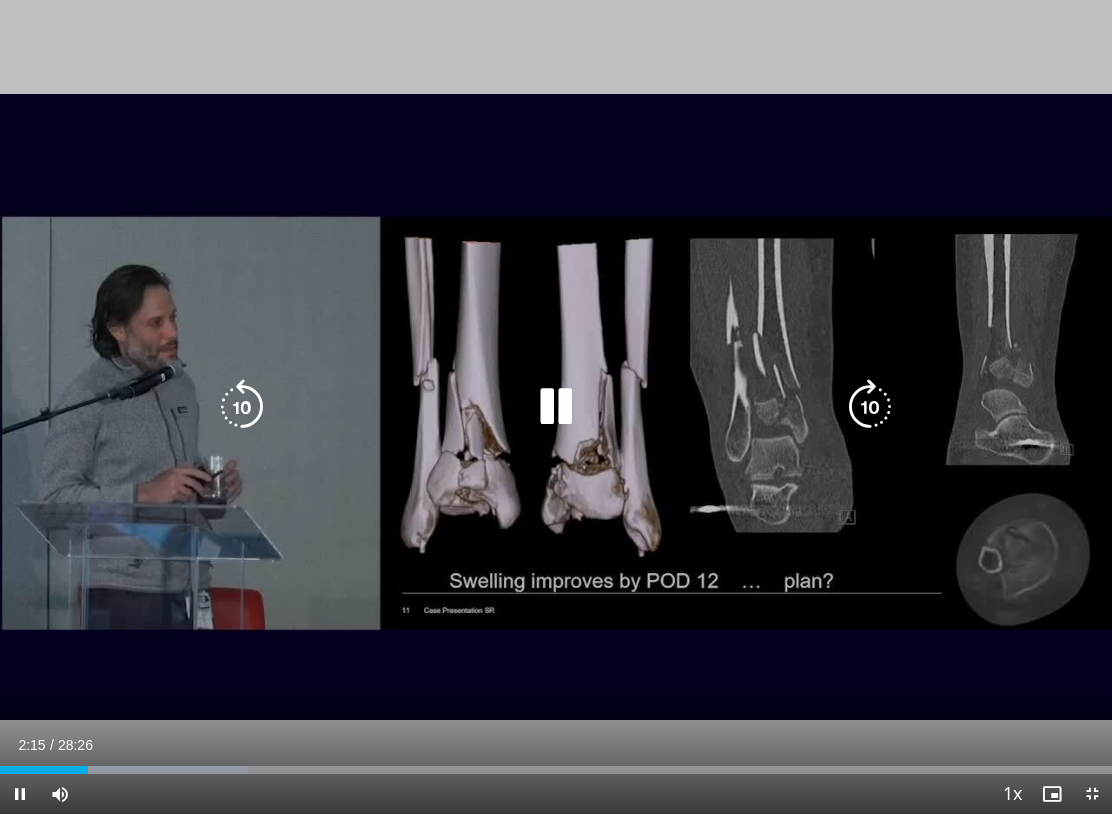click on "100 seconds
Tap to unmute" at bounding box center (556, 407) 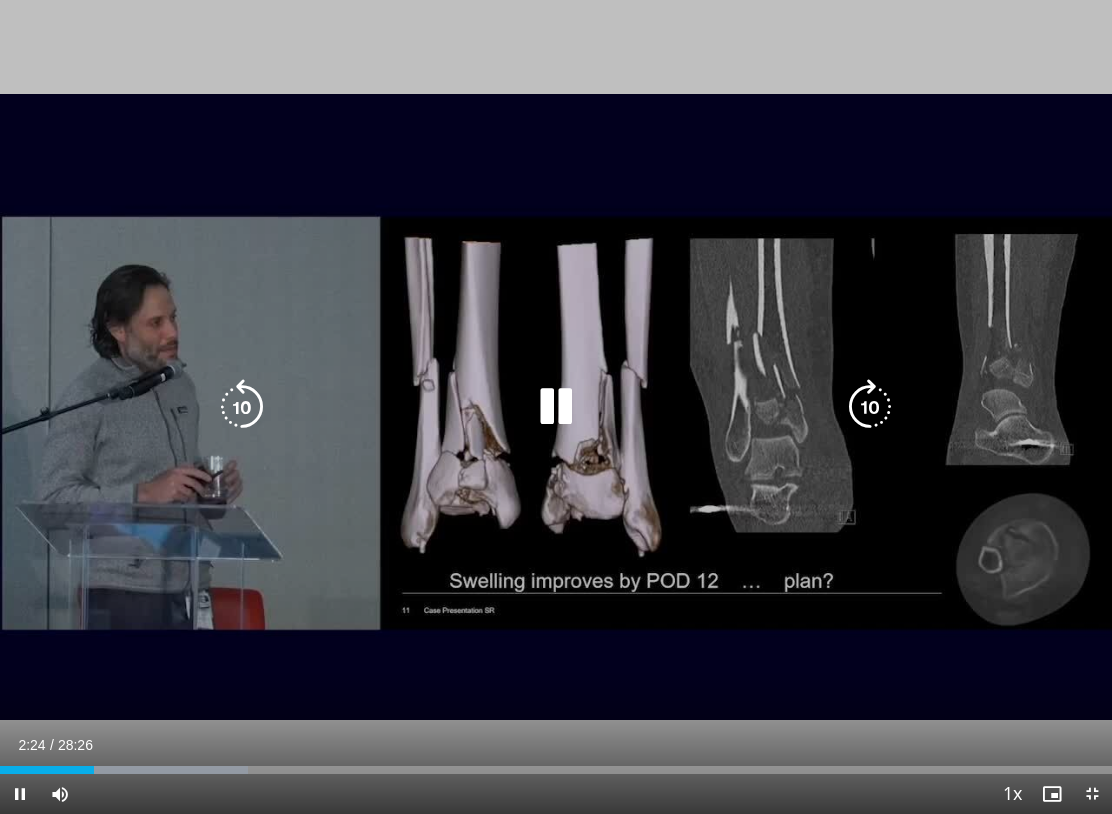 click at bounding box center (870, 407) 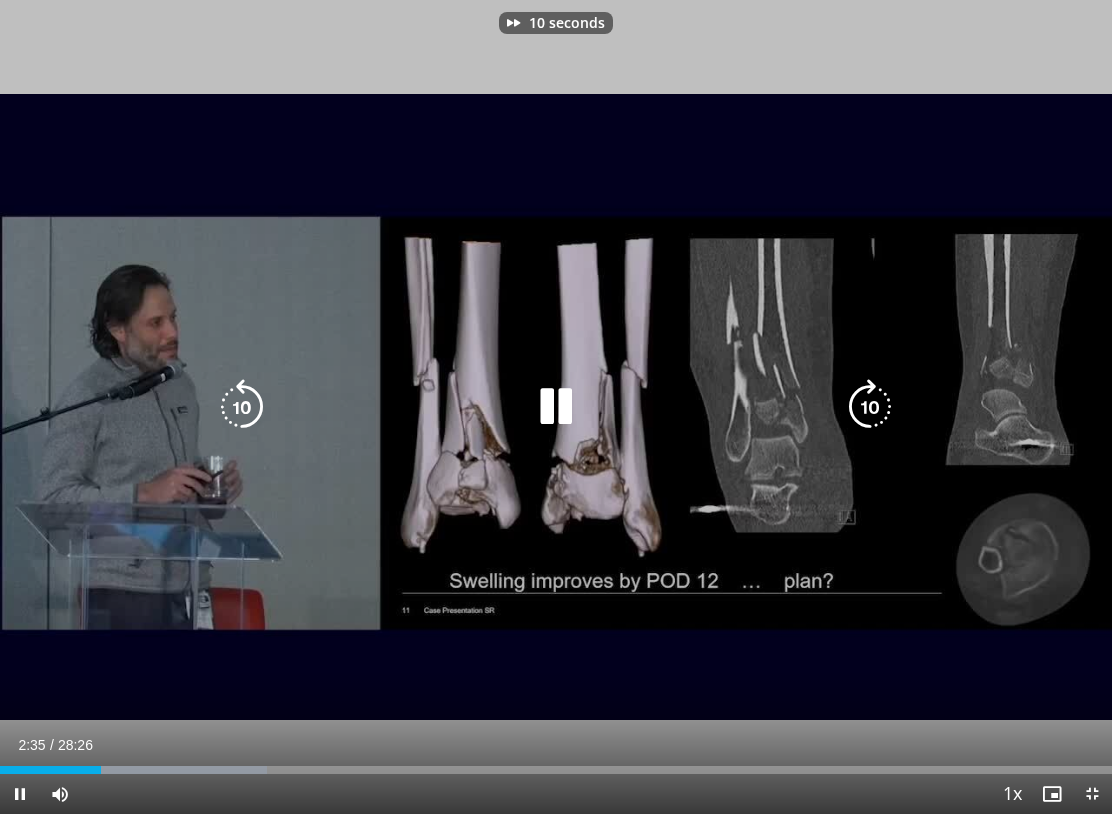 click at bounding box center (870, 407) 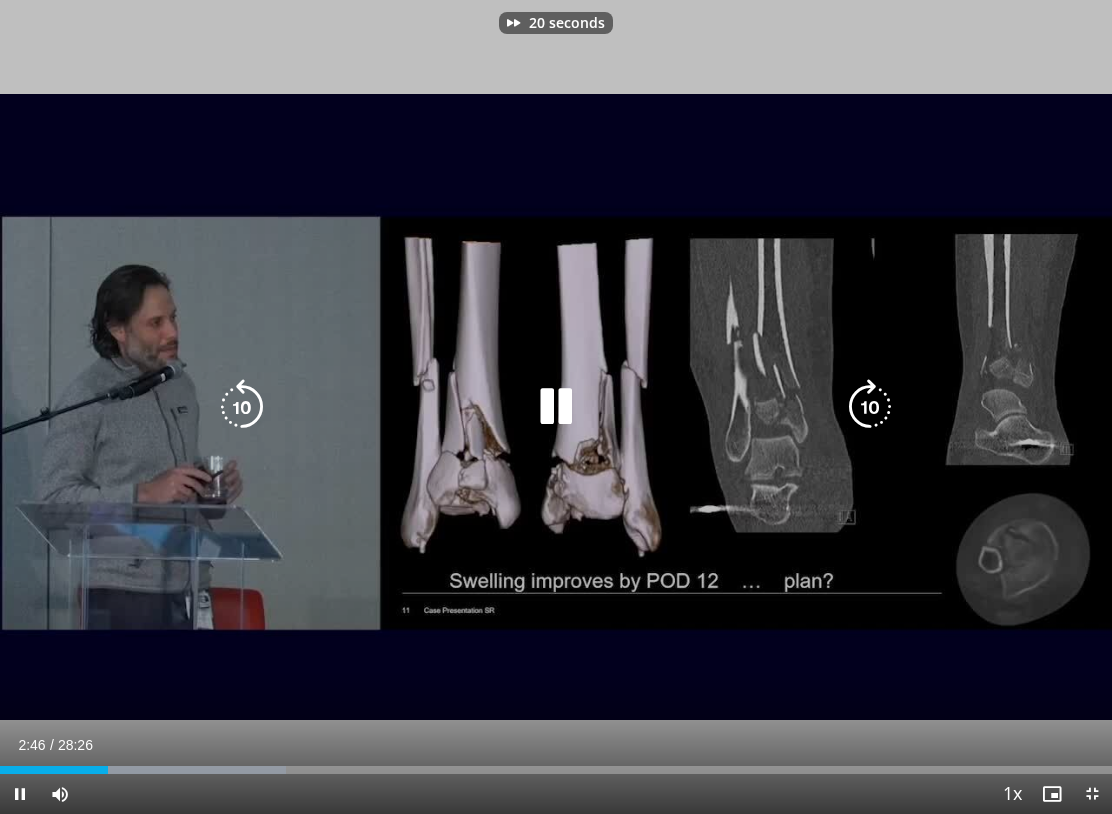click at bounding box center (870, 407) 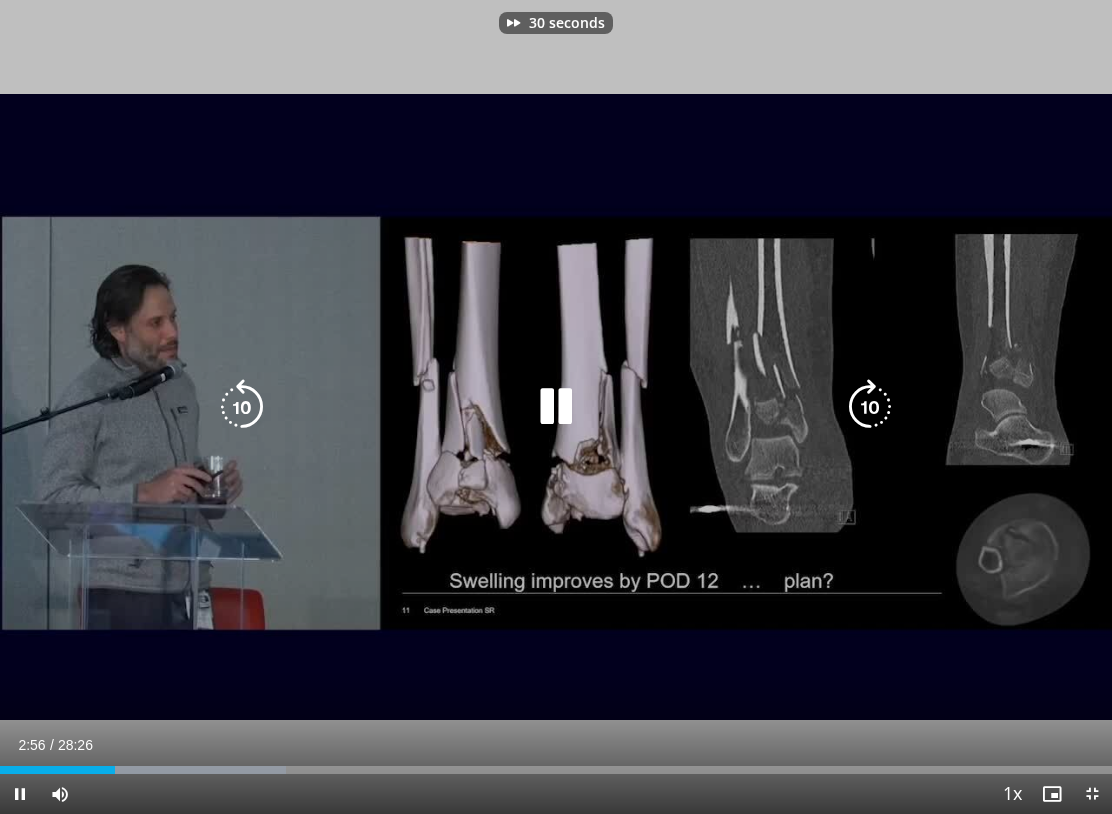 click at bounding box center [870, 407] 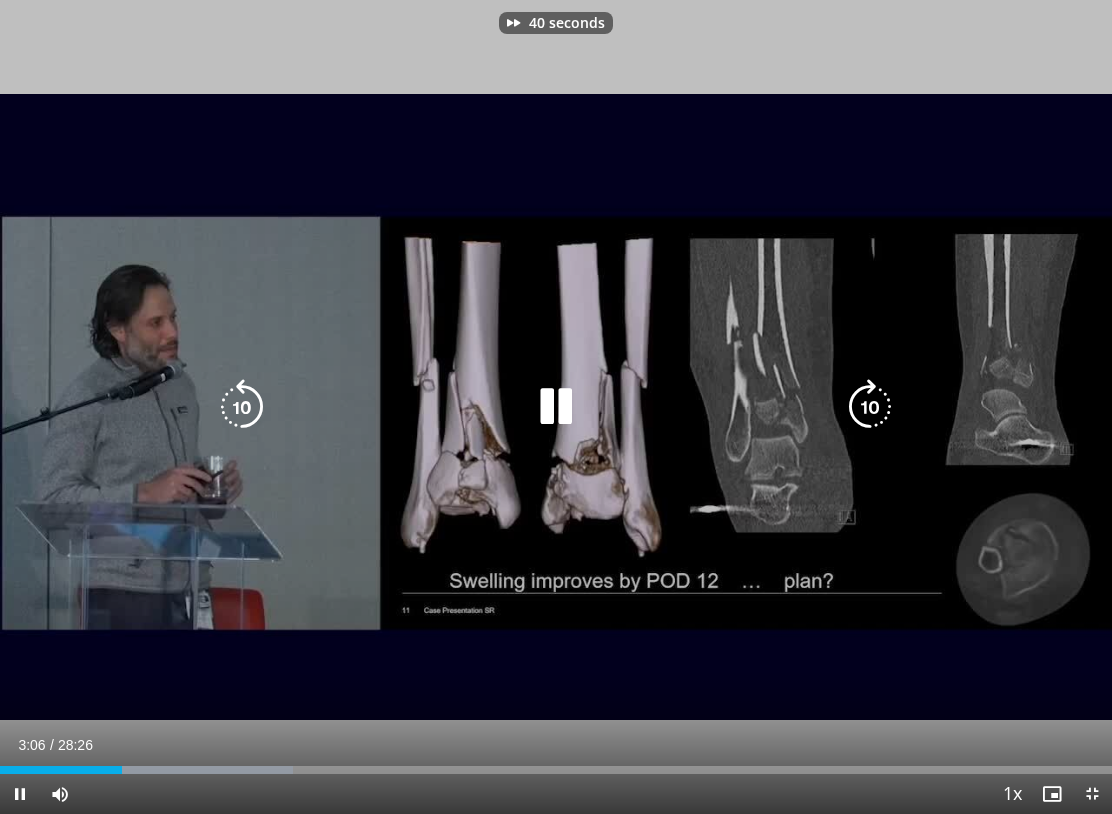 click at bounding box center (870, 407) 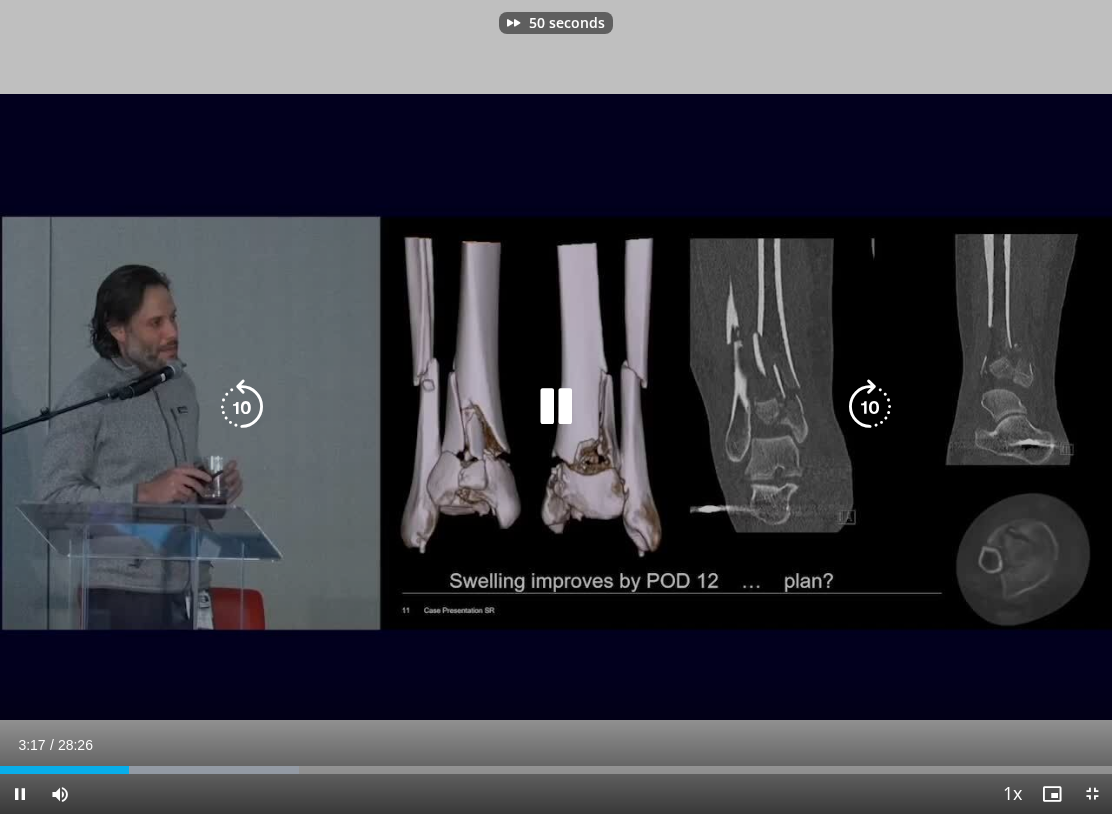 click at bounding box center [870, 407] 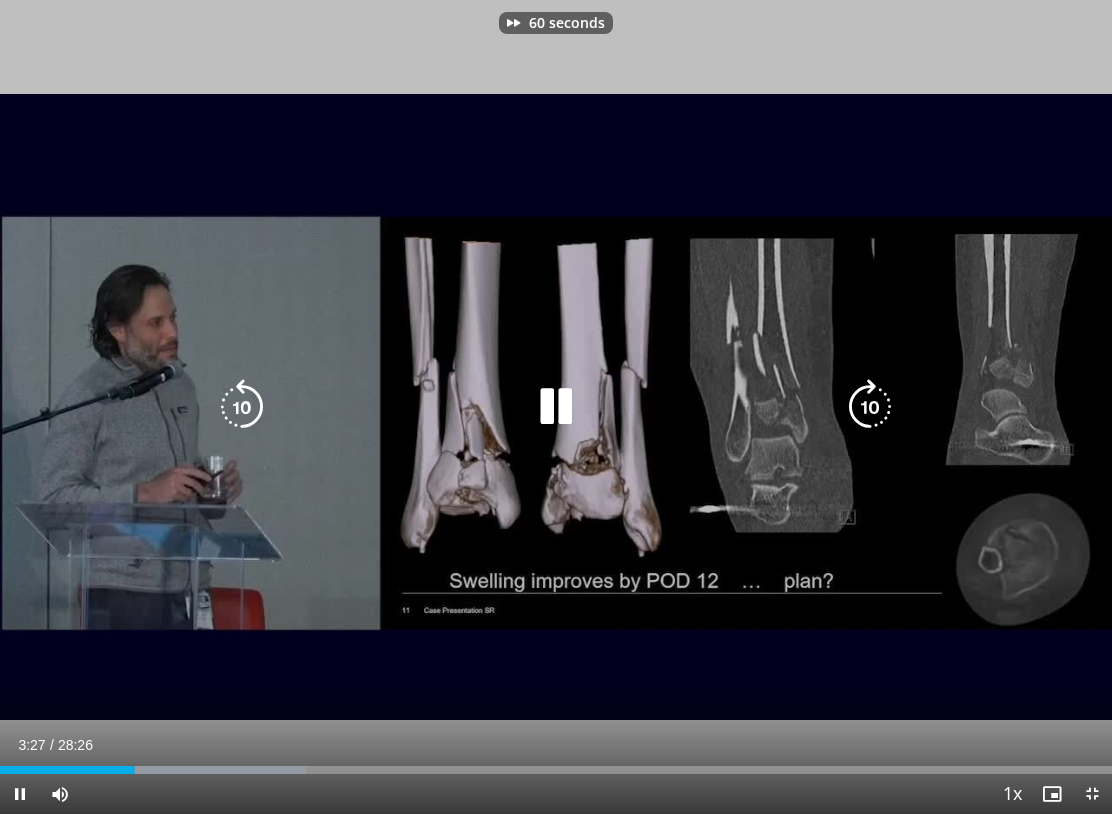 click at bounding box center [870, 407] 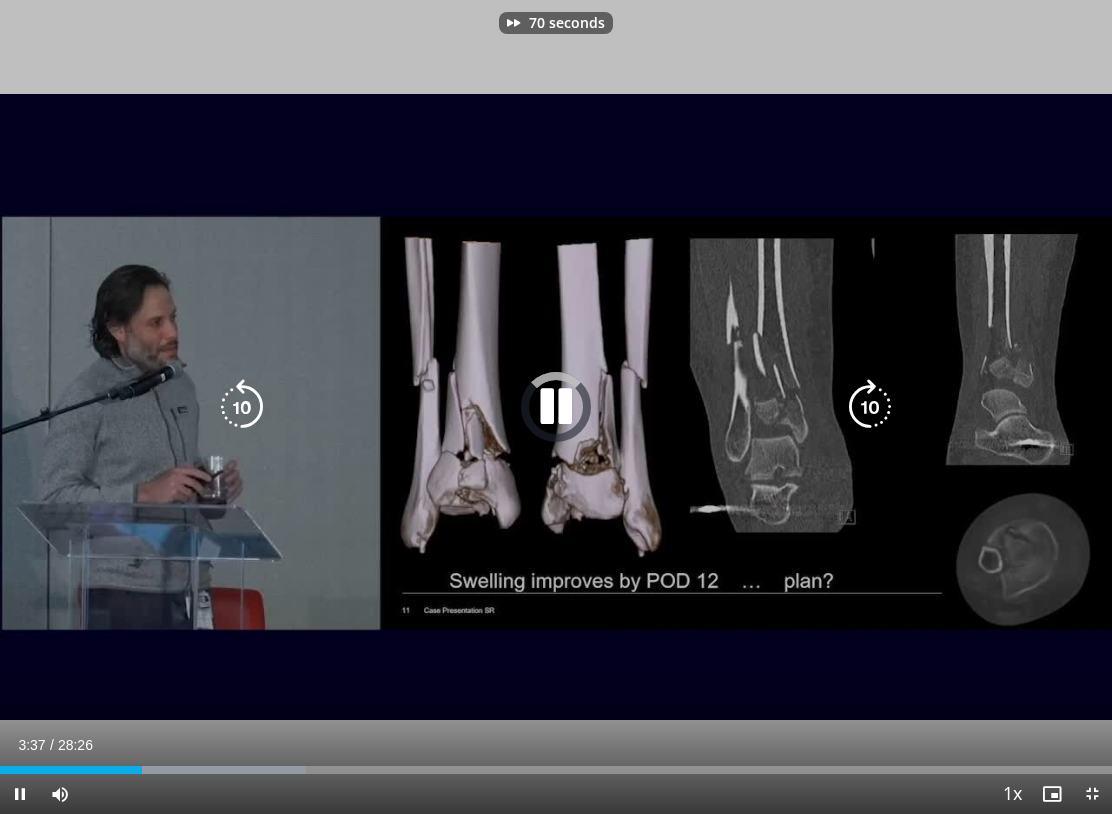 click at bounding box center (870, 407) 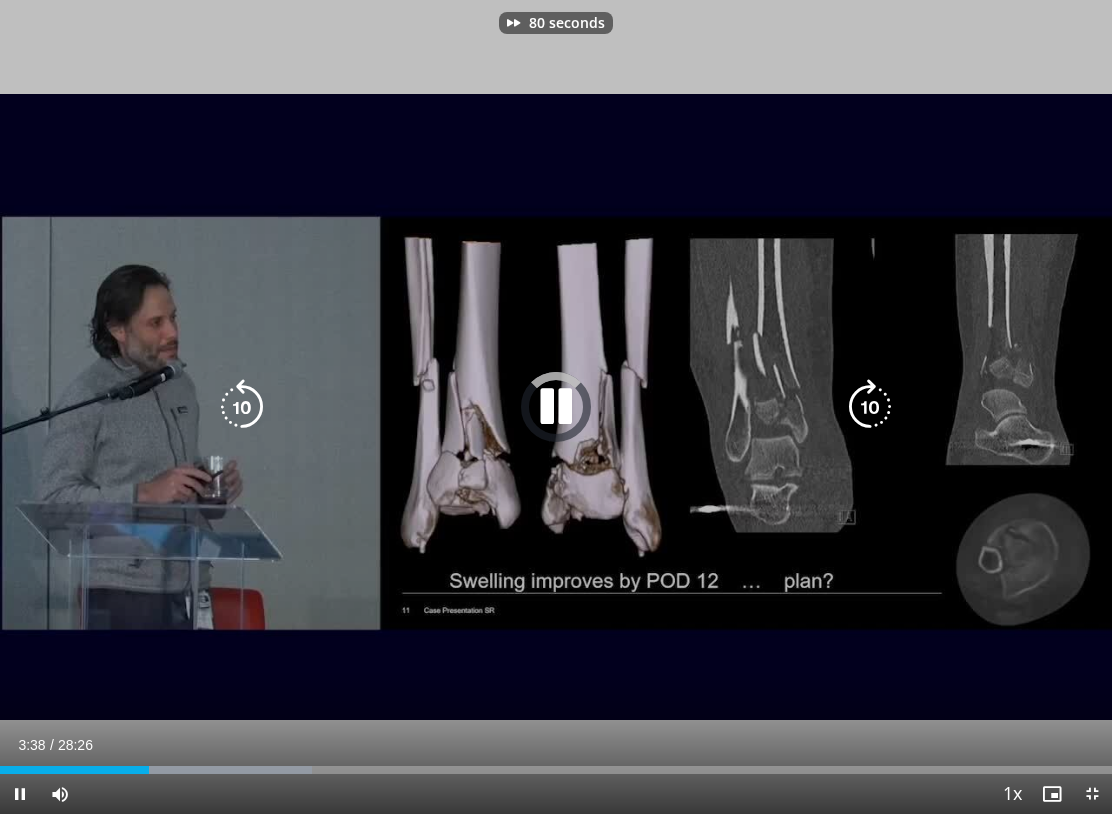 click at bounding box center [870, 407] 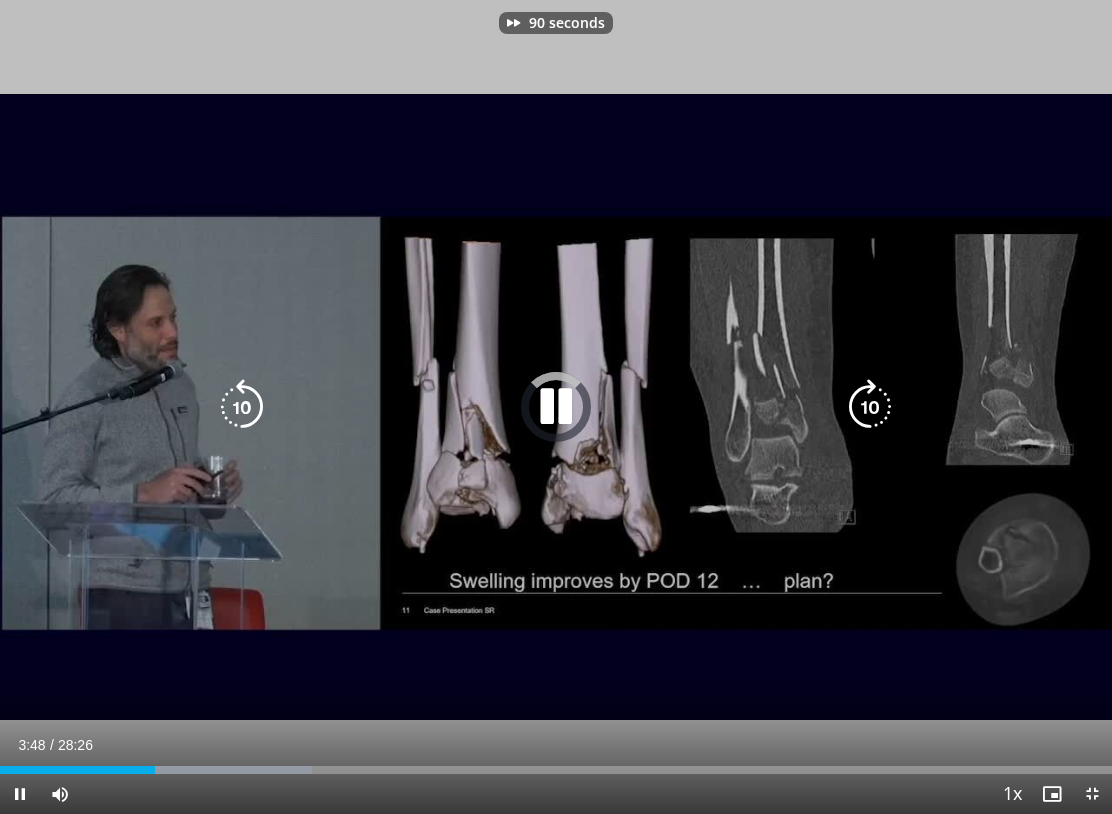 click at bounding box center (870, 407) 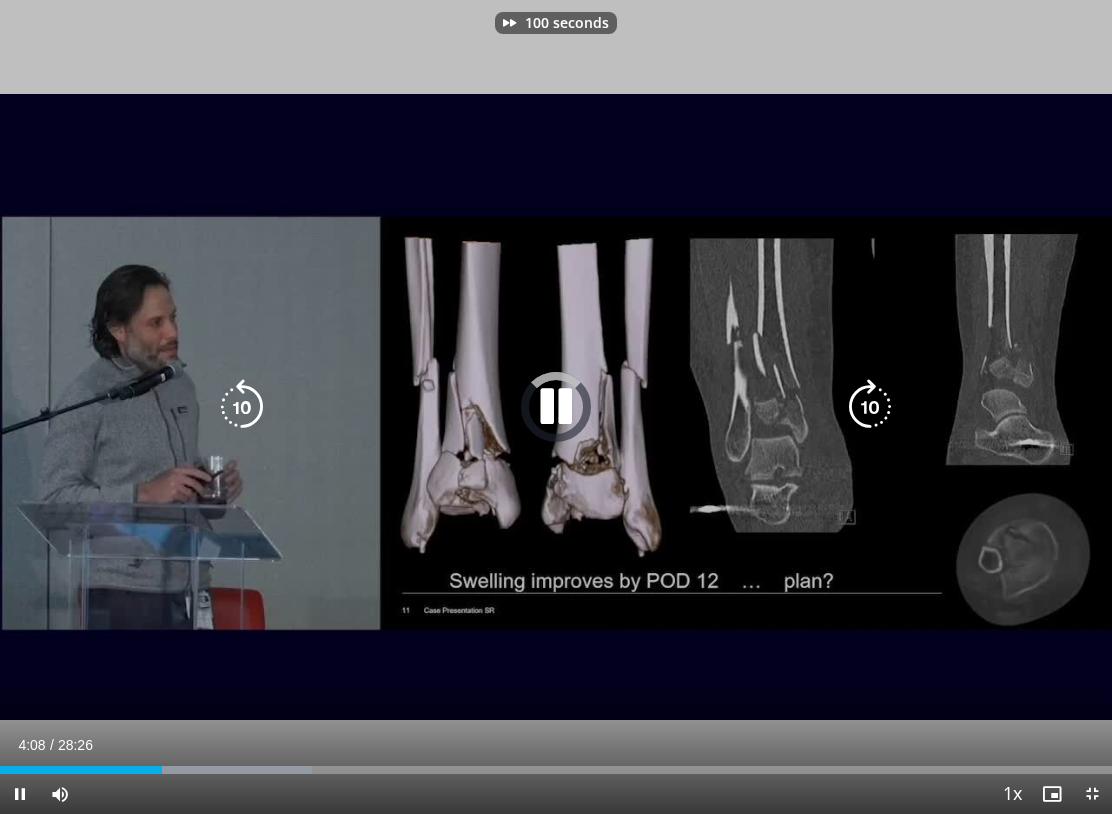 click at bounding box center (870, 407) 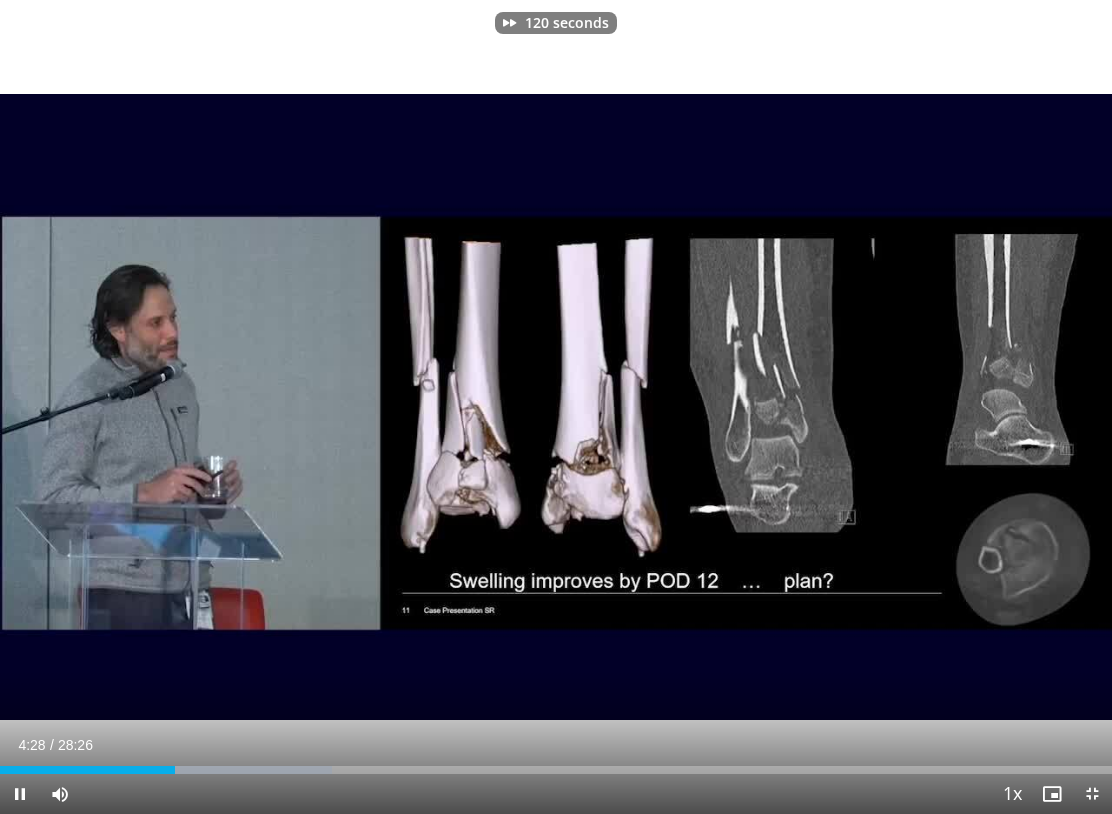 click on "120 seconds
Tap to unmute" at bounding box center (556, 407) 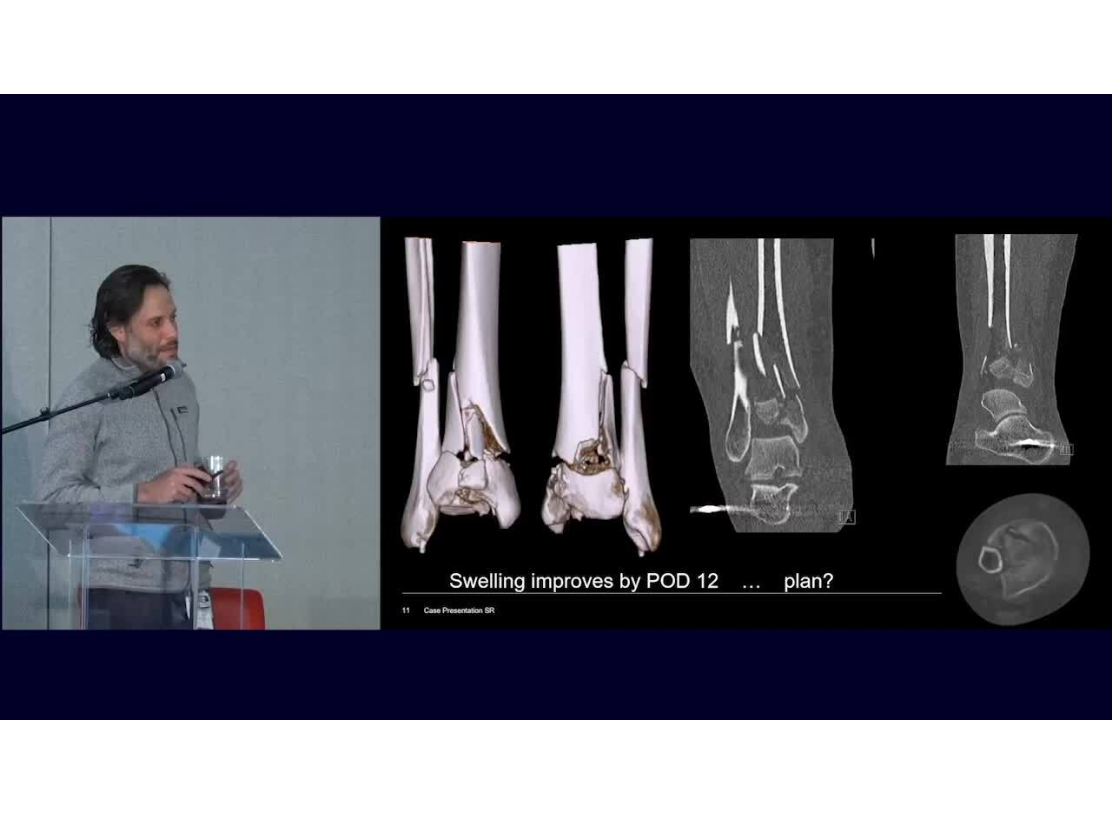 click at bounding box center (870, 407) 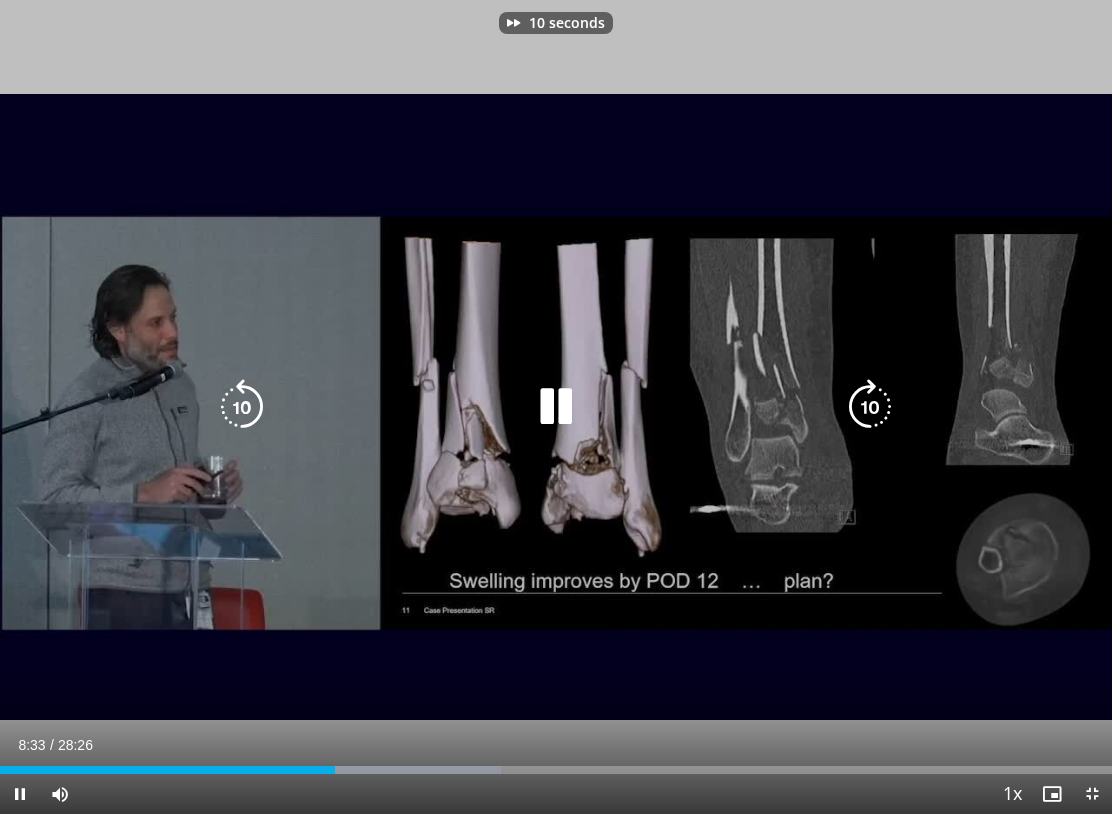 click at bounding box center (555, 407) 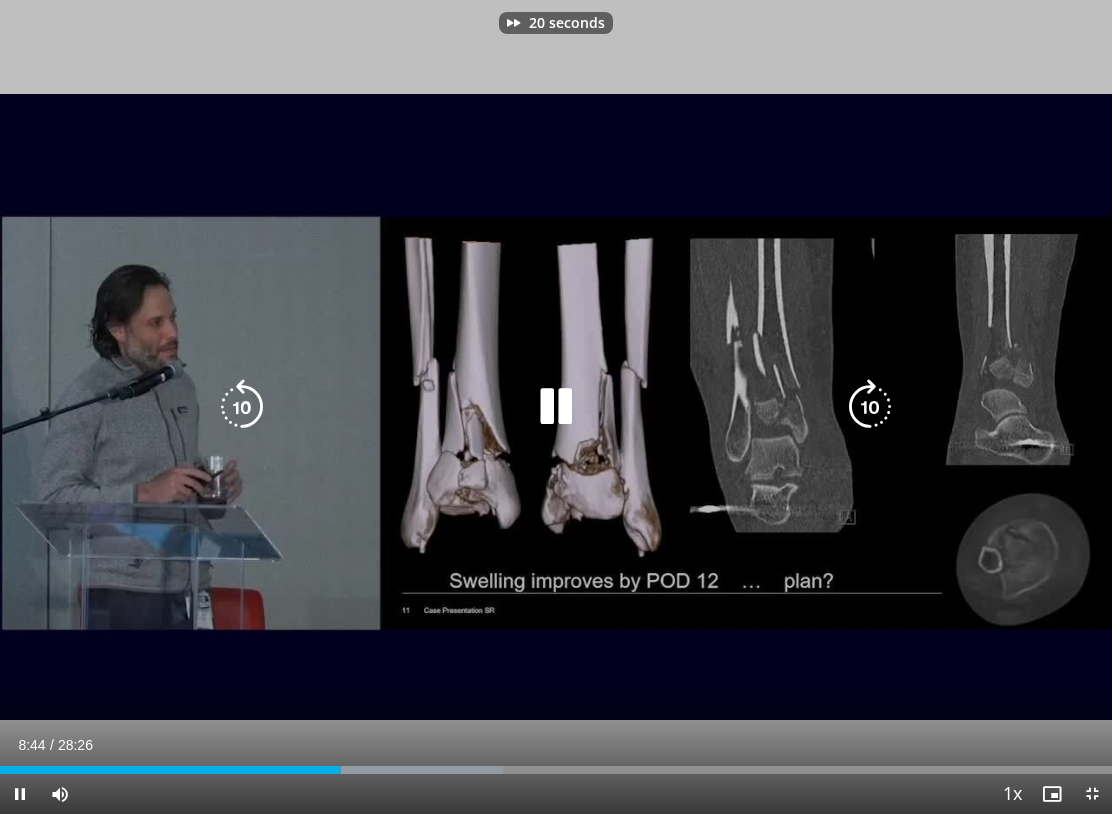 click at bounding box center (870, 407) 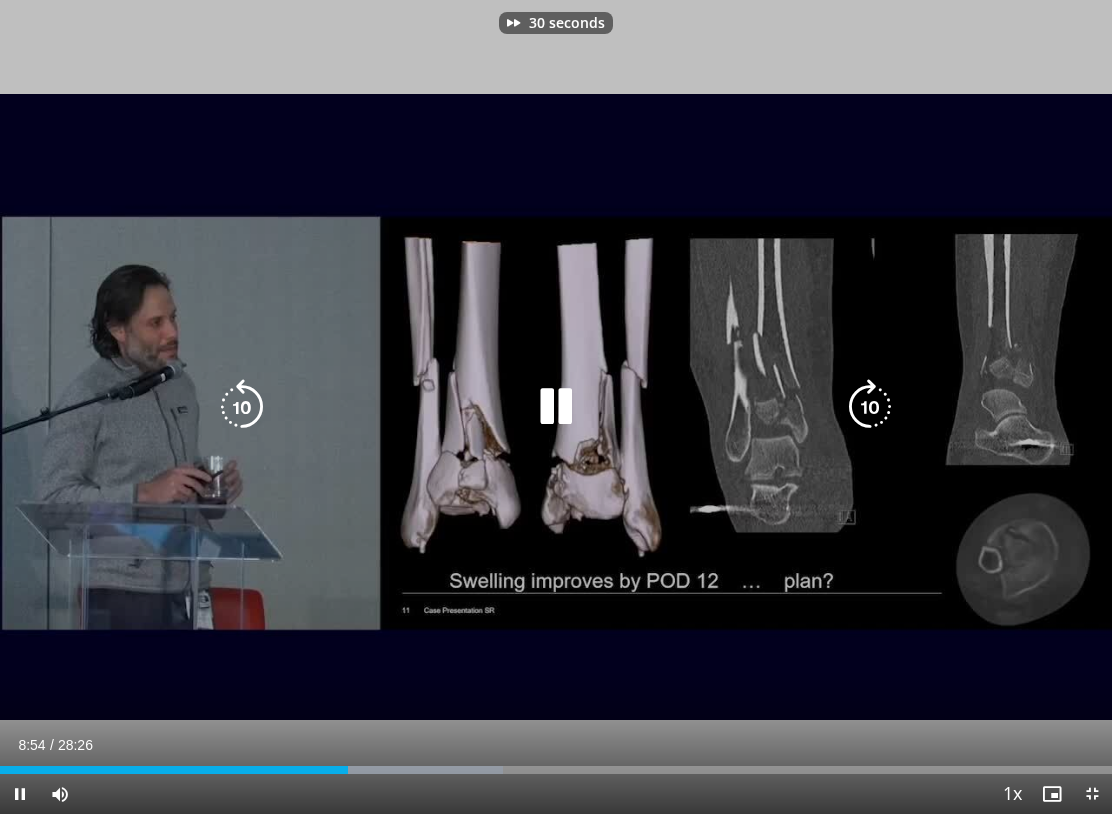 click at bounding box center [870, 407] 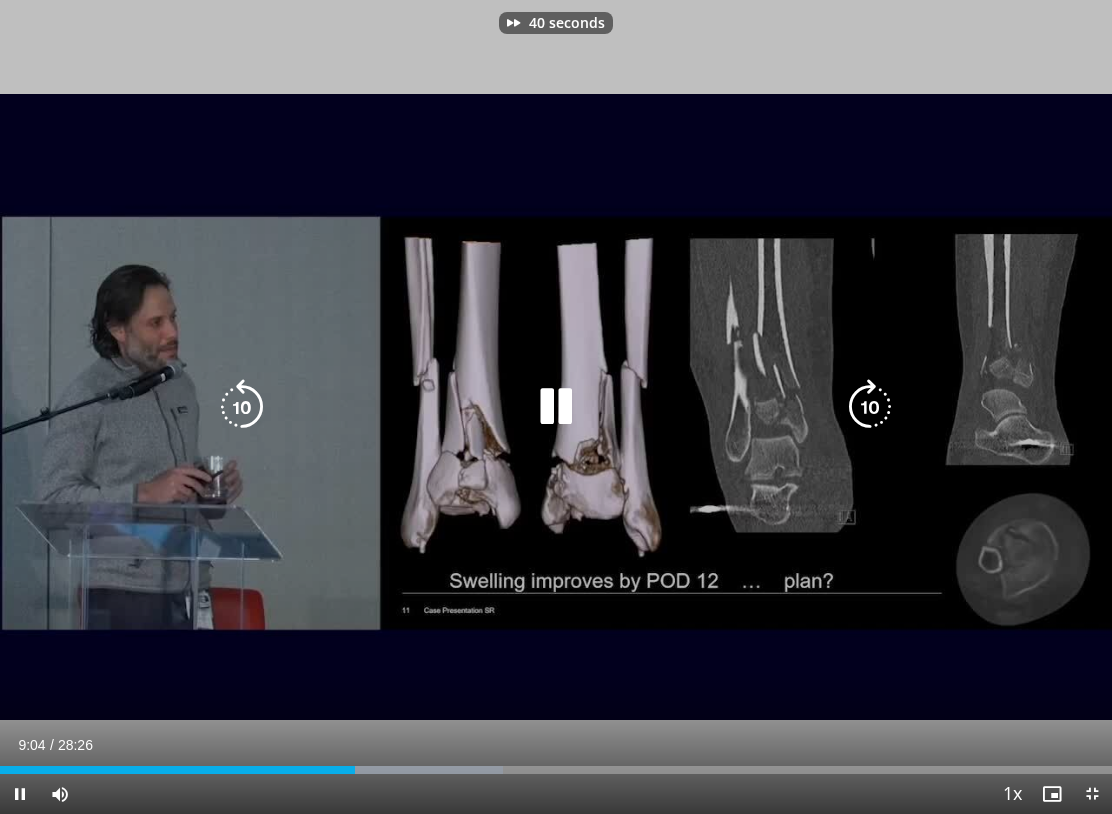 click at bounding box center [870, 407] 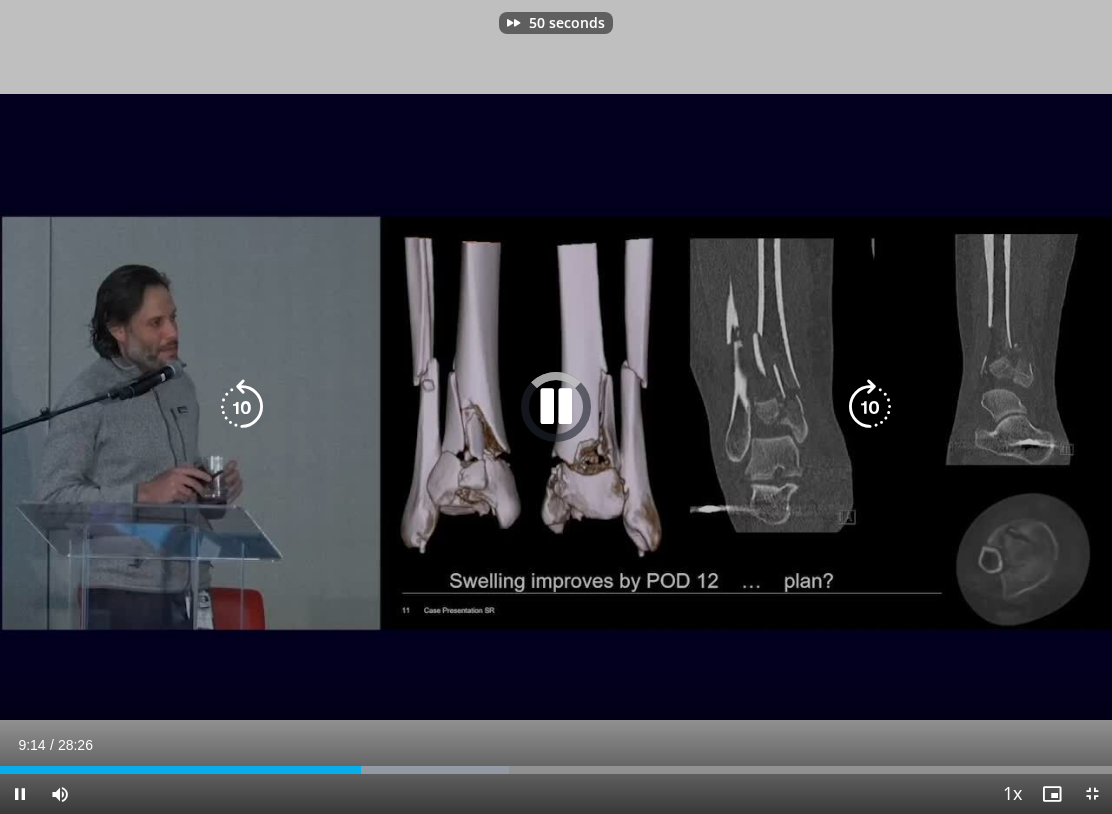 click at bounding box center [870, 407] 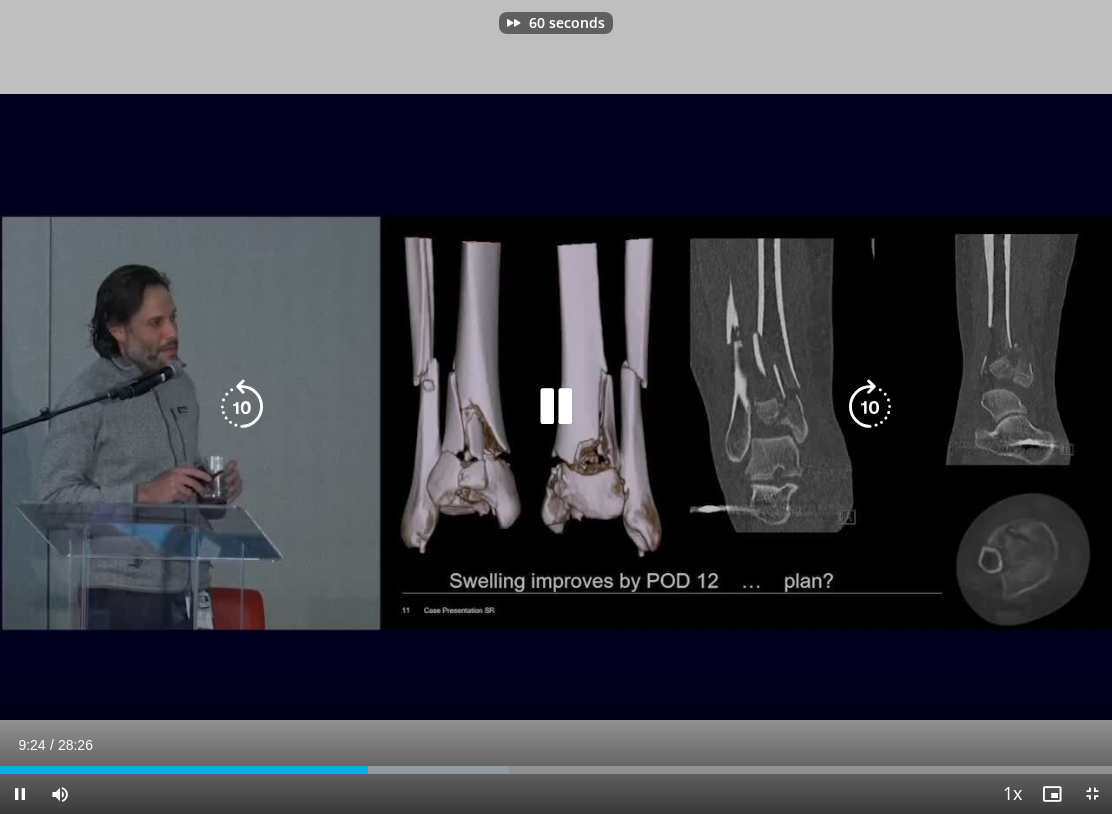 click at bounding box center (870, 407) 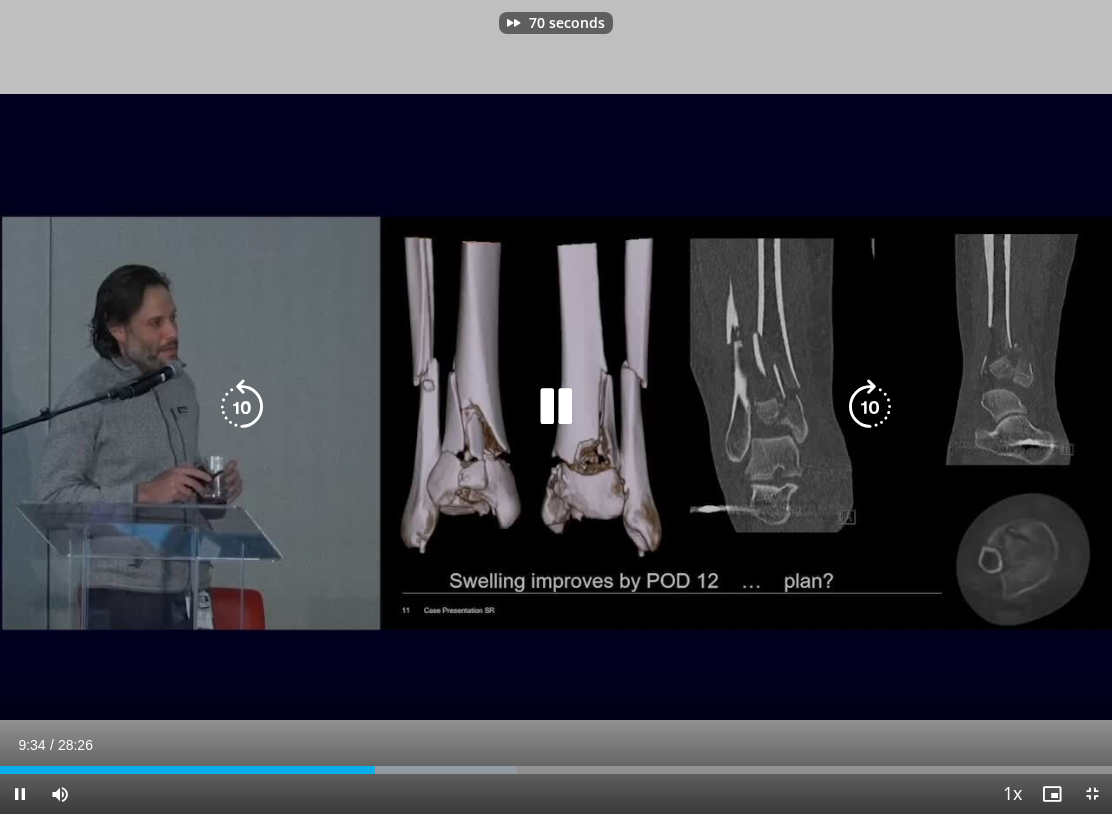 click at bounding box center (870, 407) 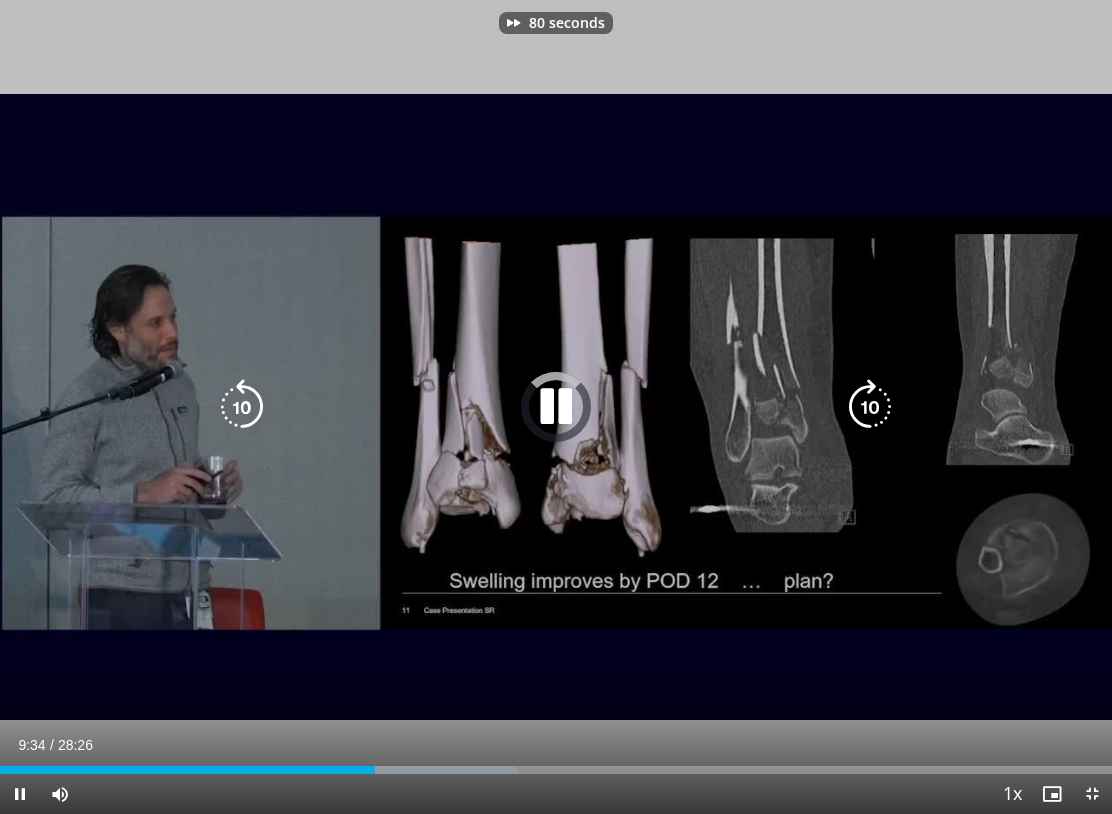 click at bounding box center [870, 407] 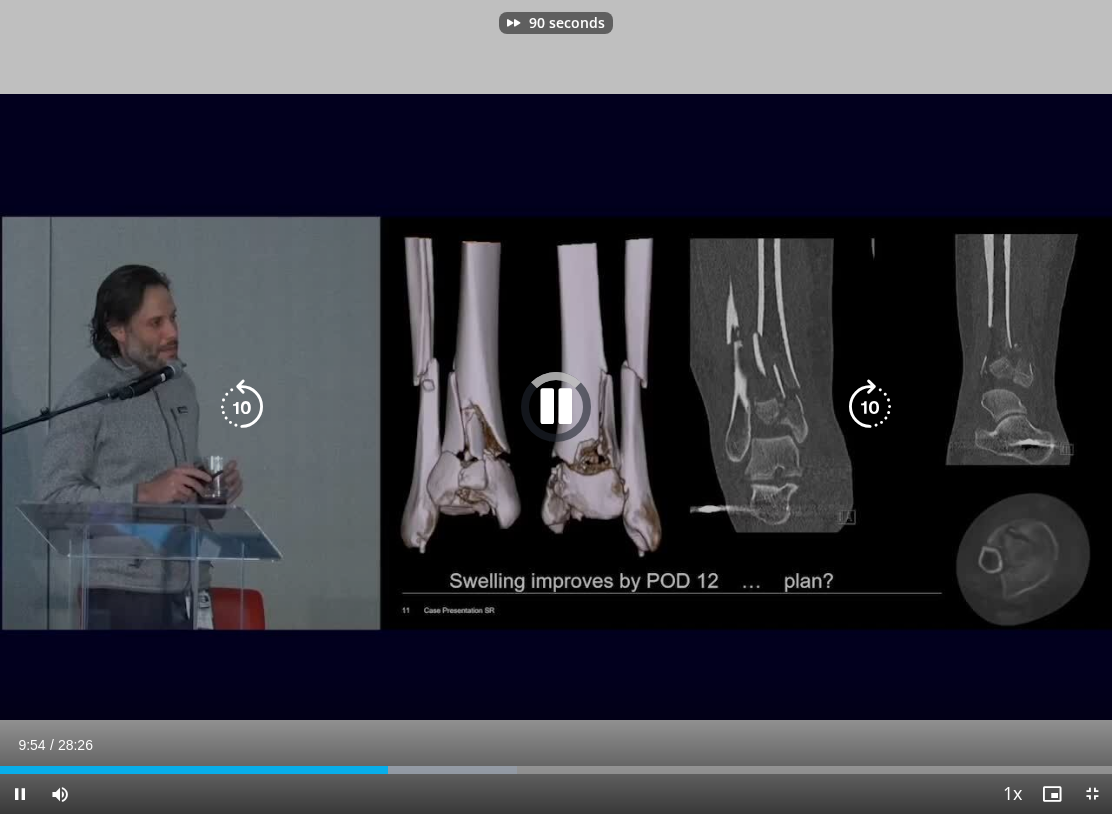 click at bounding box center [870, 407] 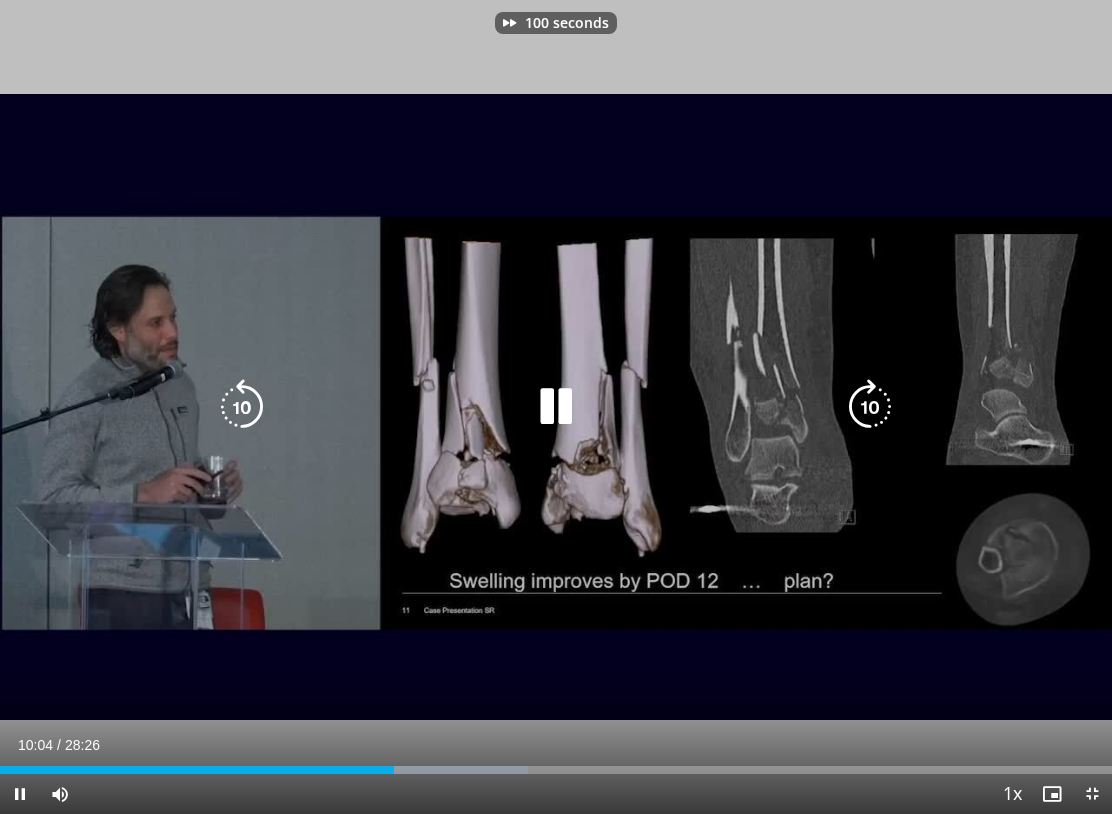 click at bounding box center [870, 407] 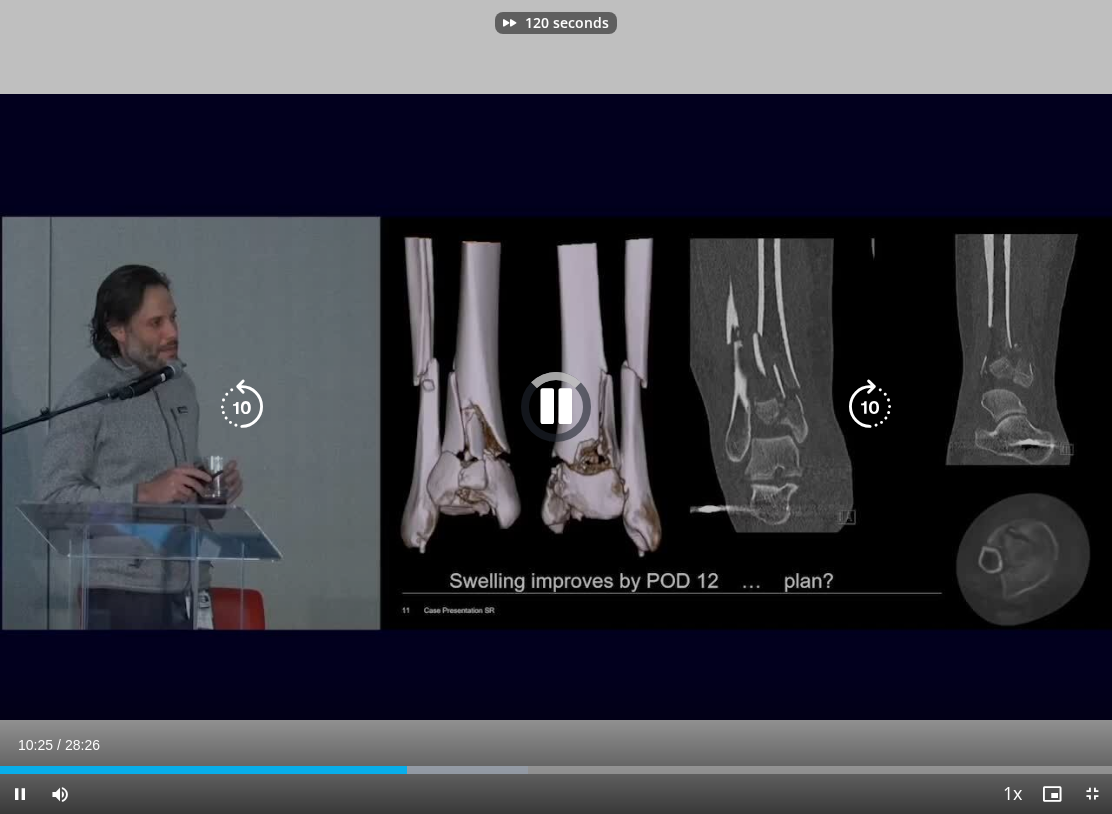 click at bounding box center [870, 407] 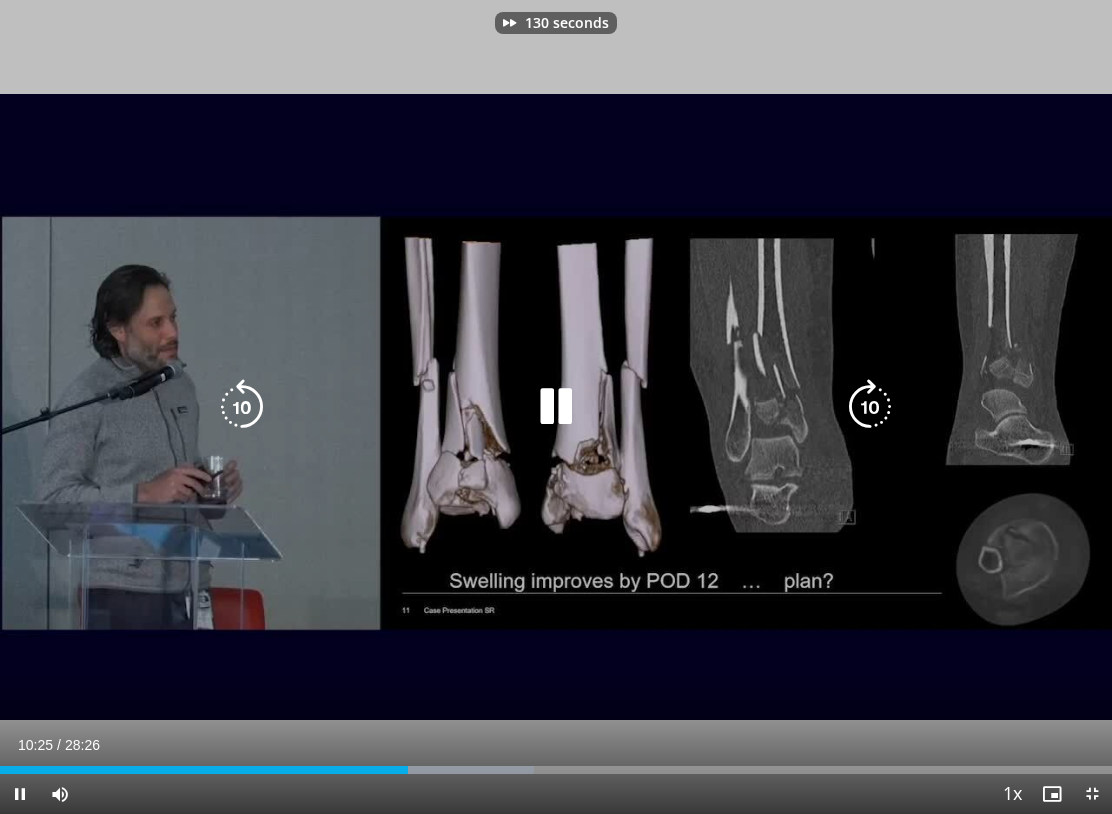 click at bounding box center (870, 407) 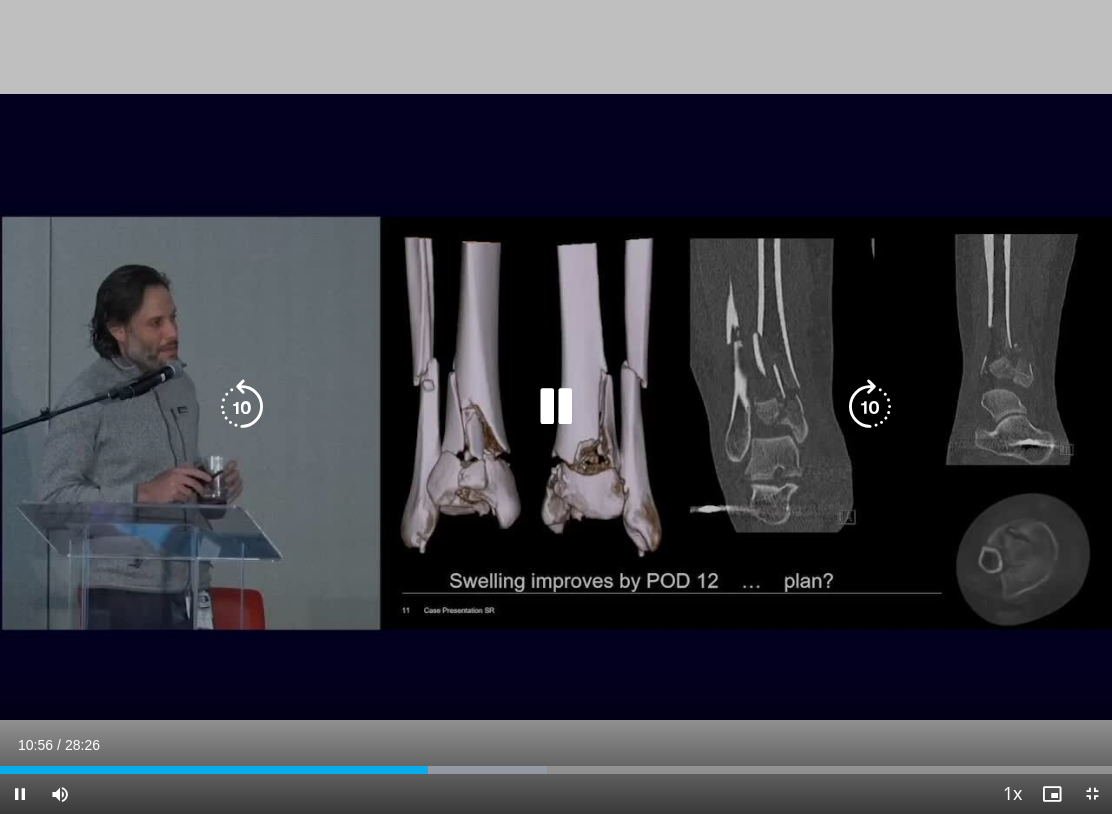 click on "150 seconds
Tap to unmute" at bounding box center [556, 407] 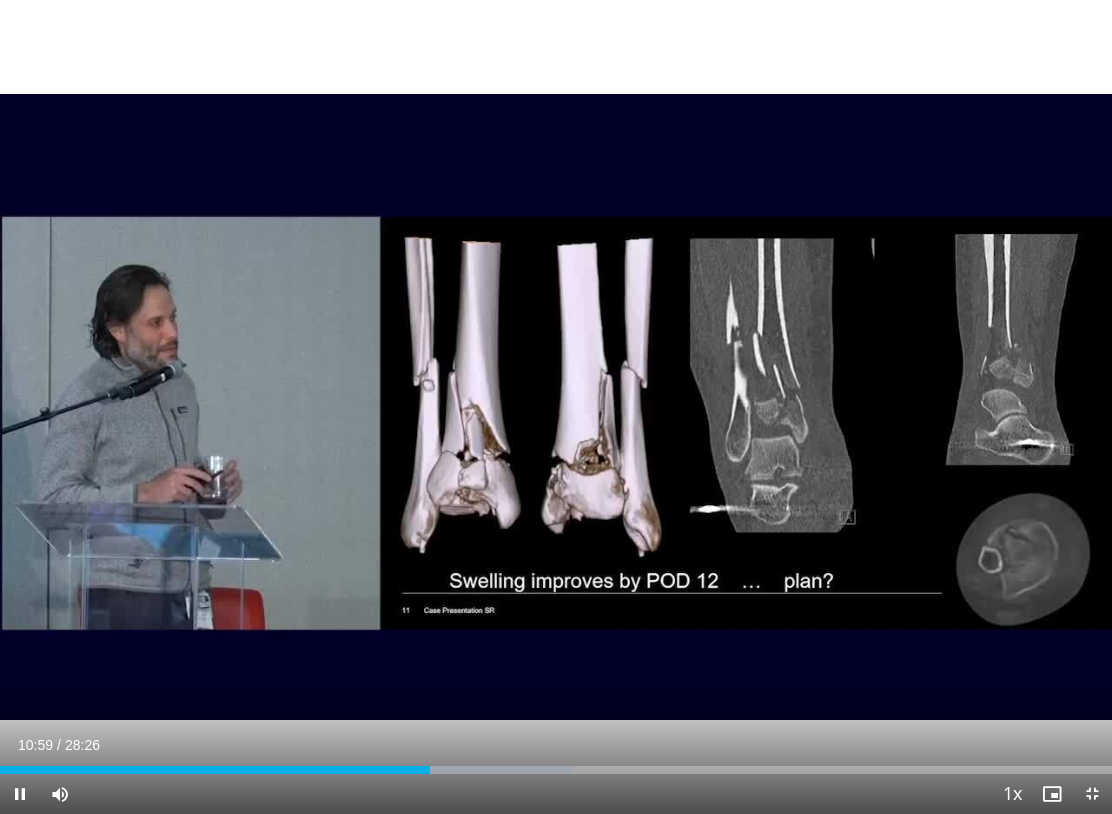 click on "150 seconds
Tap to unmute" at bounding box center [556, 407] 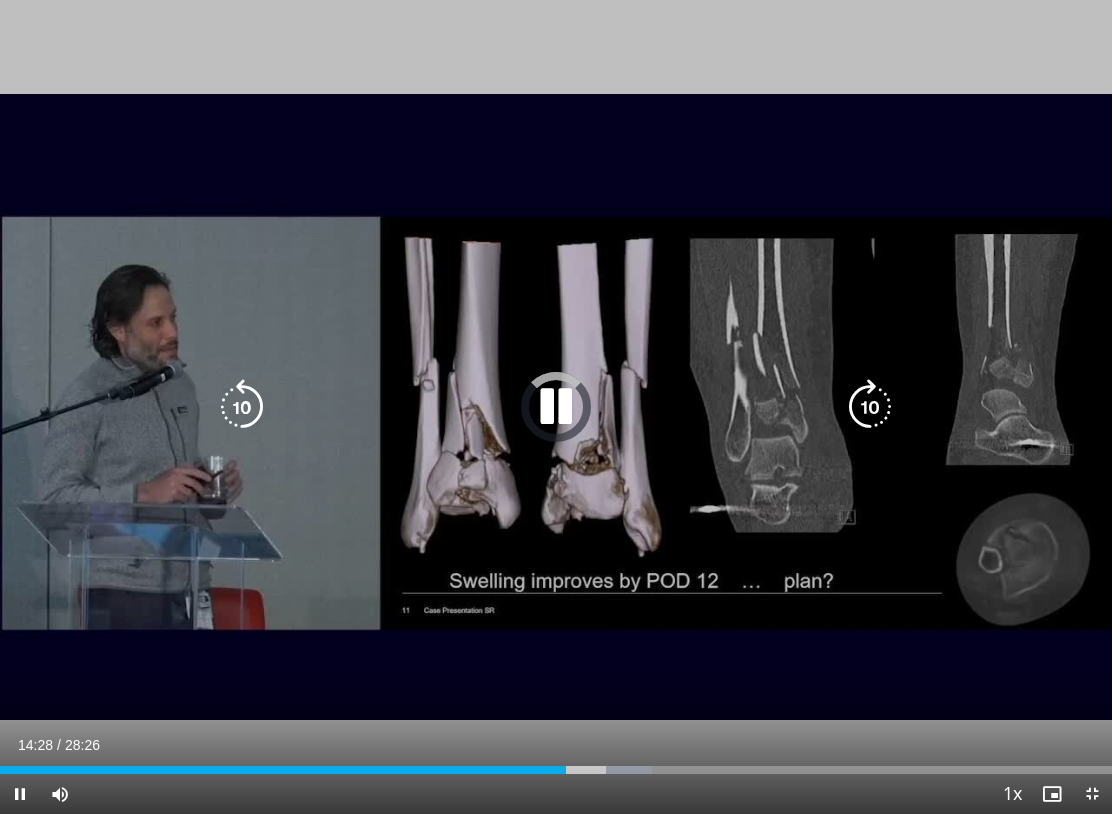 click on "Loaded :  58.60%" at bounding box center (556, 764) 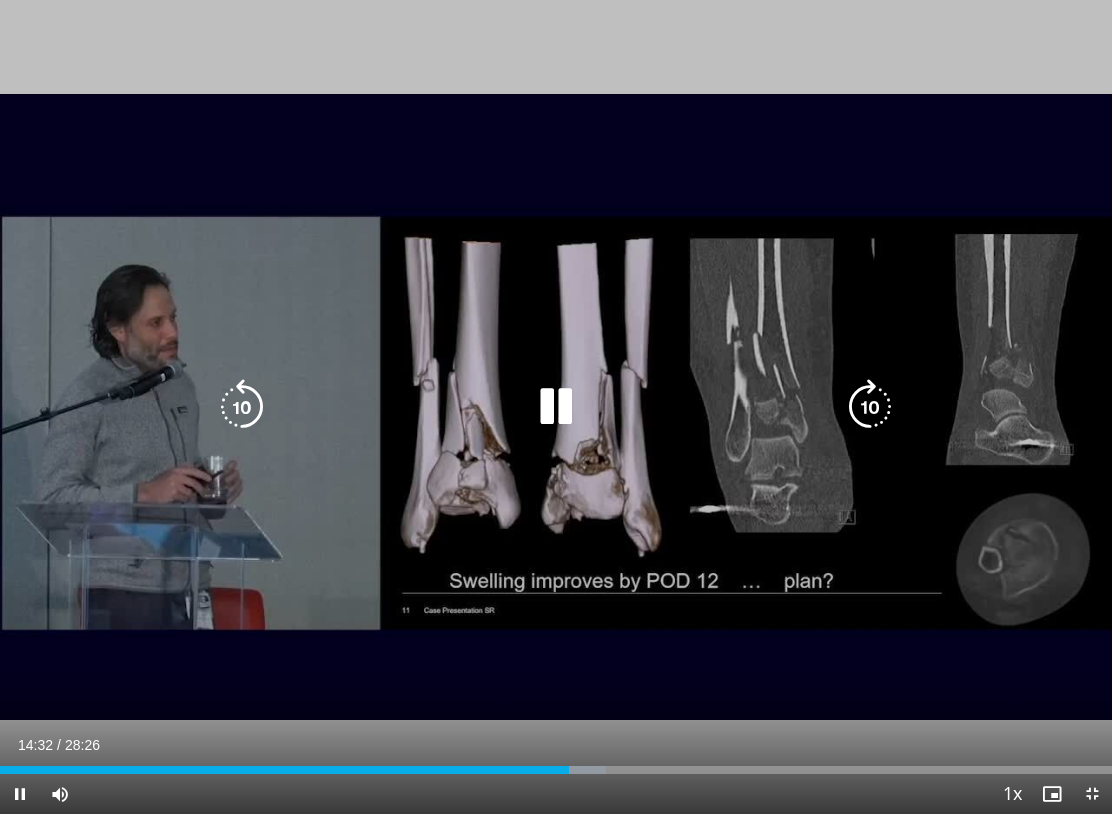 click on "Loaded :  54.50%" at bounding box center [303, 770] 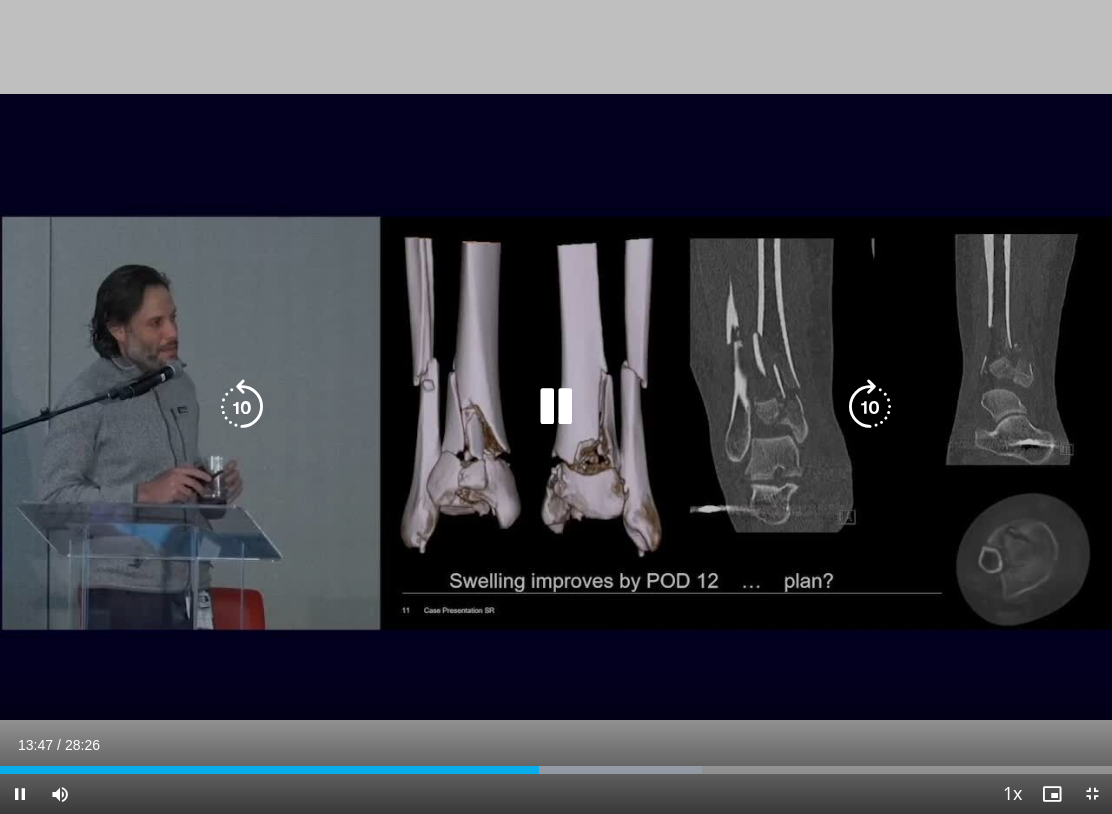 click at bounding box center (556, 407) 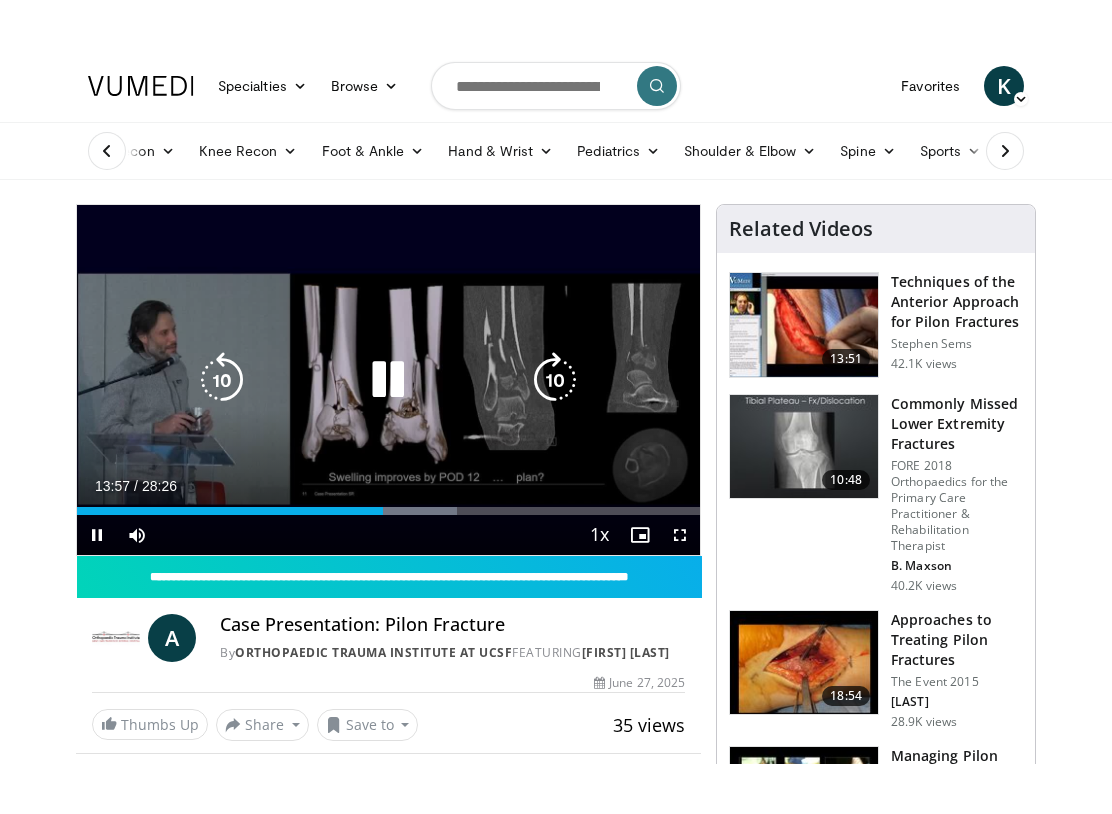 scroll, scrollTop: 20, scrollLeft: 0, axis: vertical 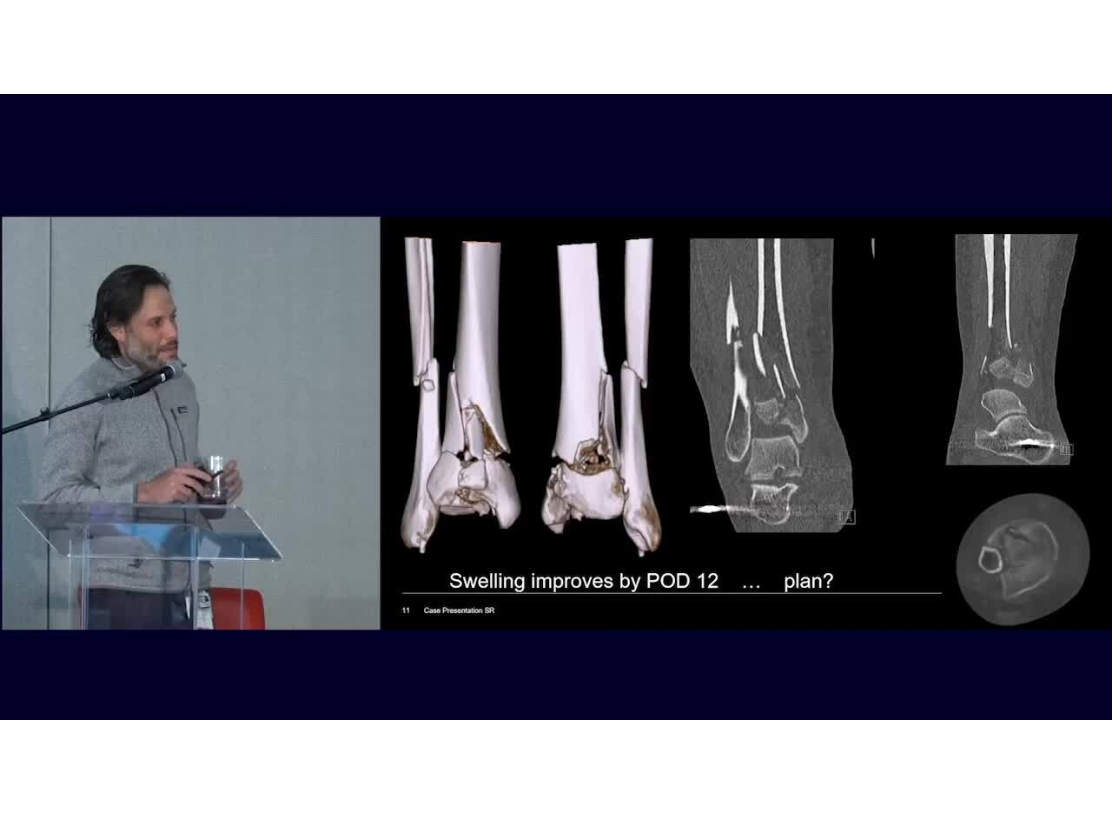 click on "150 seconds
Tap to unmute" at bounding box center [556, 407] 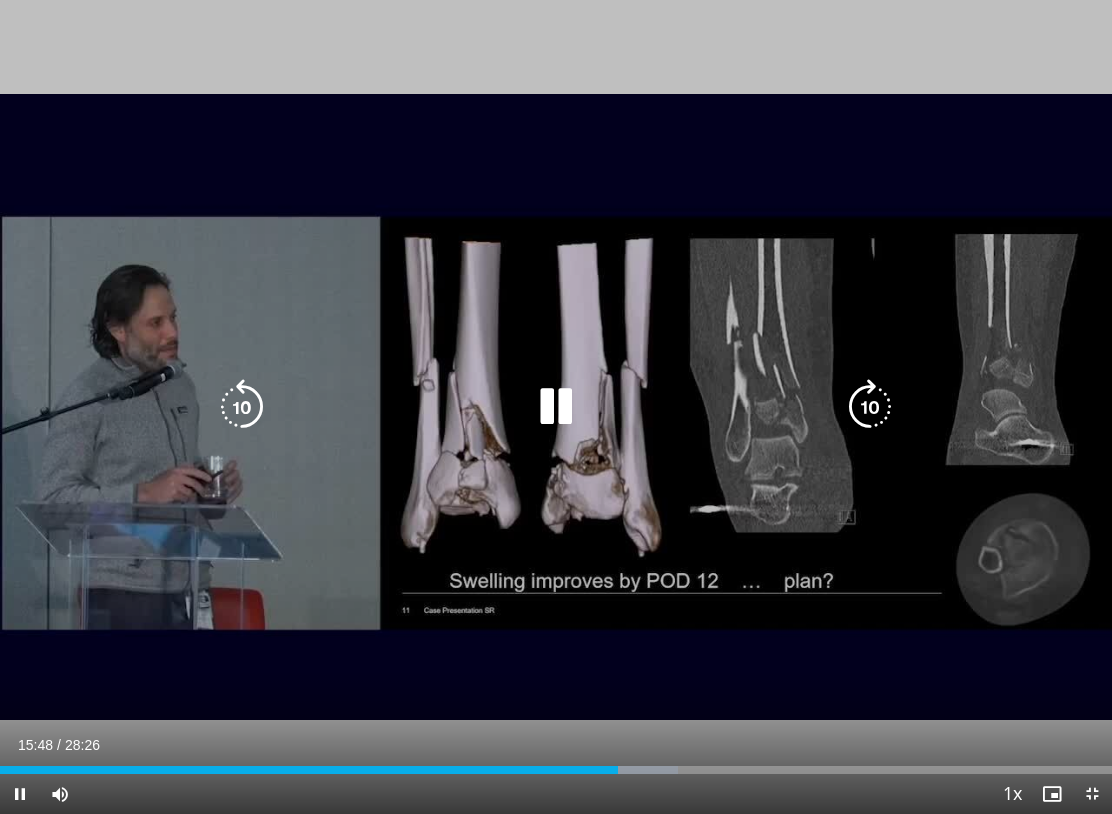 click at bounding box center [242, 407] 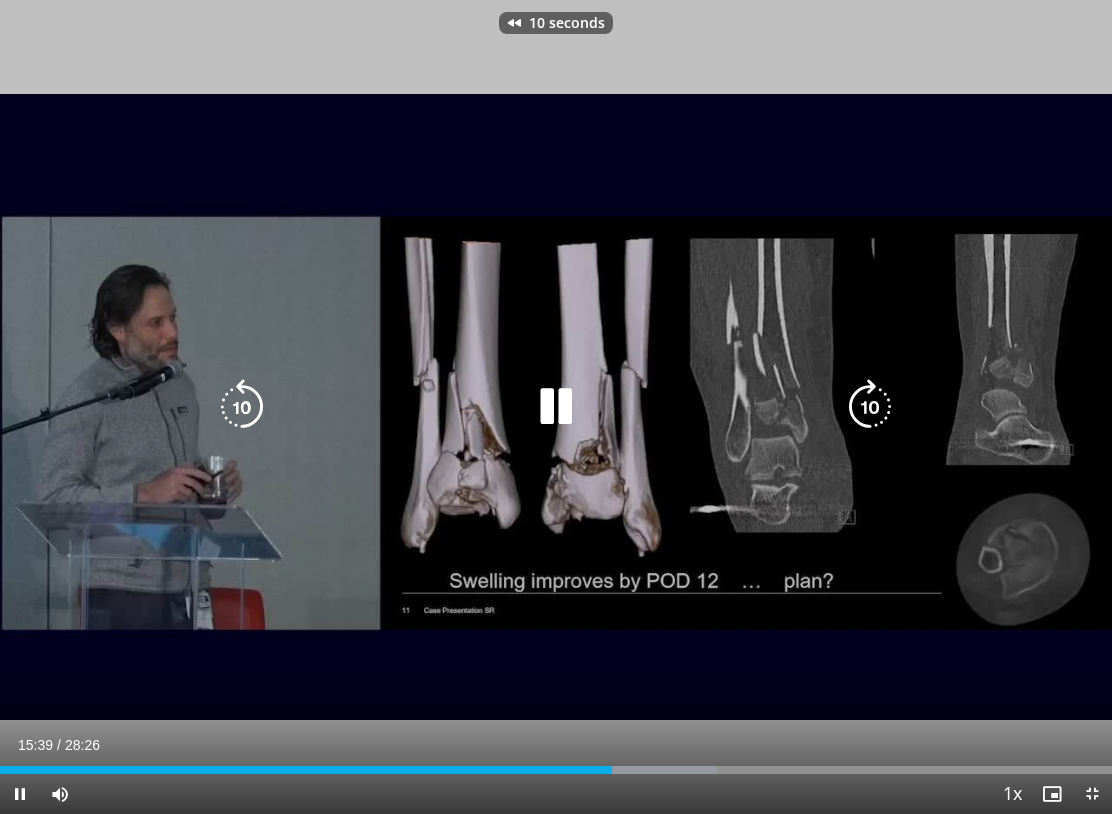click at bounding box center [242, 407] 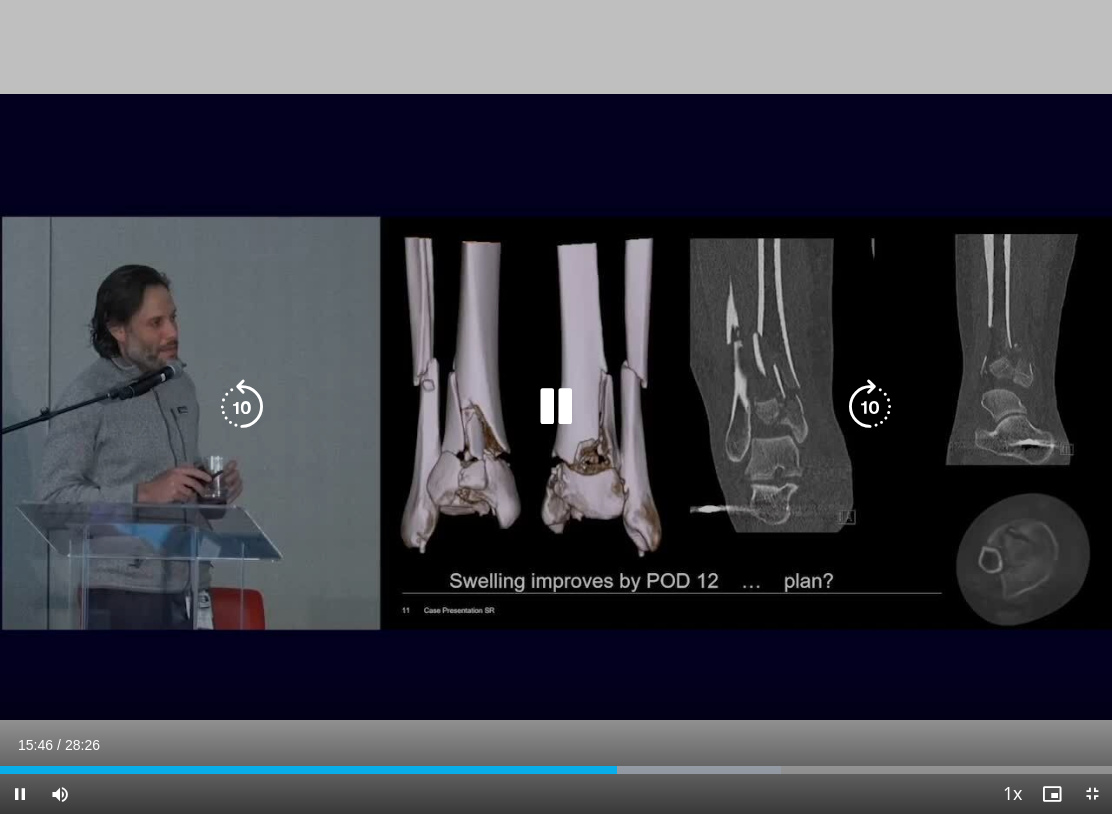 click at bounding box center [870, 407] 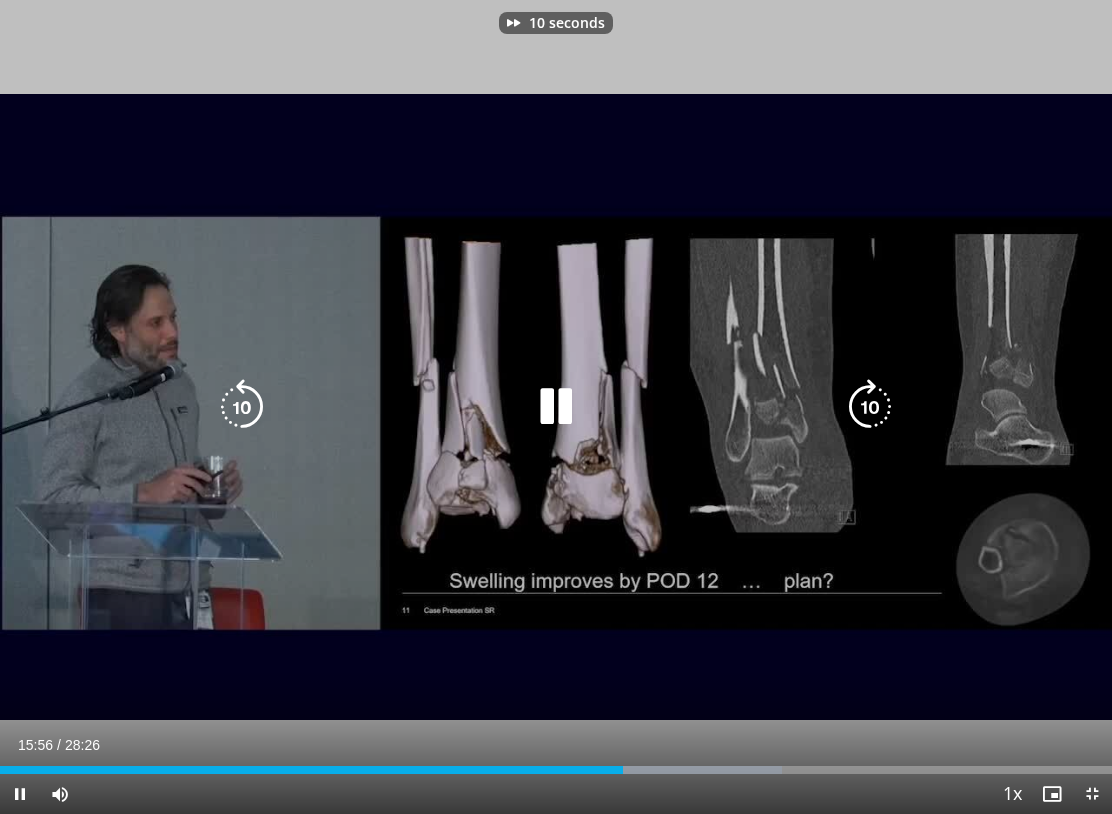 click at bounding box center (870, 407) 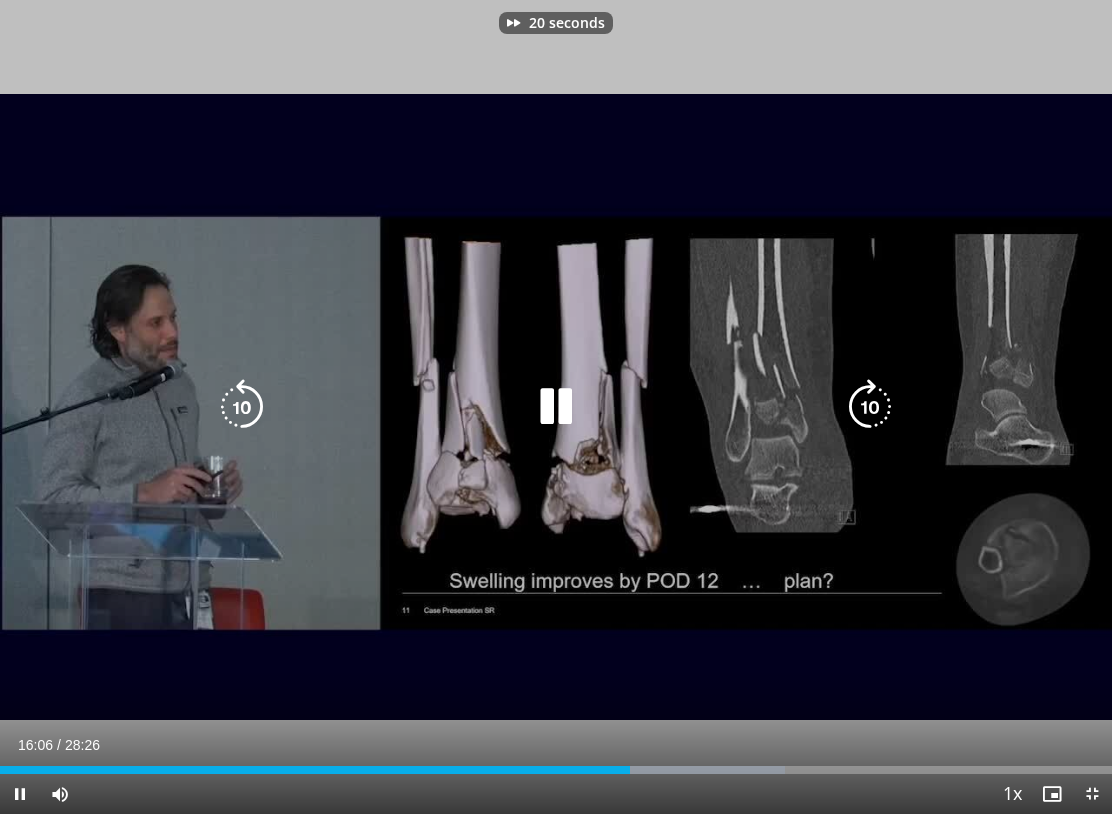 click at bounding box center [870, 407] 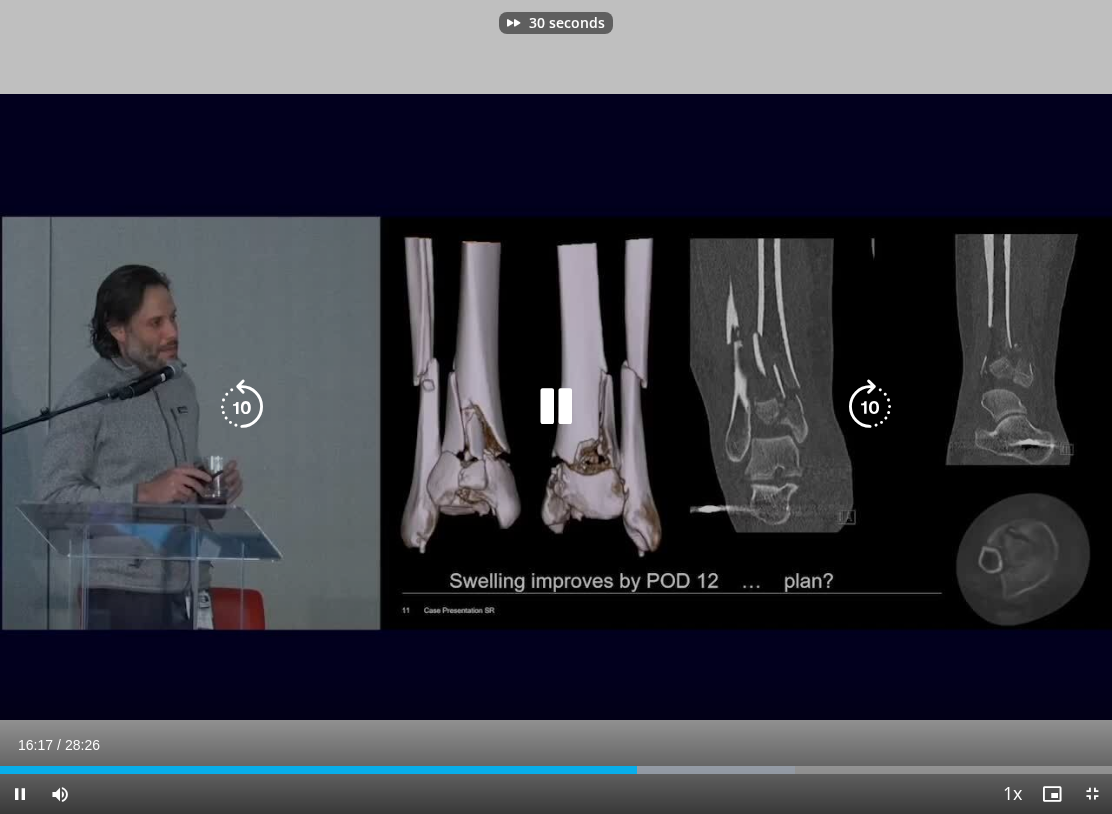 click at bounding box center [870, 407] 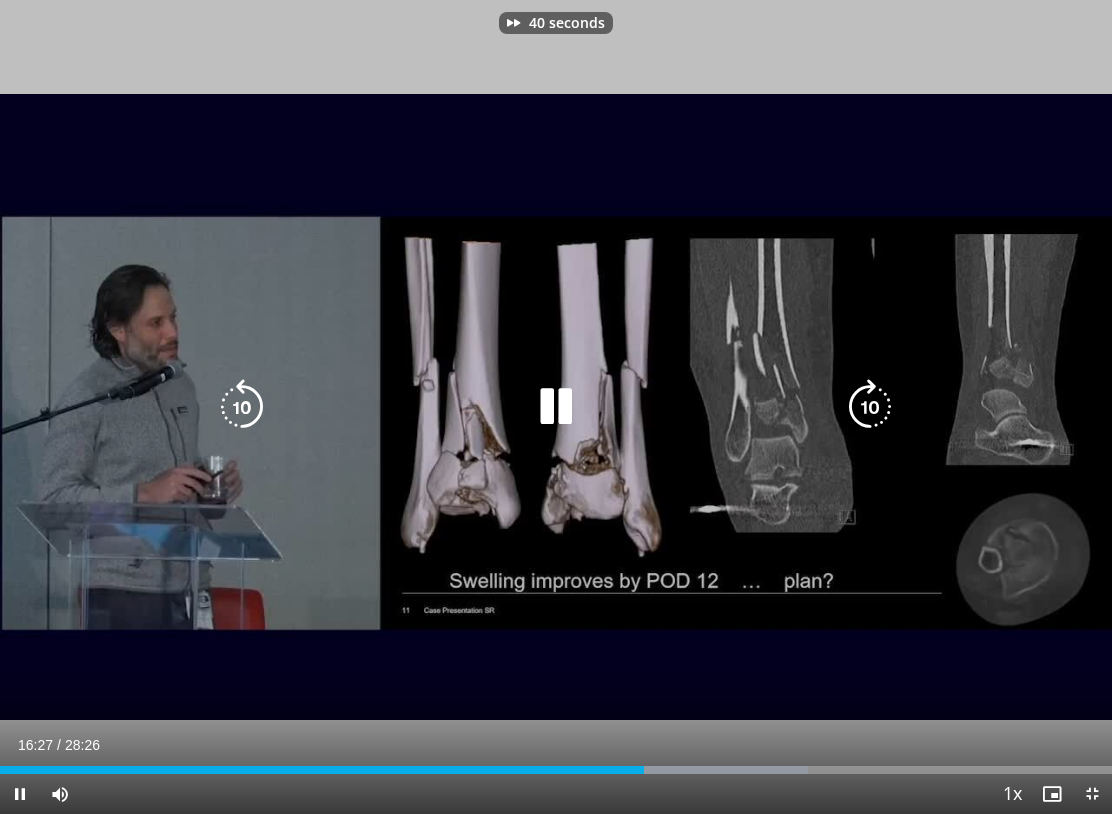 click at bounding box center [870, 407] 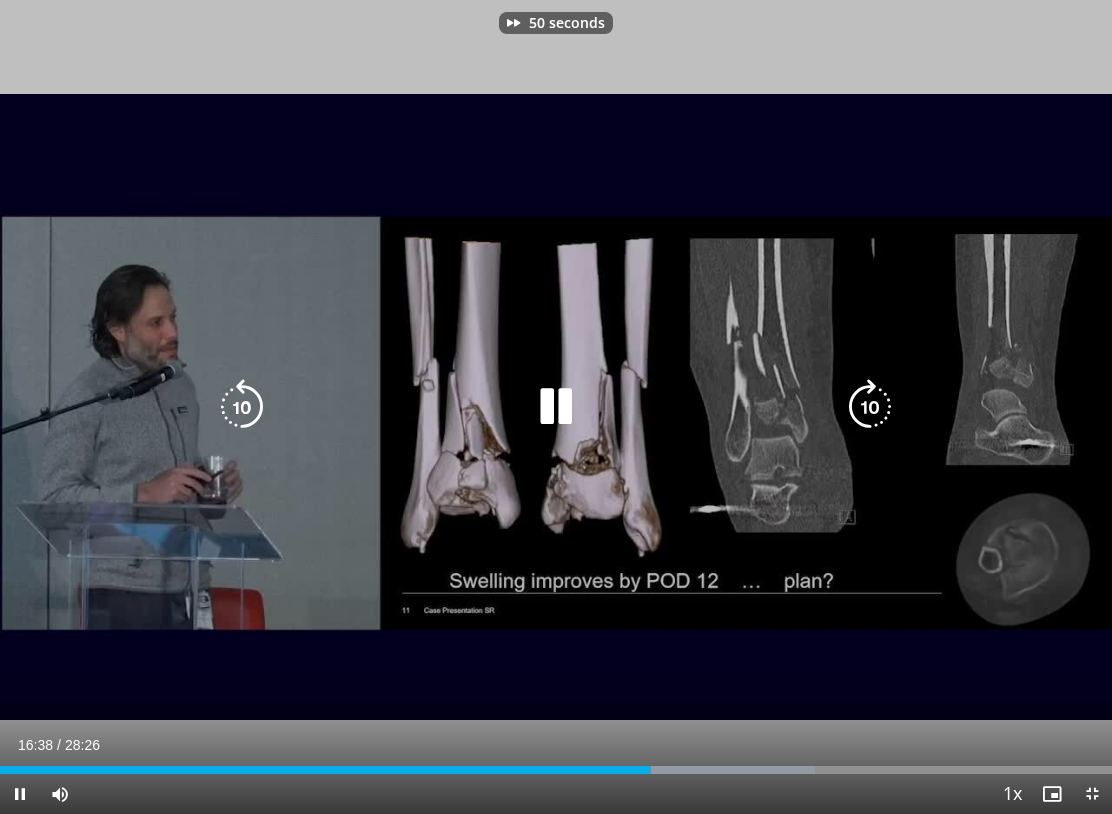 click at bounding box center (870, 407) 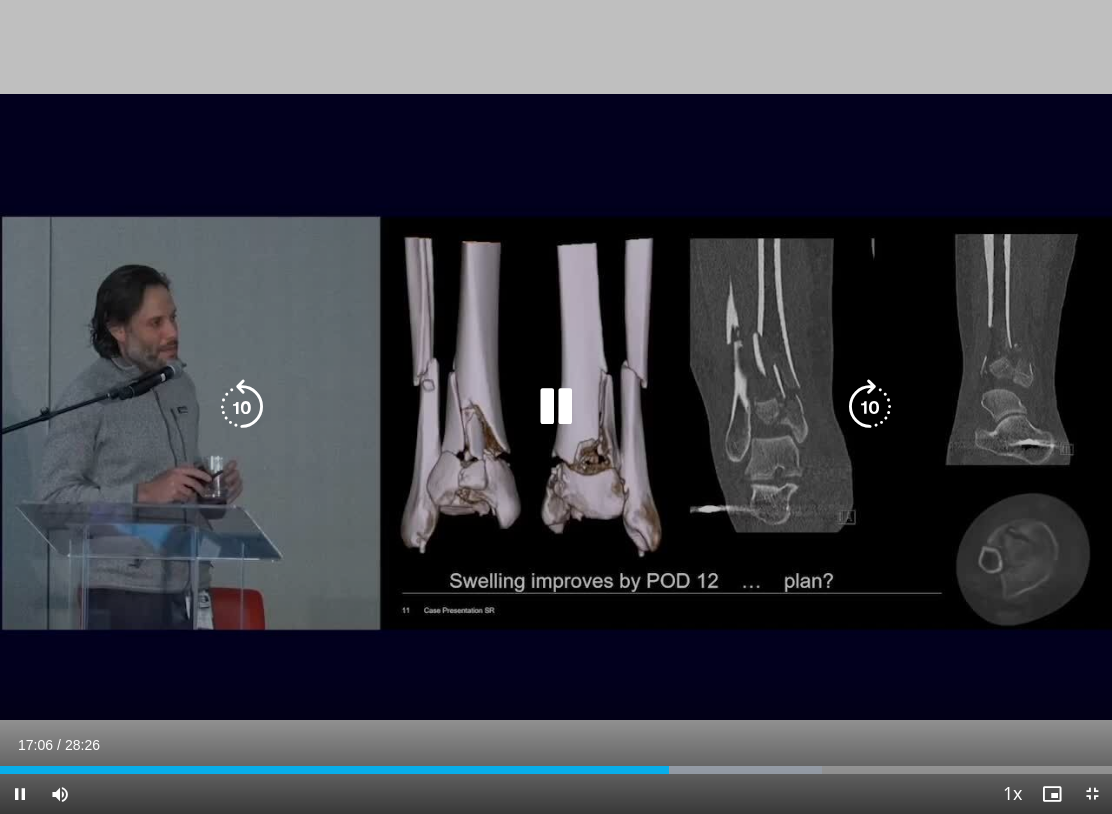 click at bounding box center (870, 407) 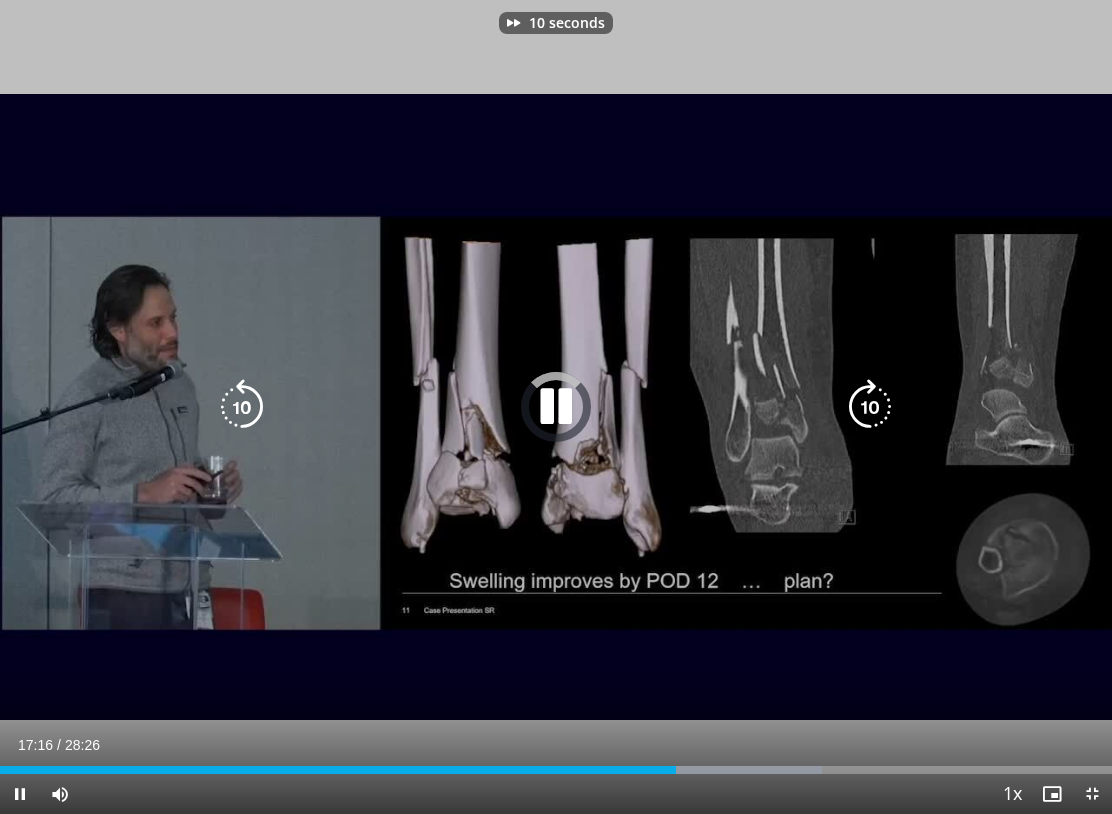 click at bounding box center [870, 407] 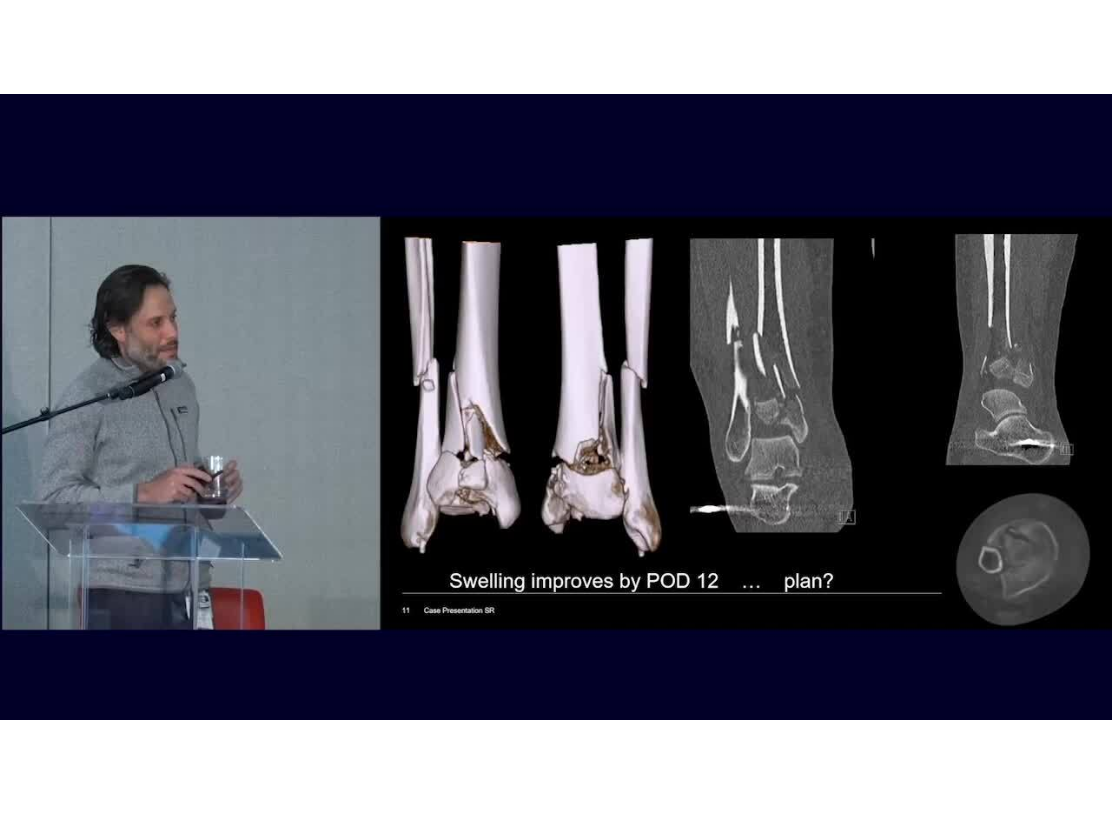 click on "20 seconds
Tap to unmute" at bounding box center (556, 407) 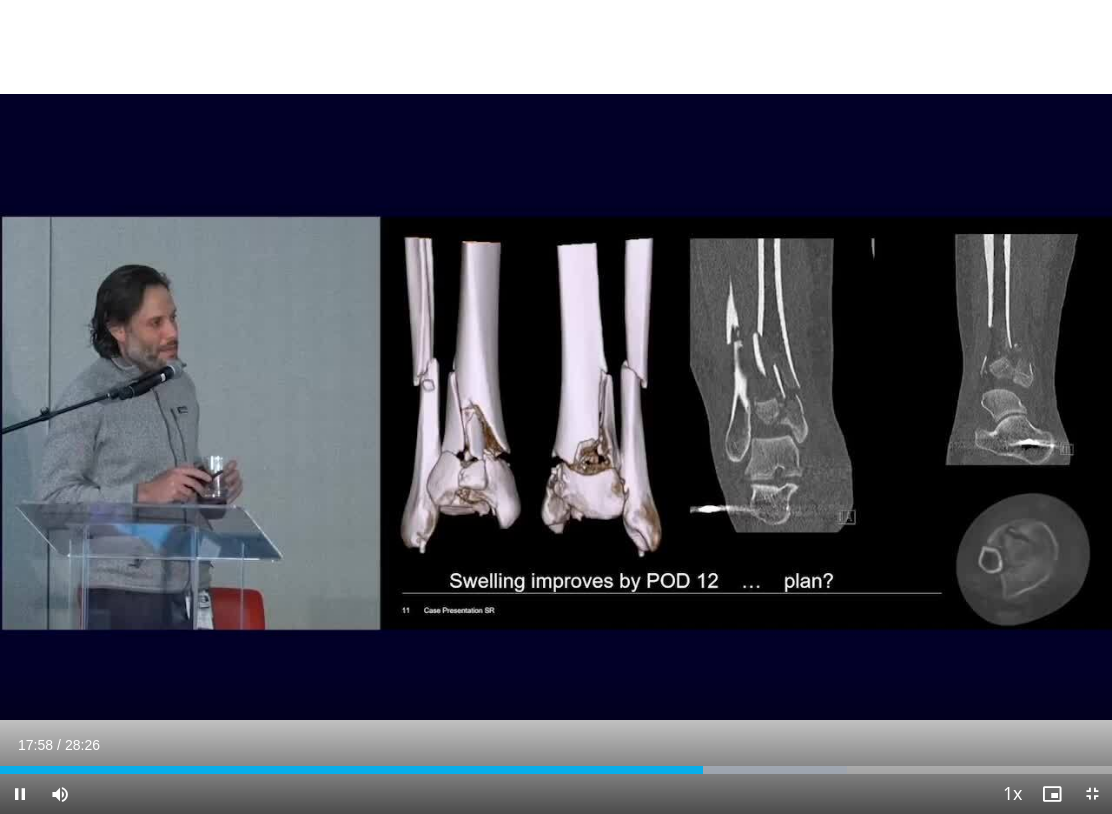 click at bounding box center (870, 407) 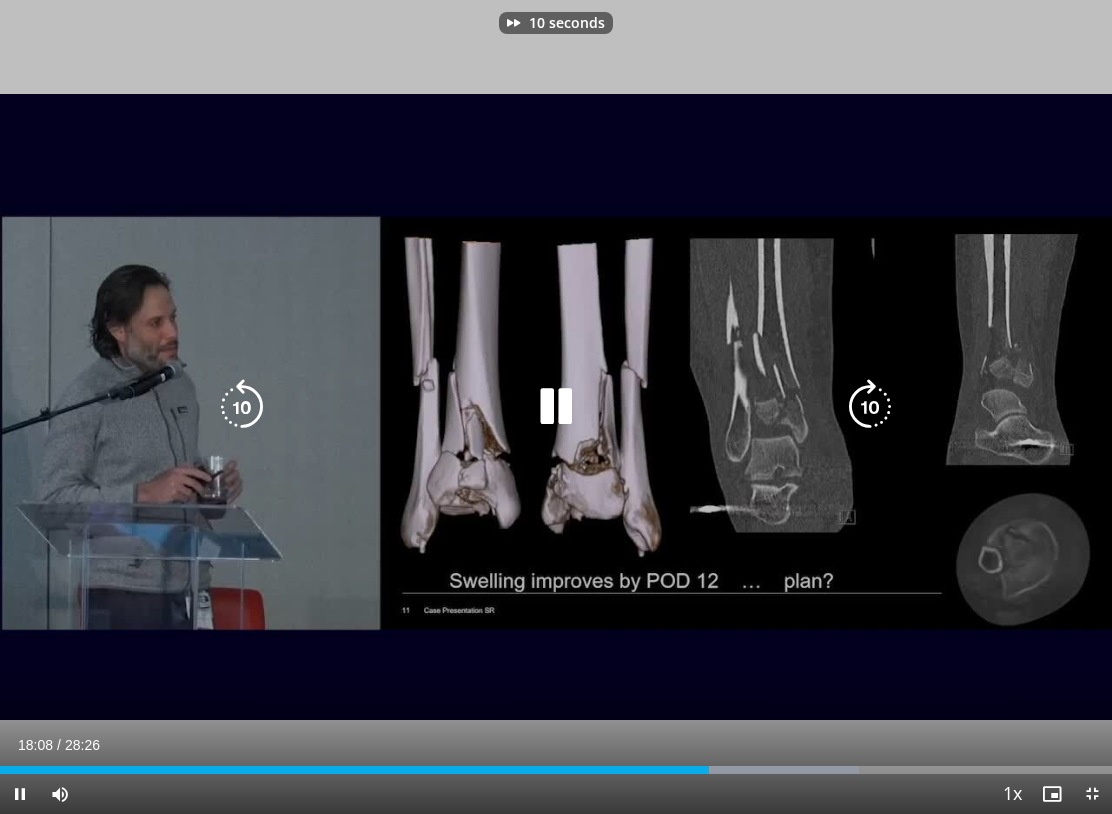 click at bounding box center [870, 407] 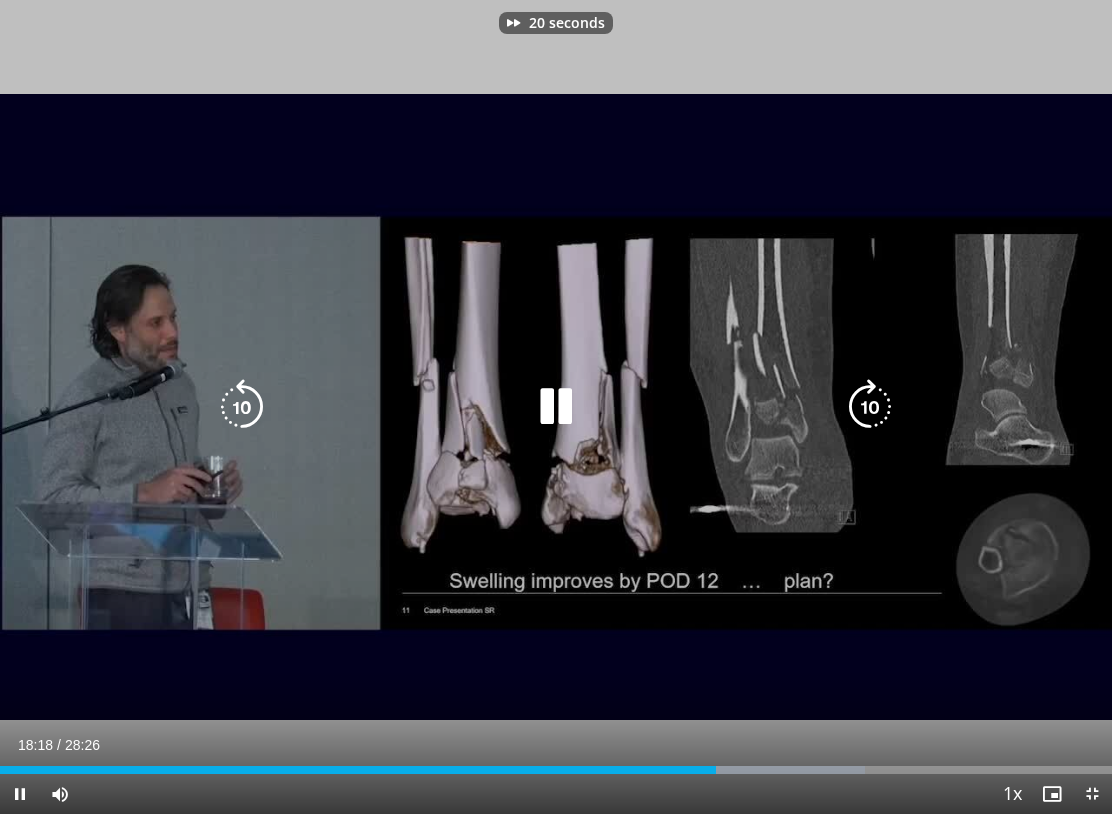 click at bounding box center (870, 407) 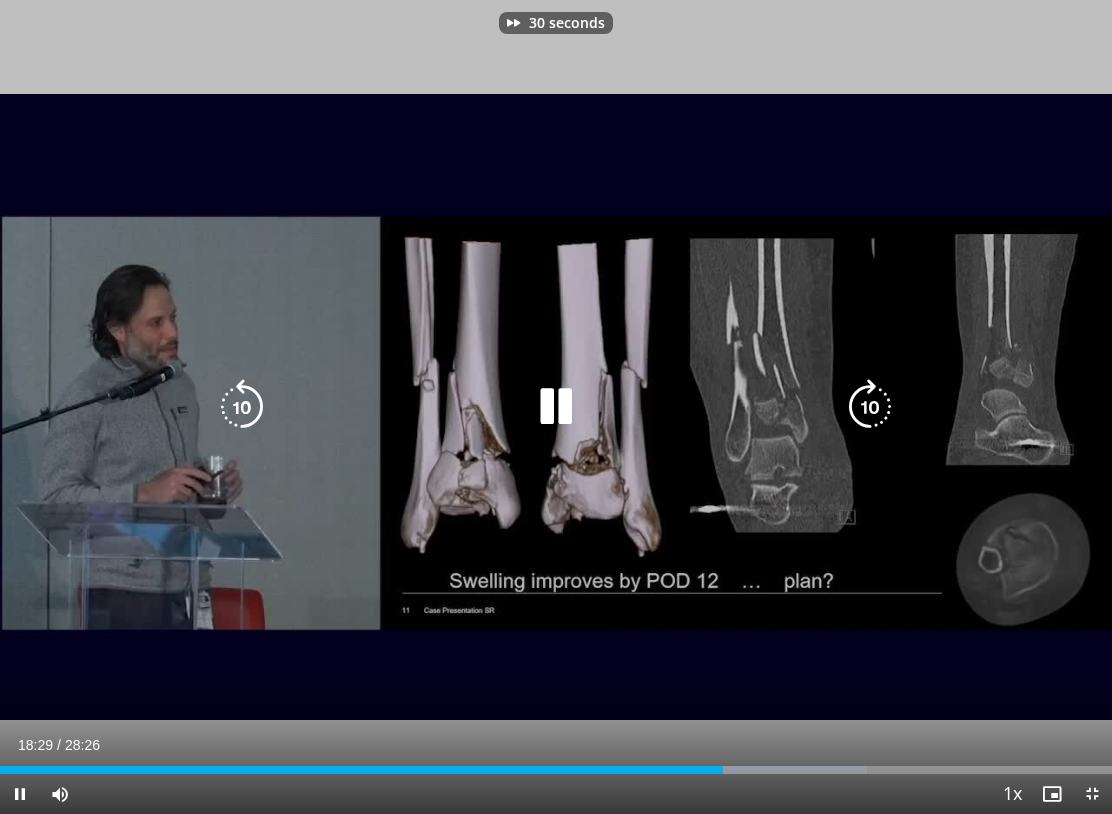 click at bounding box center [870, 407] 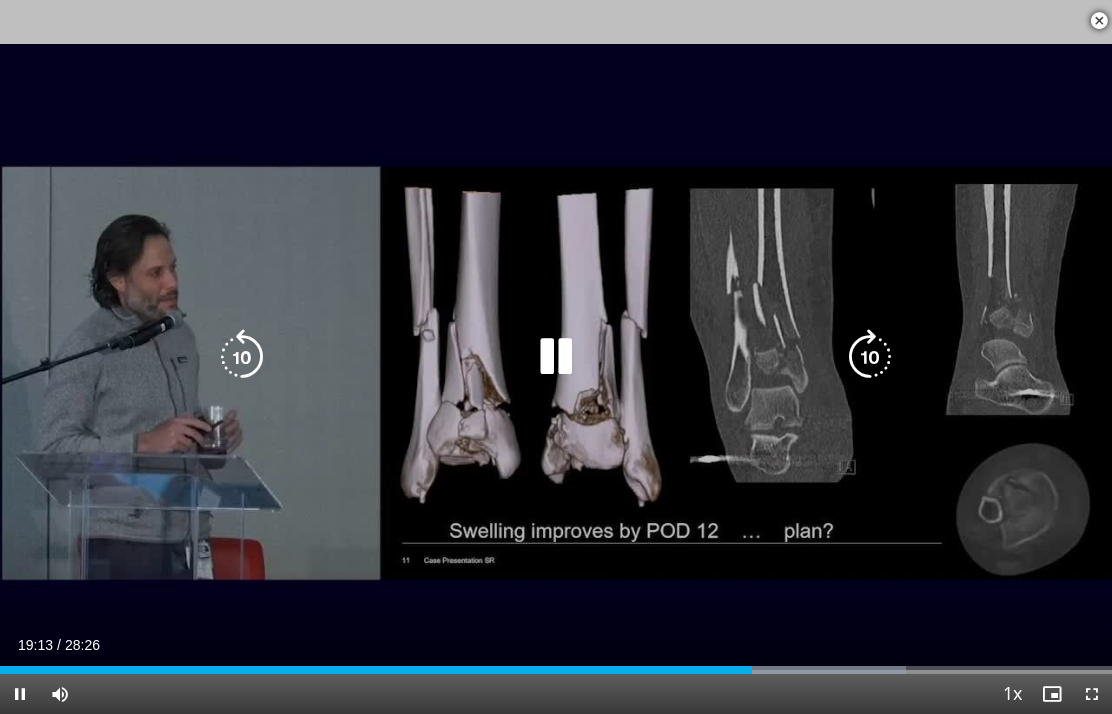 scroll, scrollTop: 253, scrollLeft: 0, axis: vertical 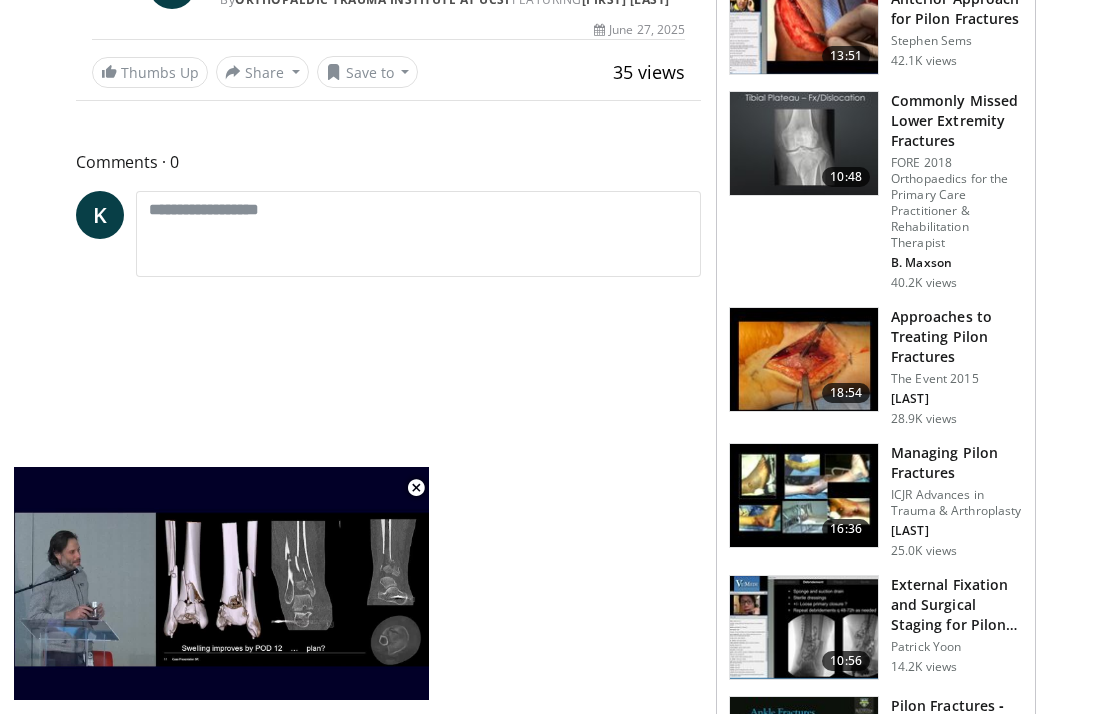 click on "Approaches to Treating Pilon Fractures" at bounding box center [957, 337] 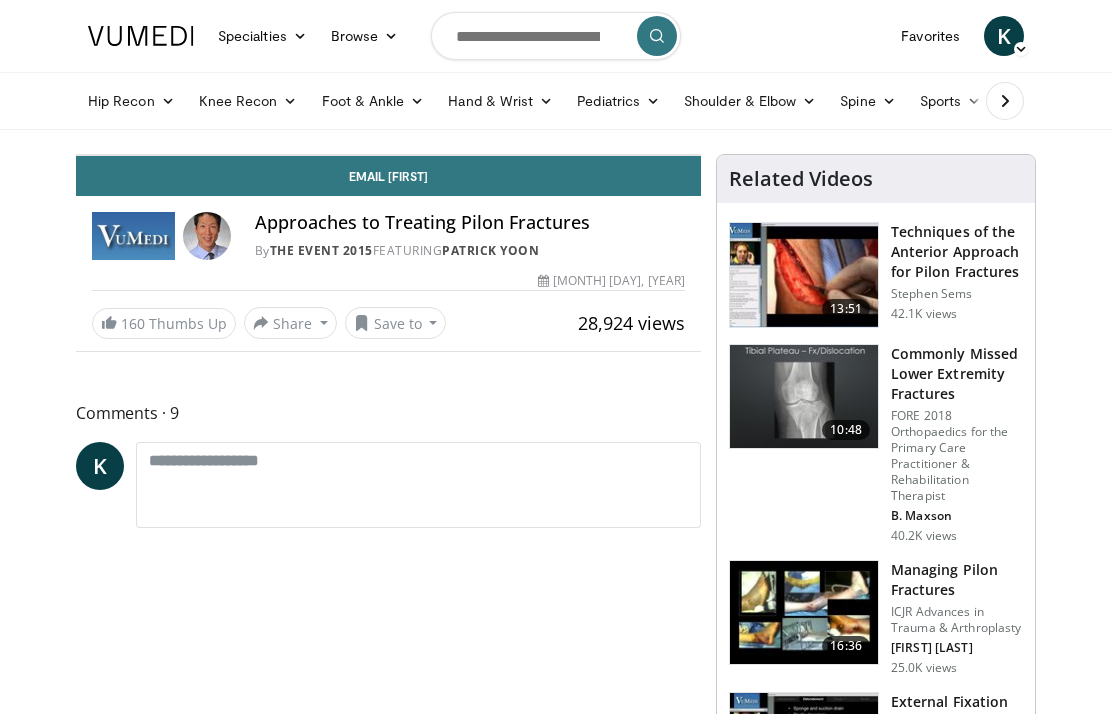 scroll, scrollTop: 0, scrollLeft: 0, axis: both 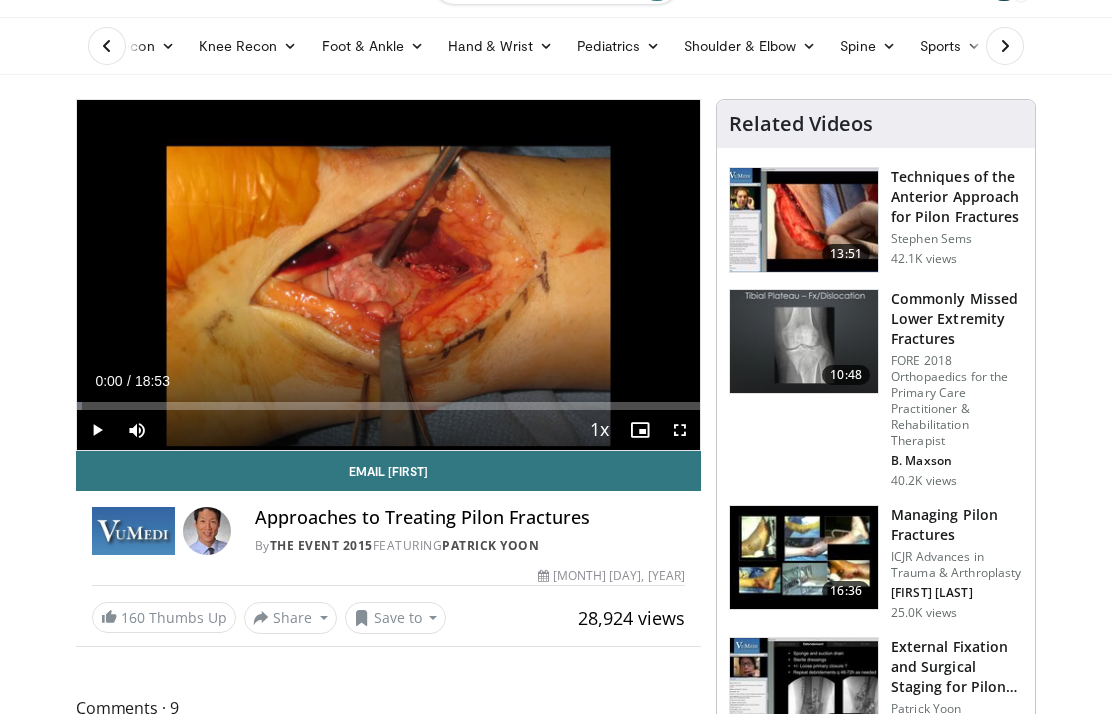 click on "Techniques of the Anterior Approach for Pilon Fractures" at bounding box center (957, 197) 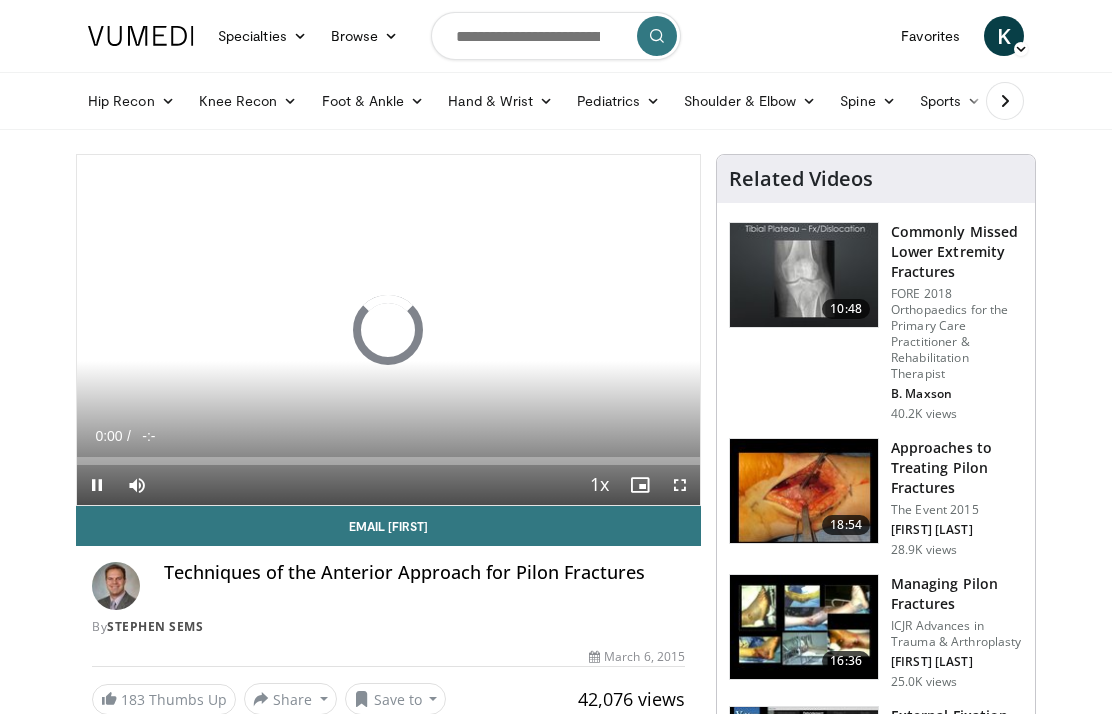 scroll, scrollTop: 0, scrollLeft: 0, axis: both 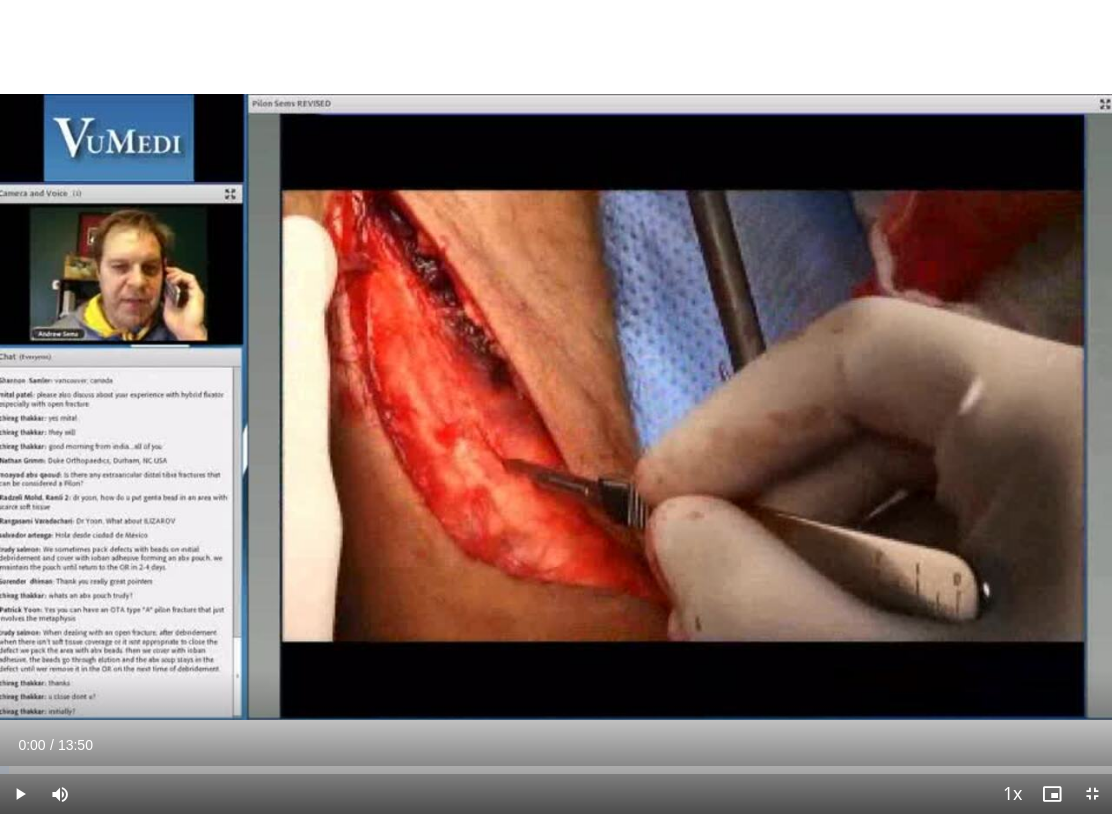 click at bounding box center [870, 407] 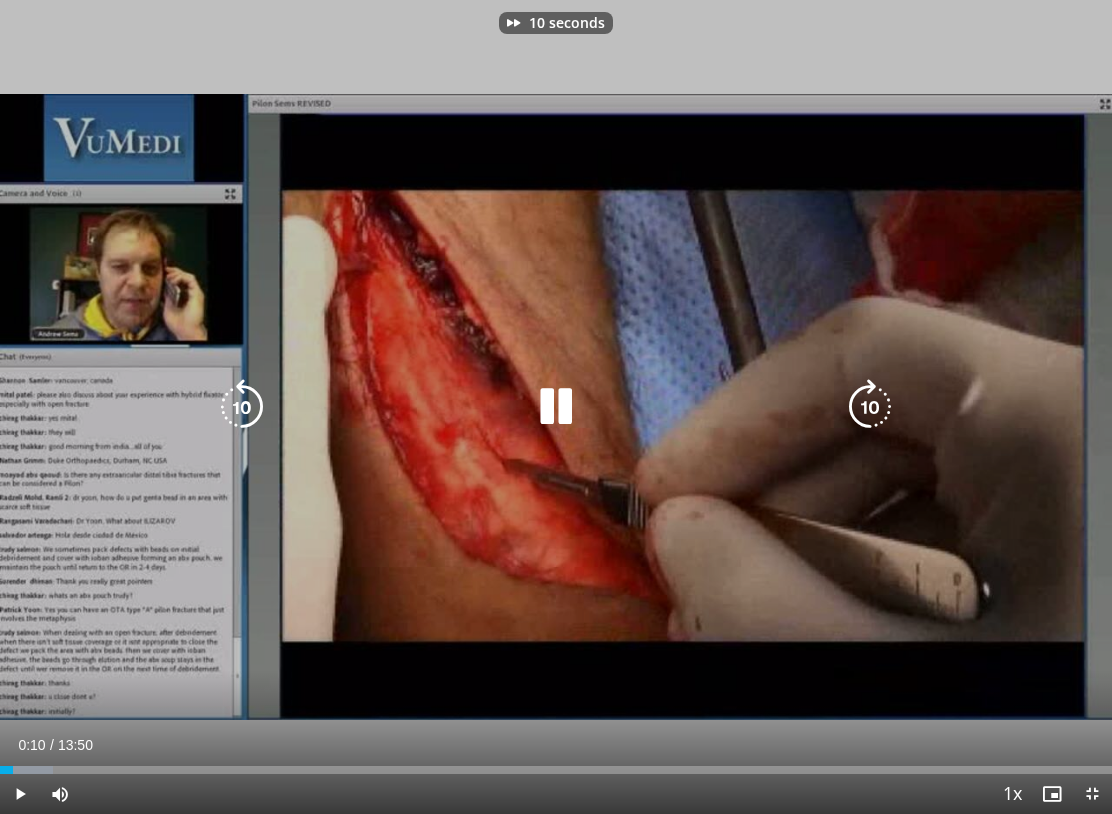 click at bounding box center (870, 407) 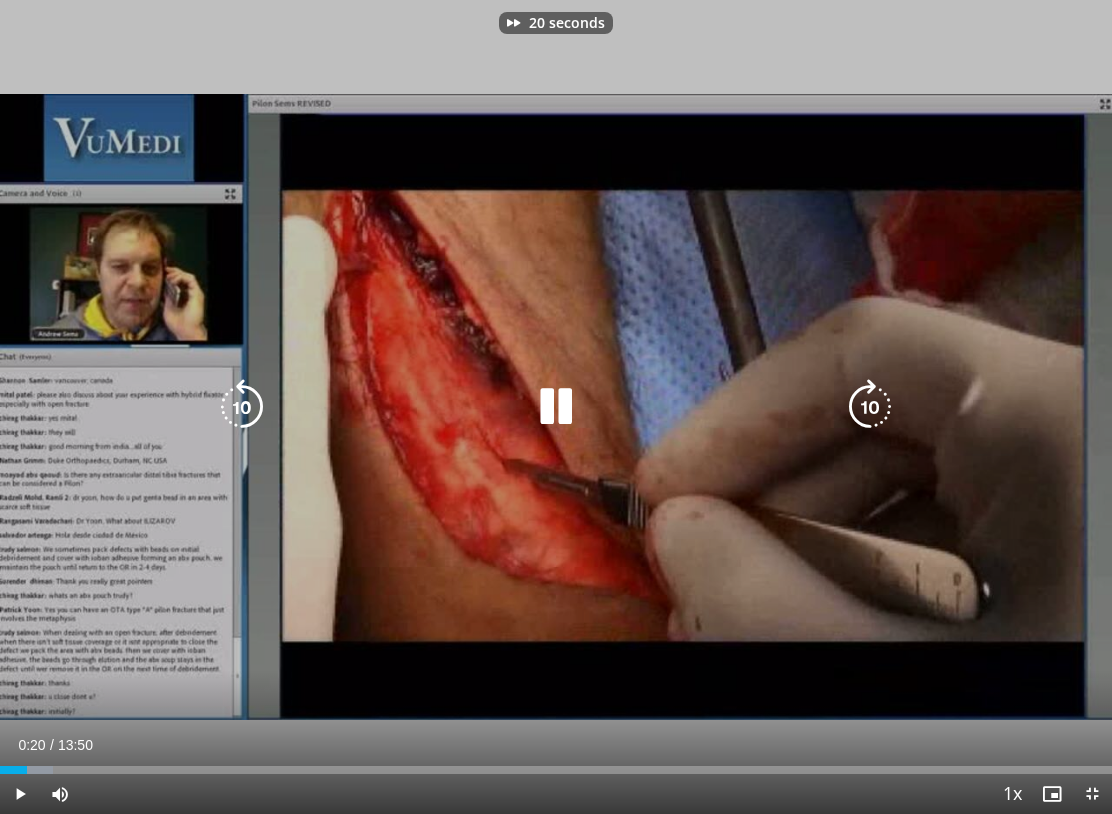 click at bounding box center [870, 407] 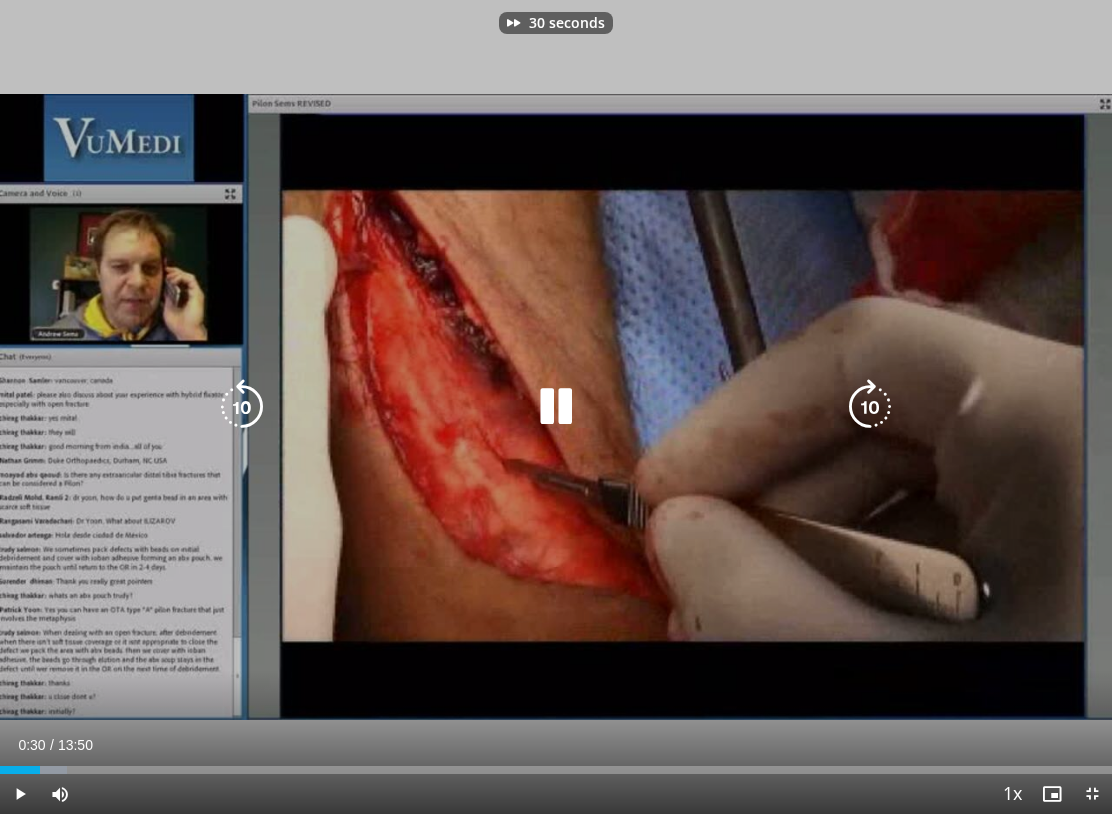 click at bounding box center (870, 407) 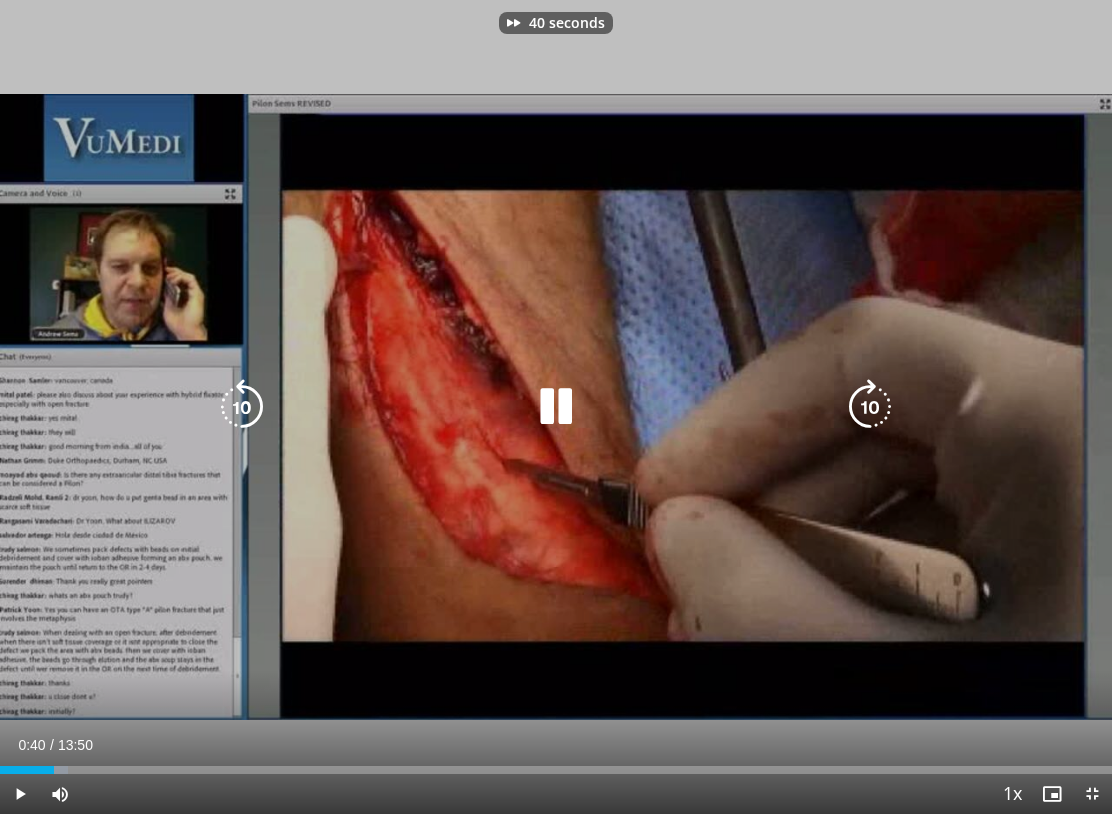 click at bounding box center [870, 407] 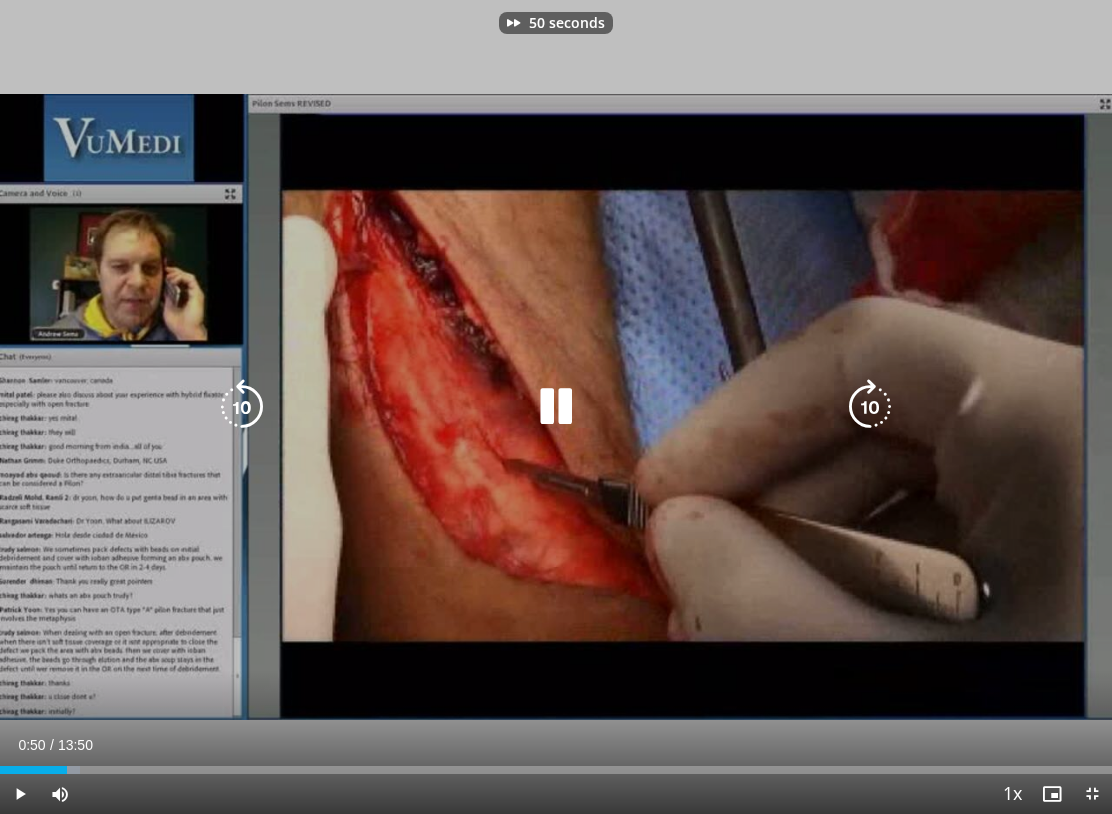 click at bounding box center (870, 407) 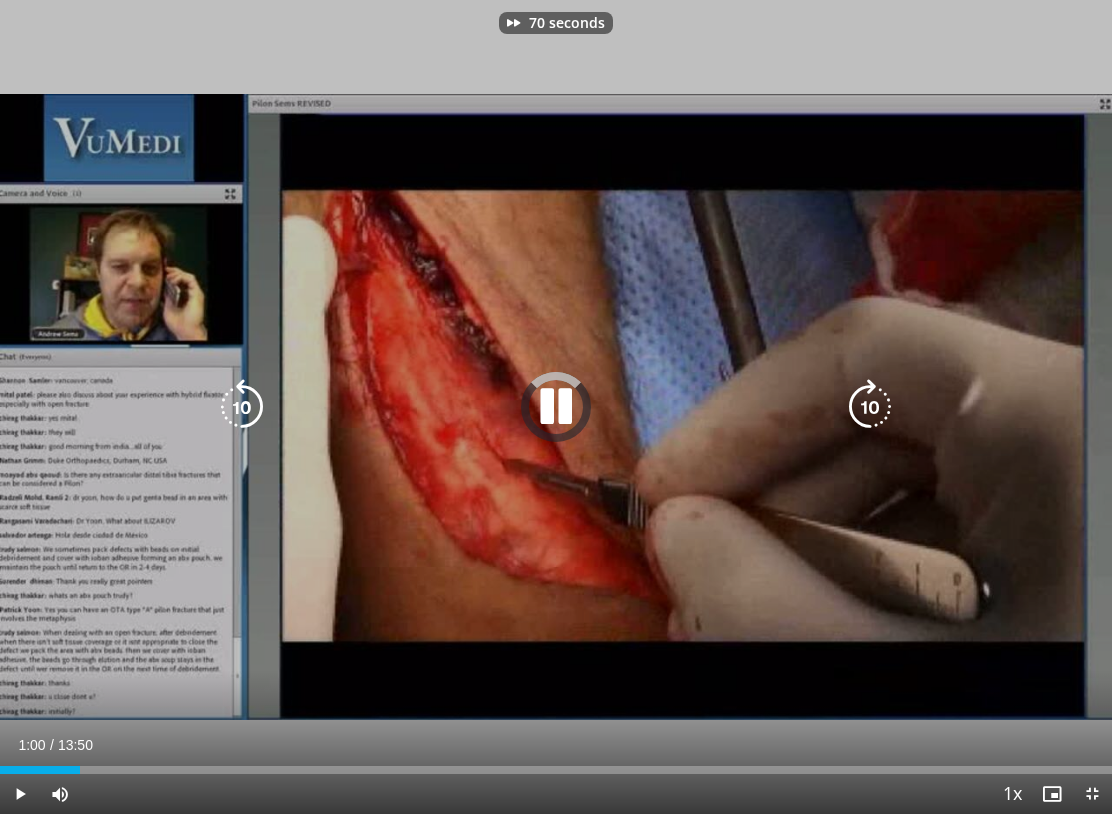 click at bounding box center (870, 407) 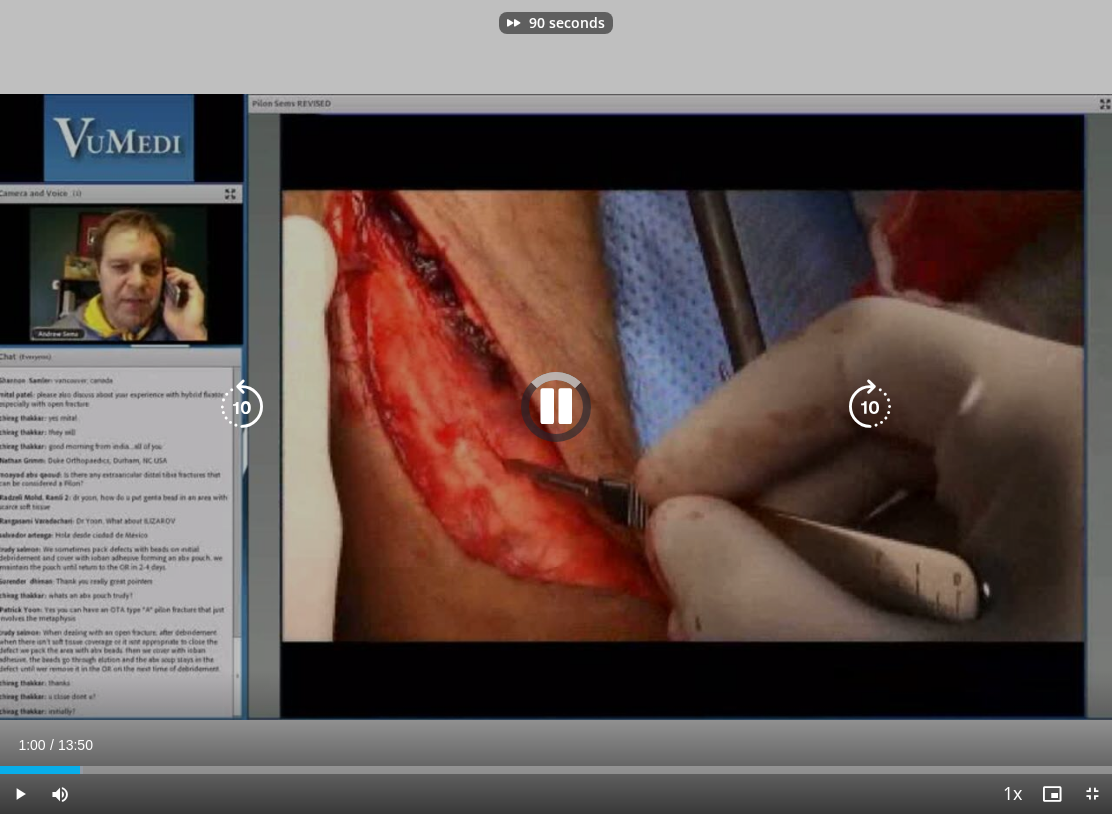click at bounding box center (870, 407) 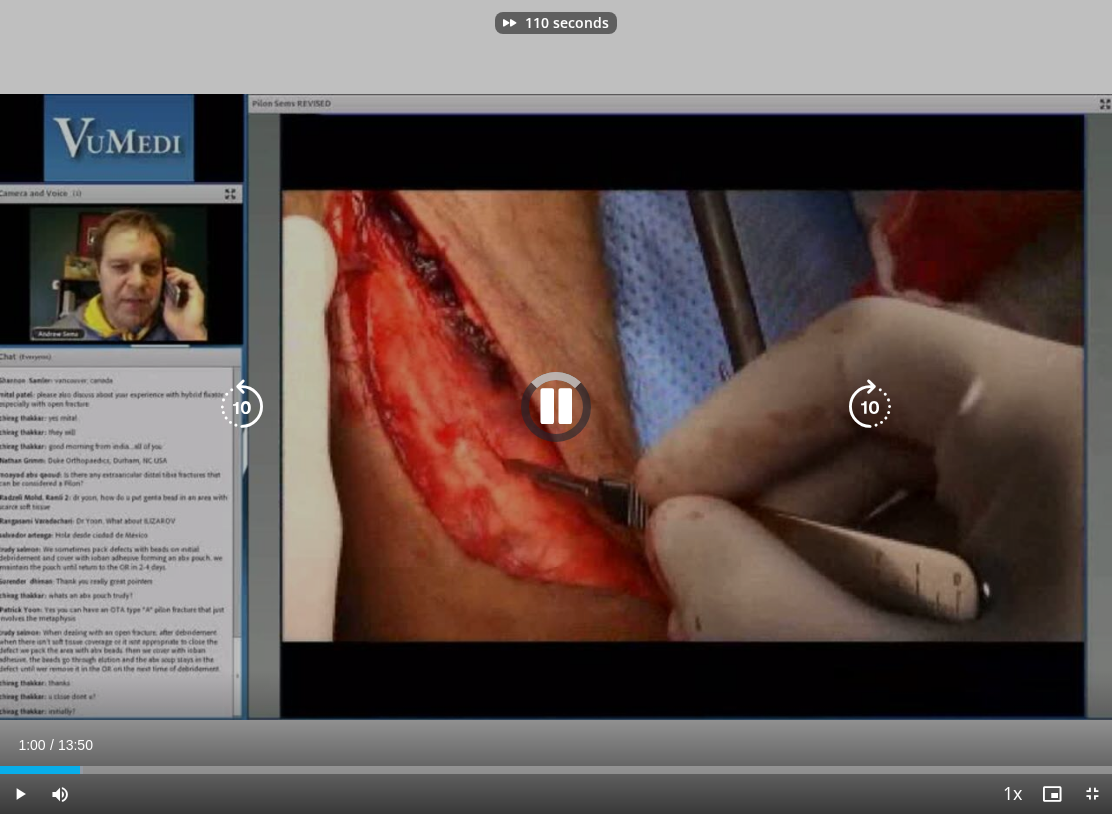 click at bounding box center (870, 407) 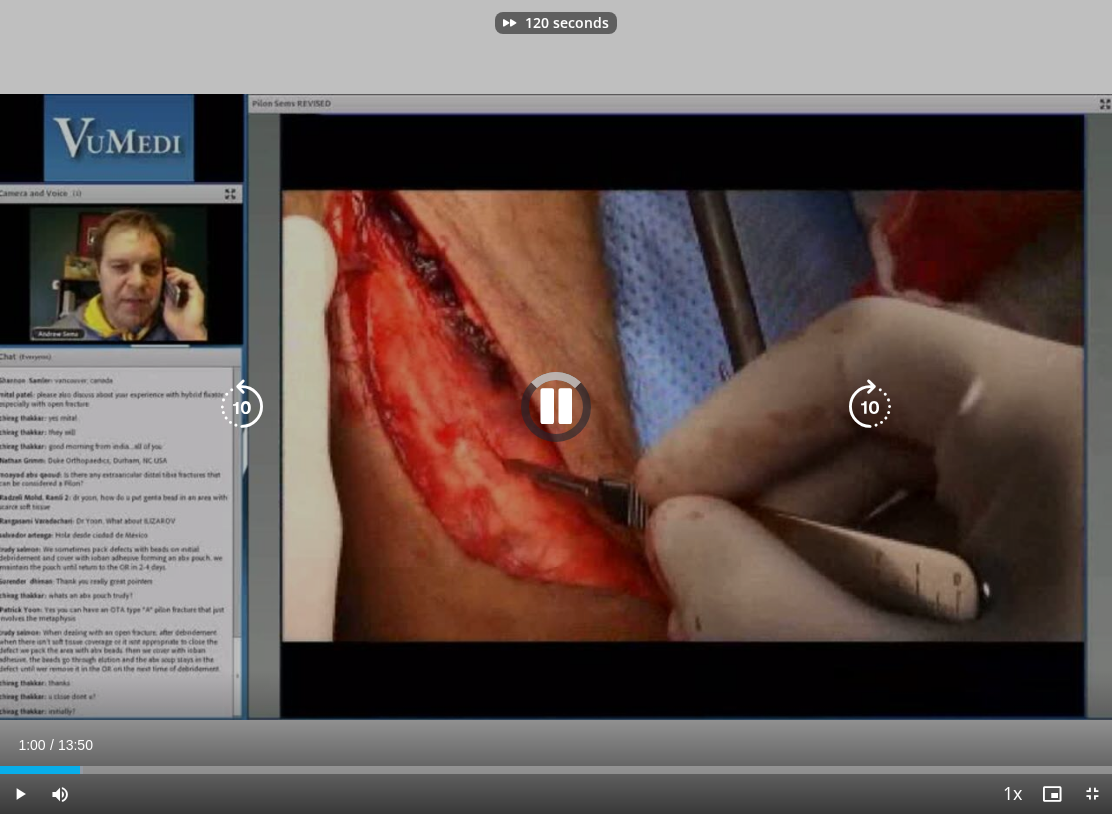 click at bounding box center (870, 407) 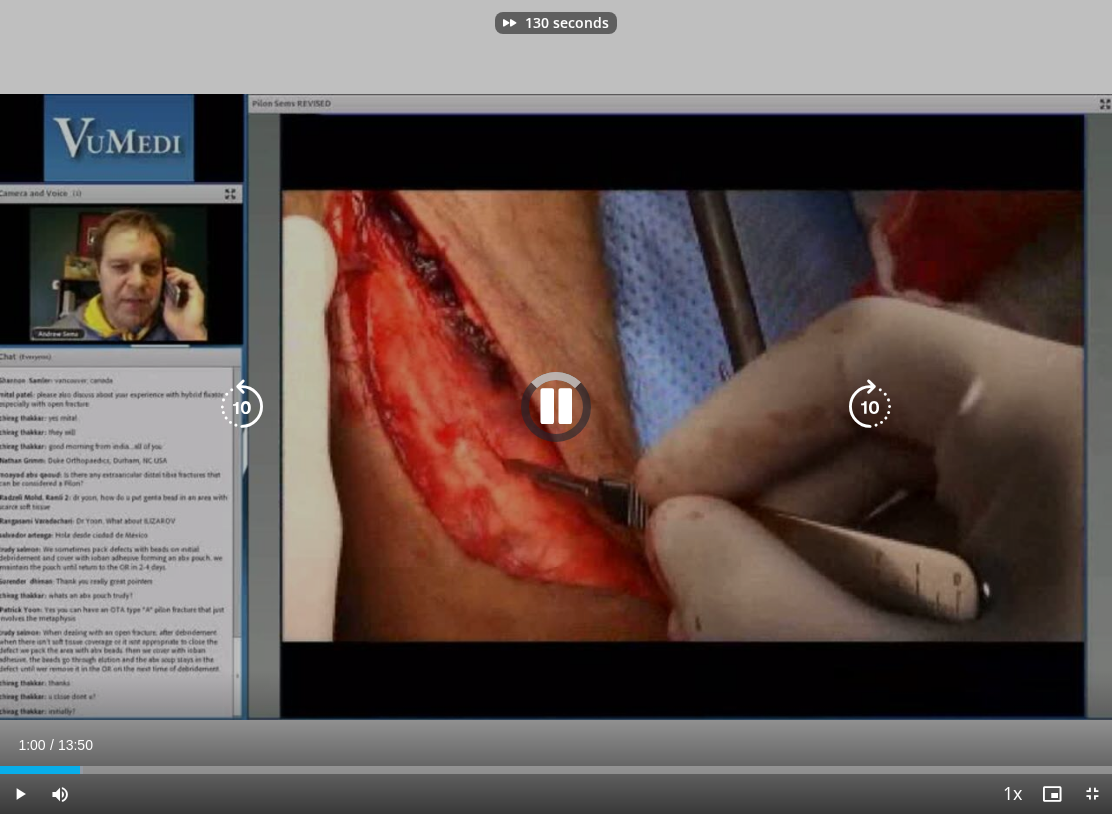 click at bounding box center [870, 407] 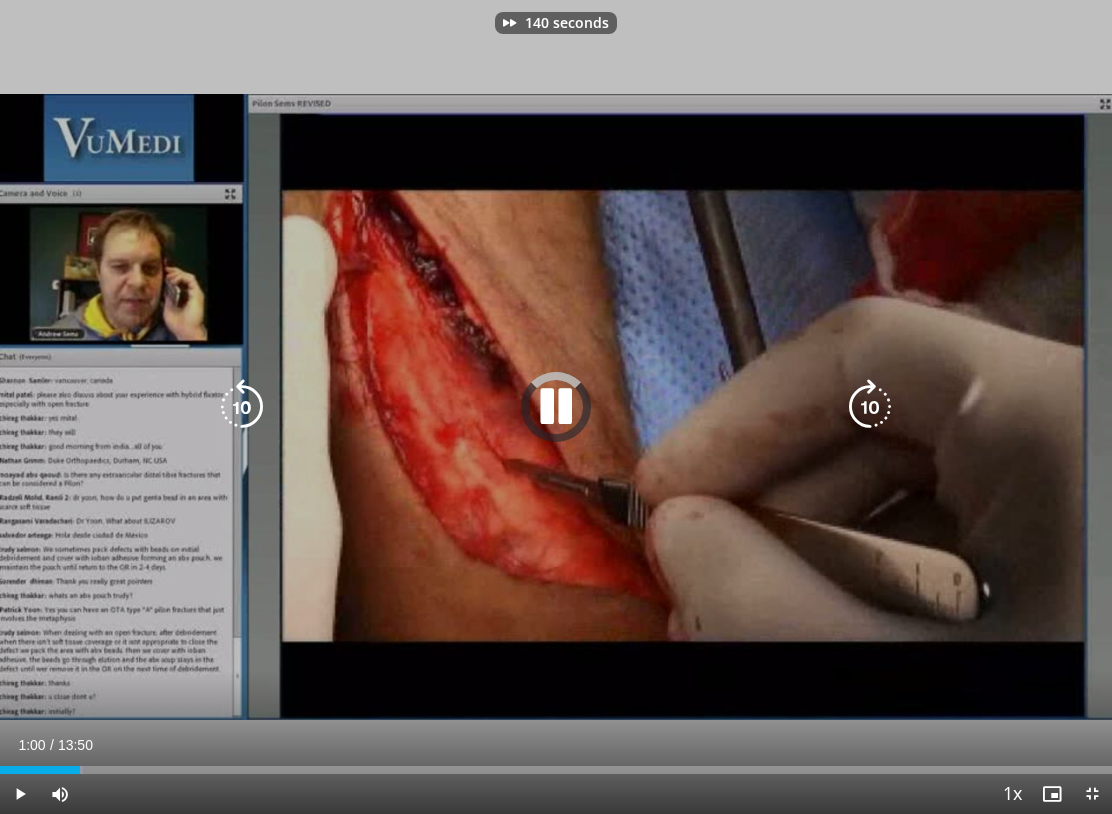 click at bounding box center (870, 407) 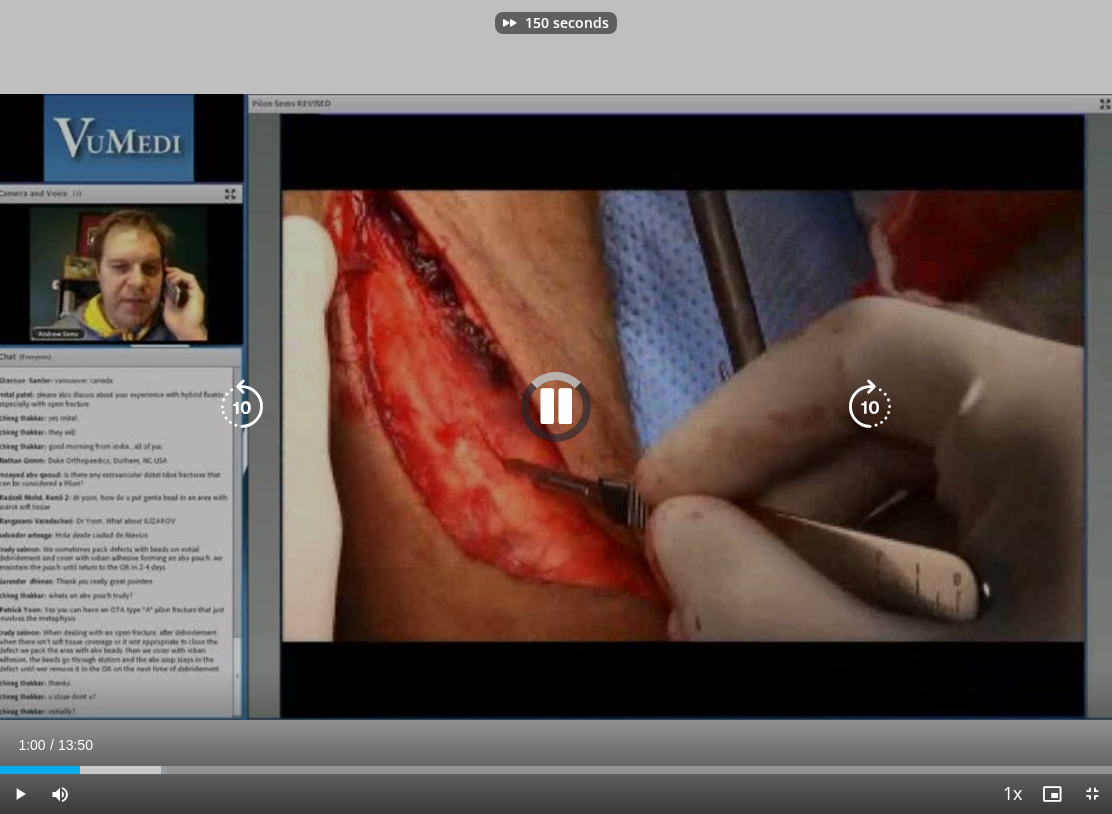 click at bounding box center (870, 407) 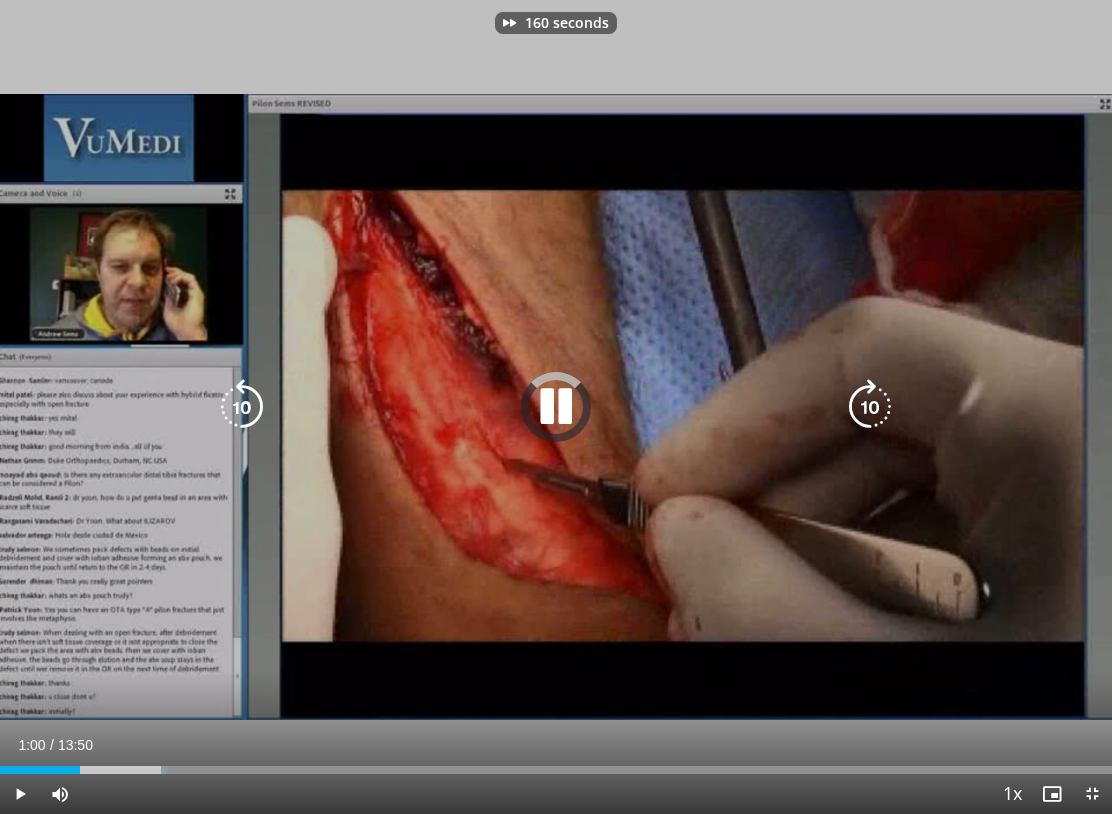 click at bounding box center [870, 407] 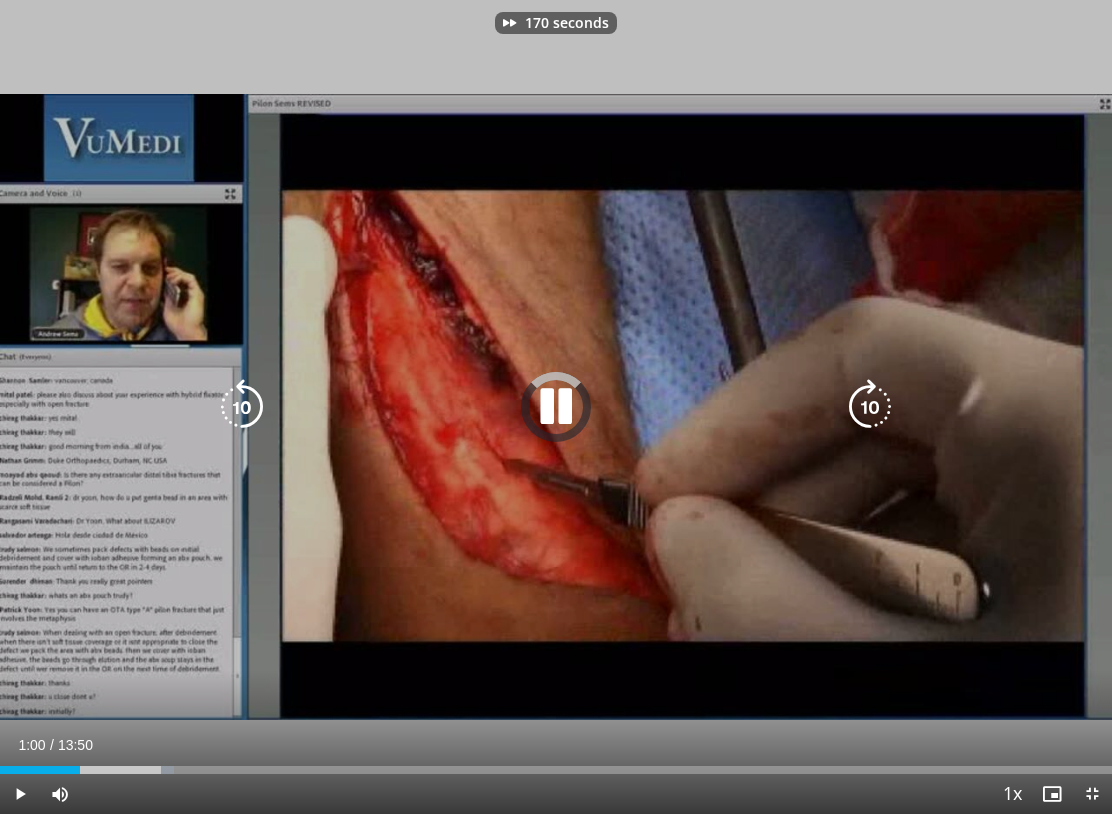 click at bounding box center (870, 407) 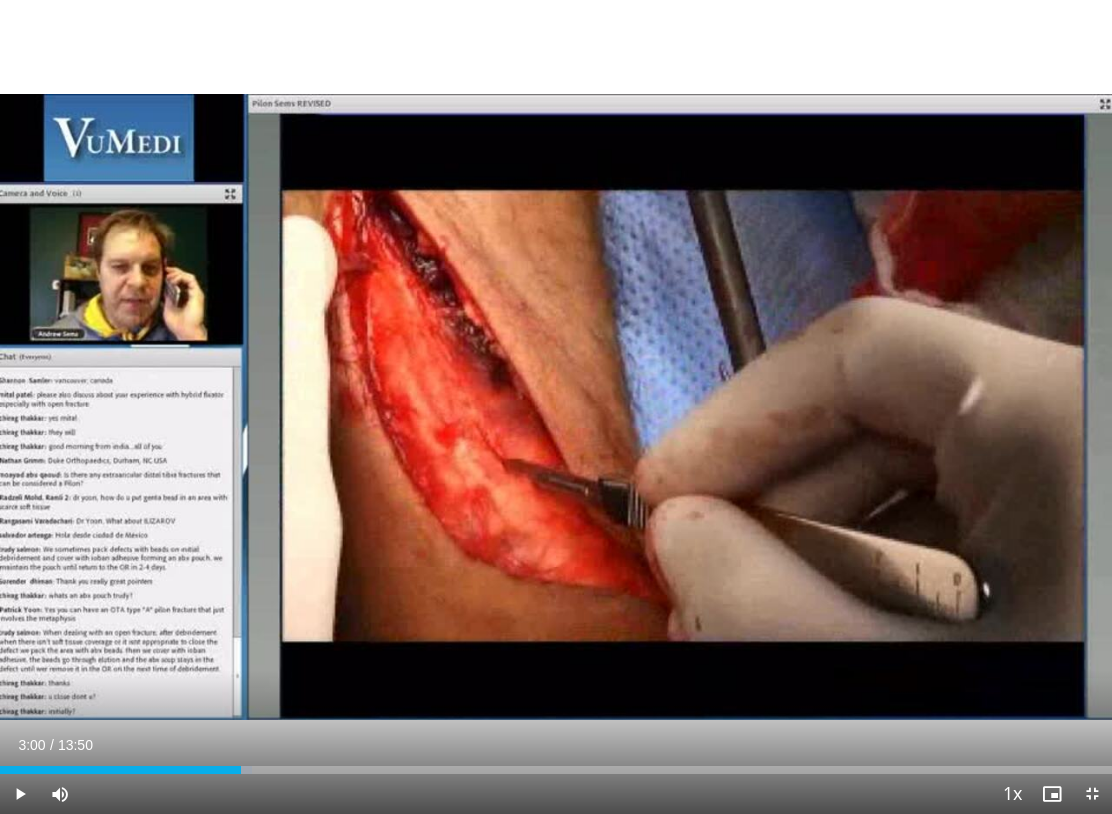 click at bounding box center (870, 407) 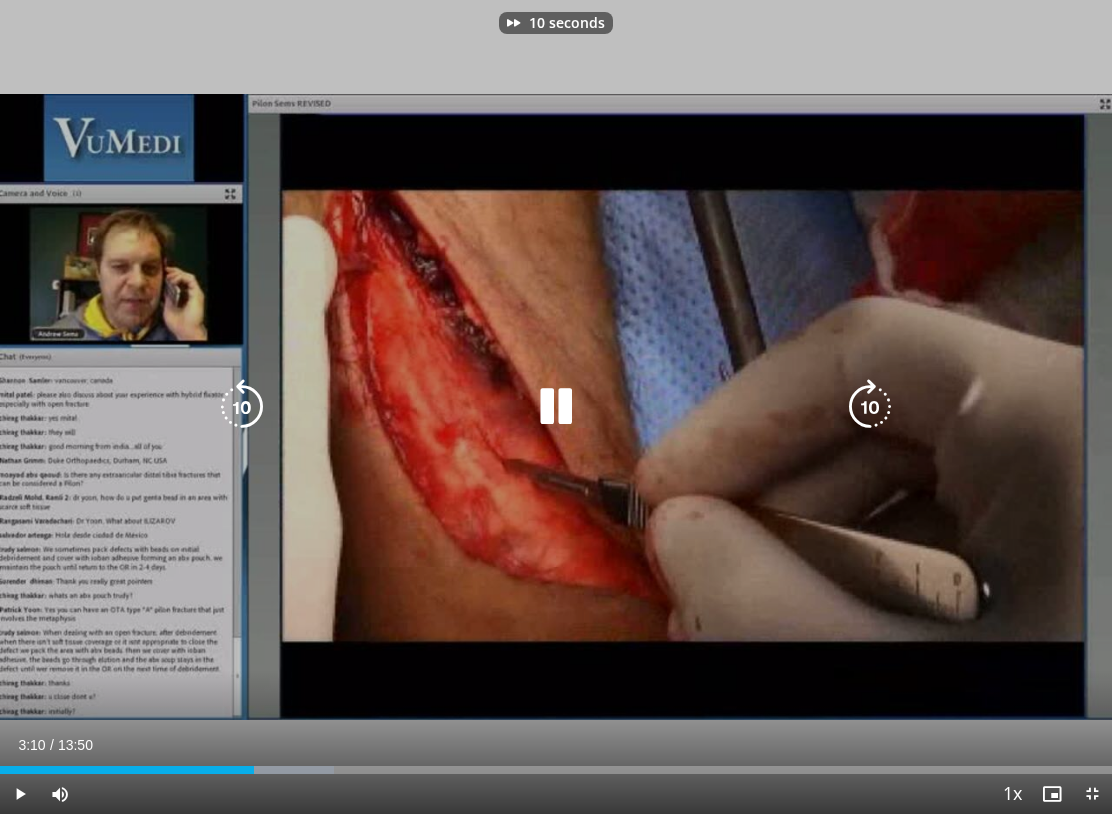 click at bounding box center (870, 407) 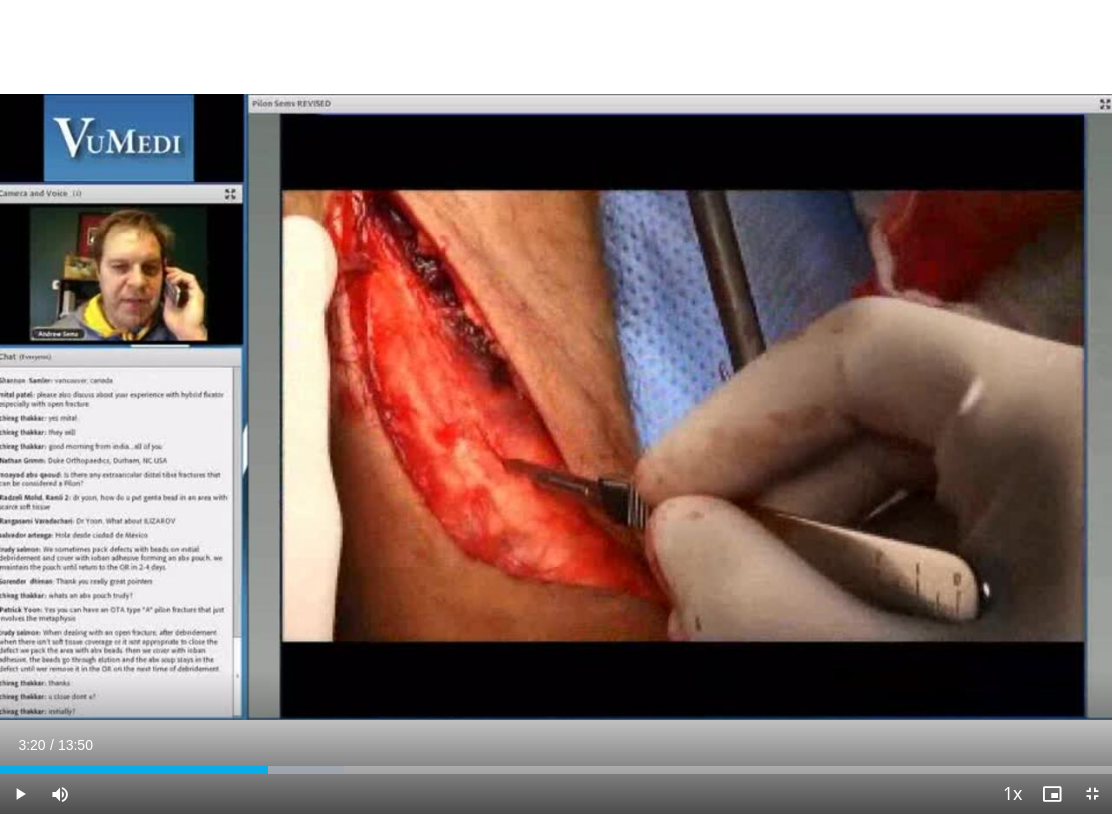 click at bounding box center (870, 407) 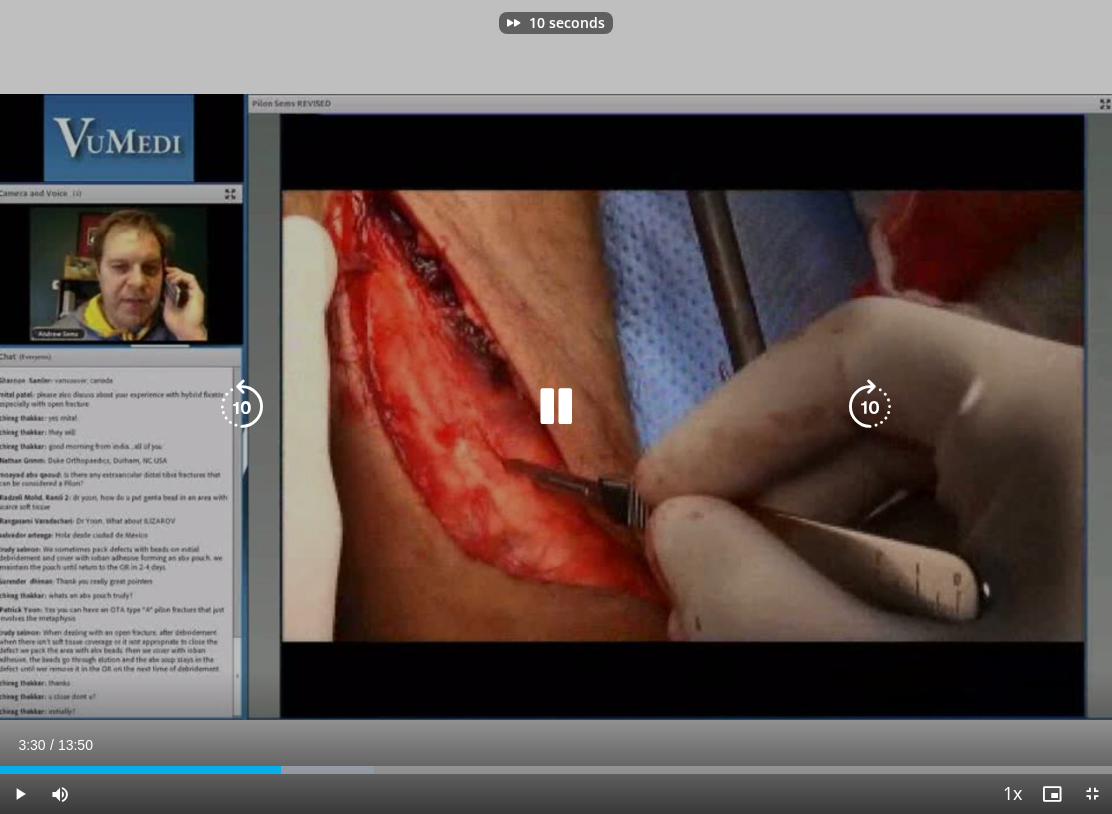 click at bounding box center (870, 407) 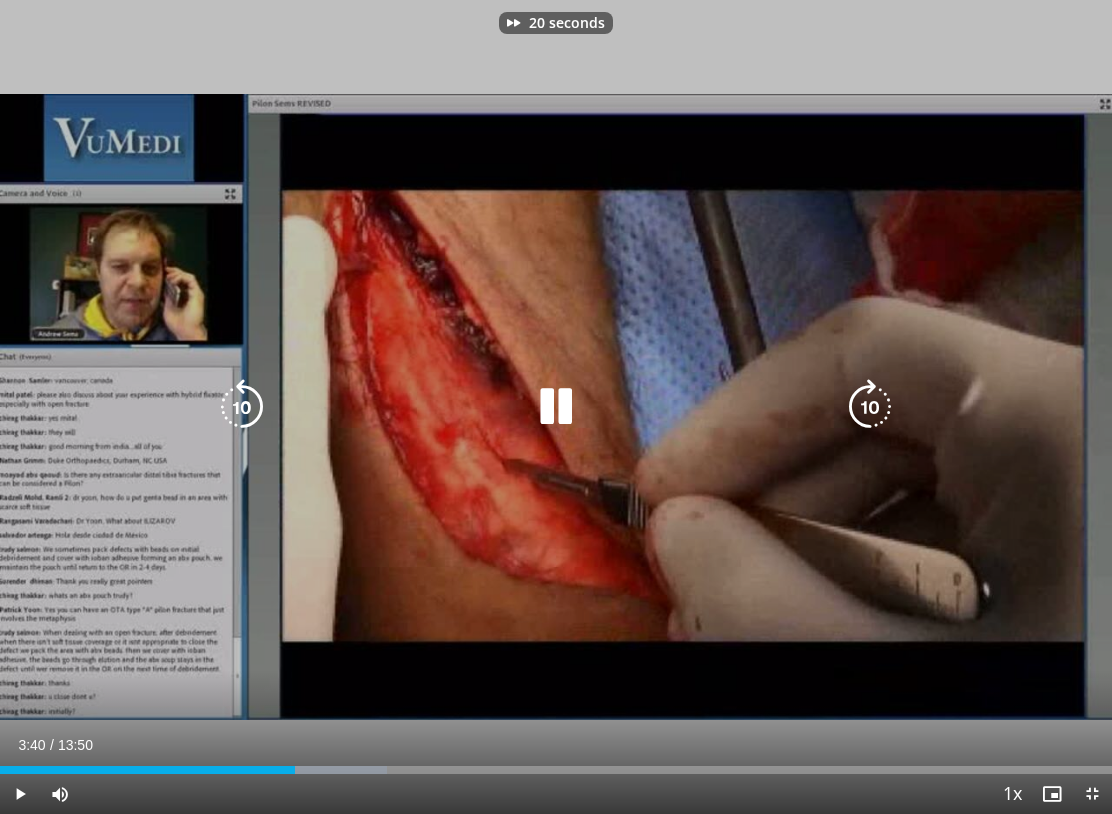 click at bounding box center (870, 407) 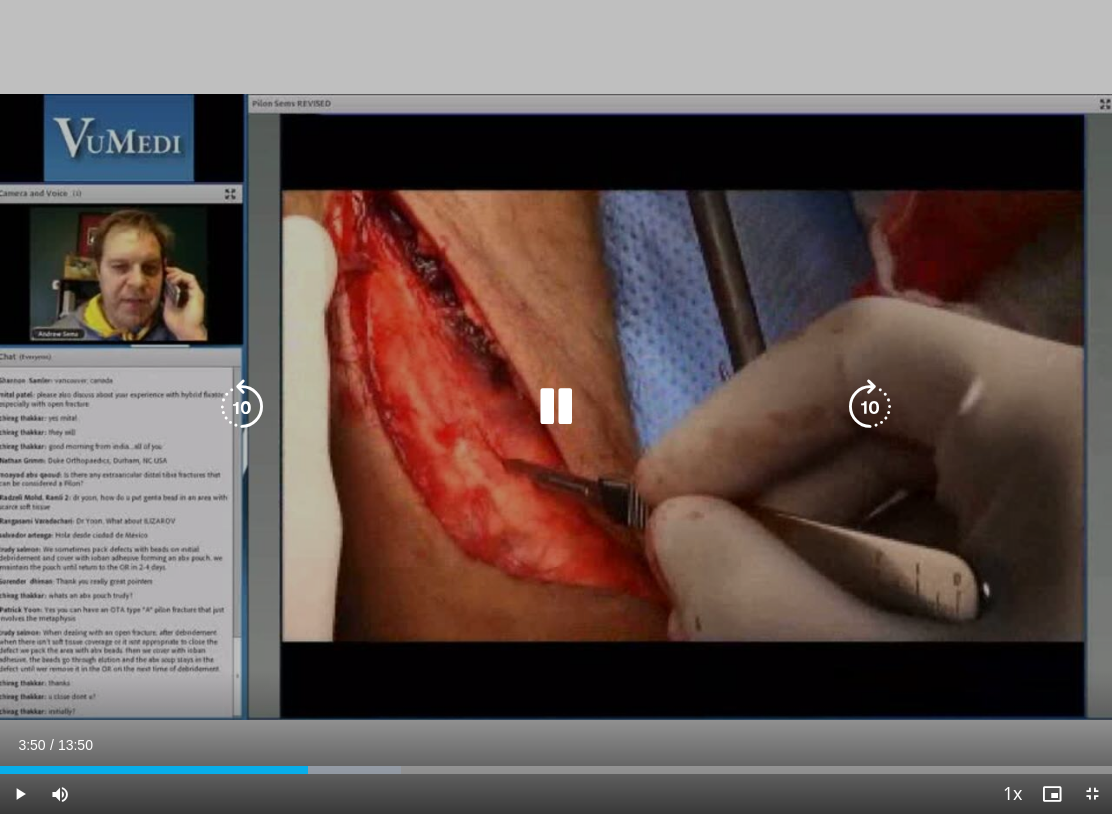 click at bounding box center (870, 407) 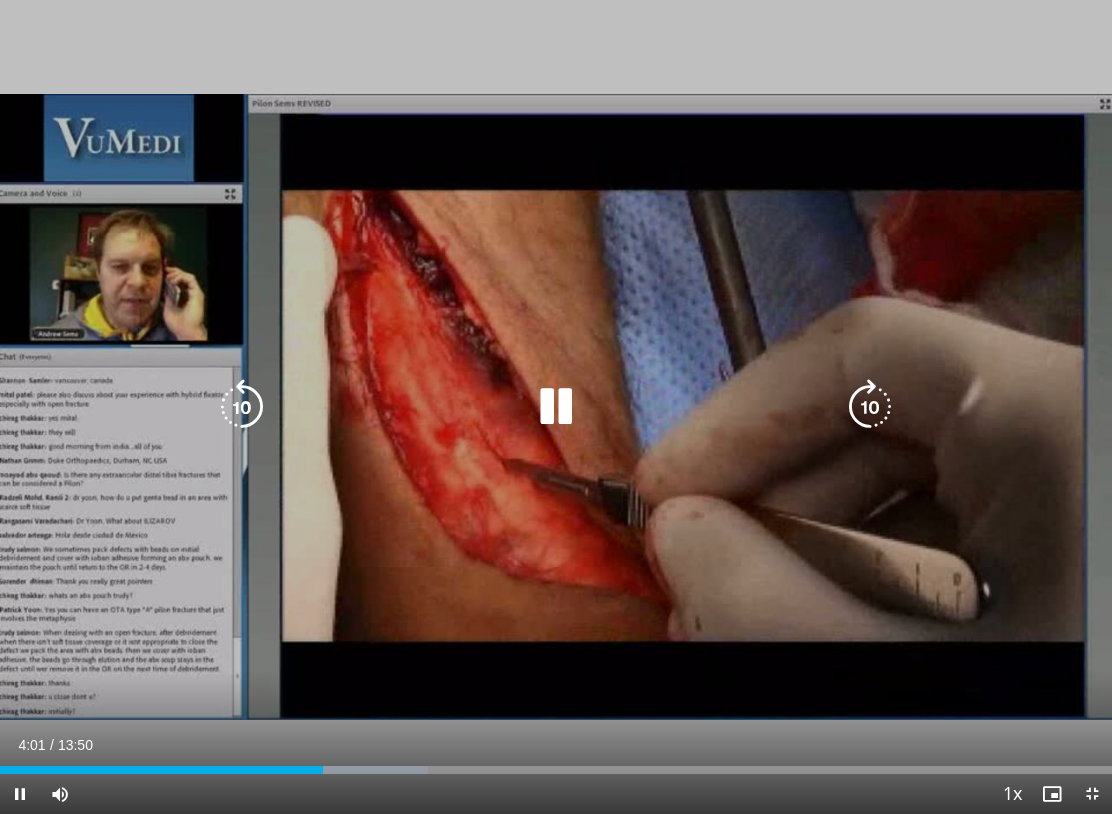 click at bounding box center (870, 407) 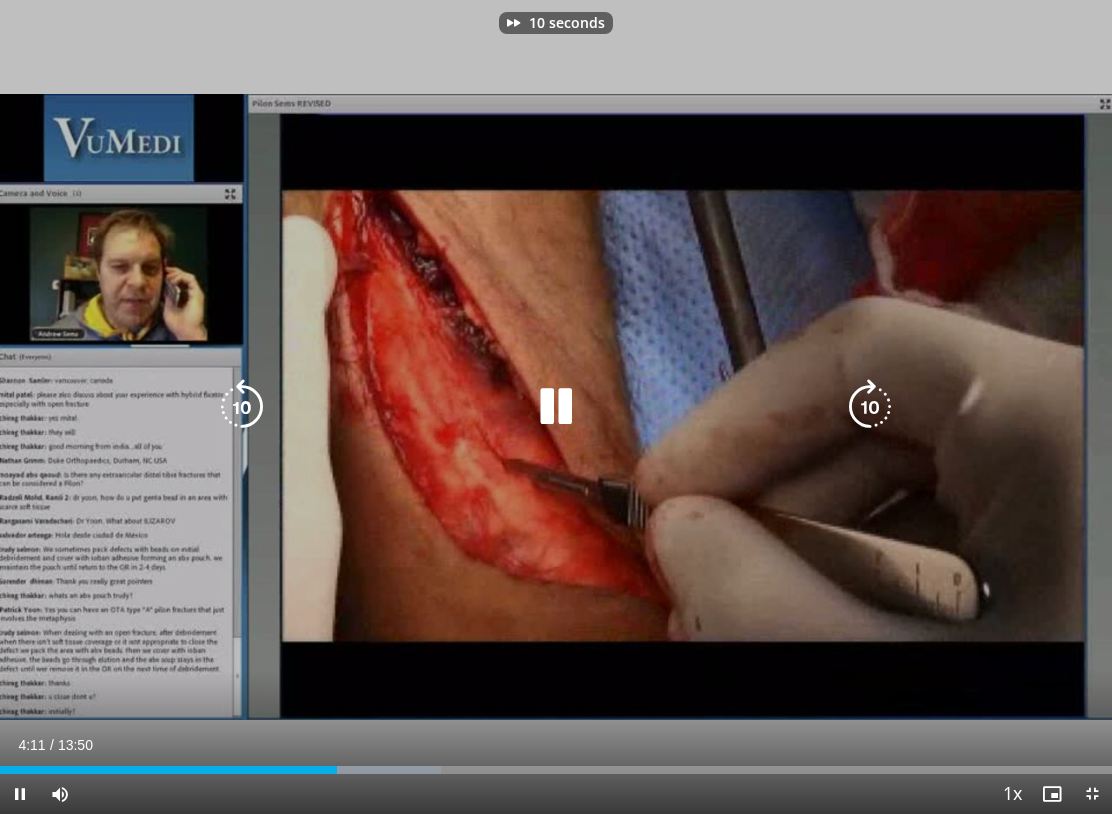click at bounding box center (870, 407) 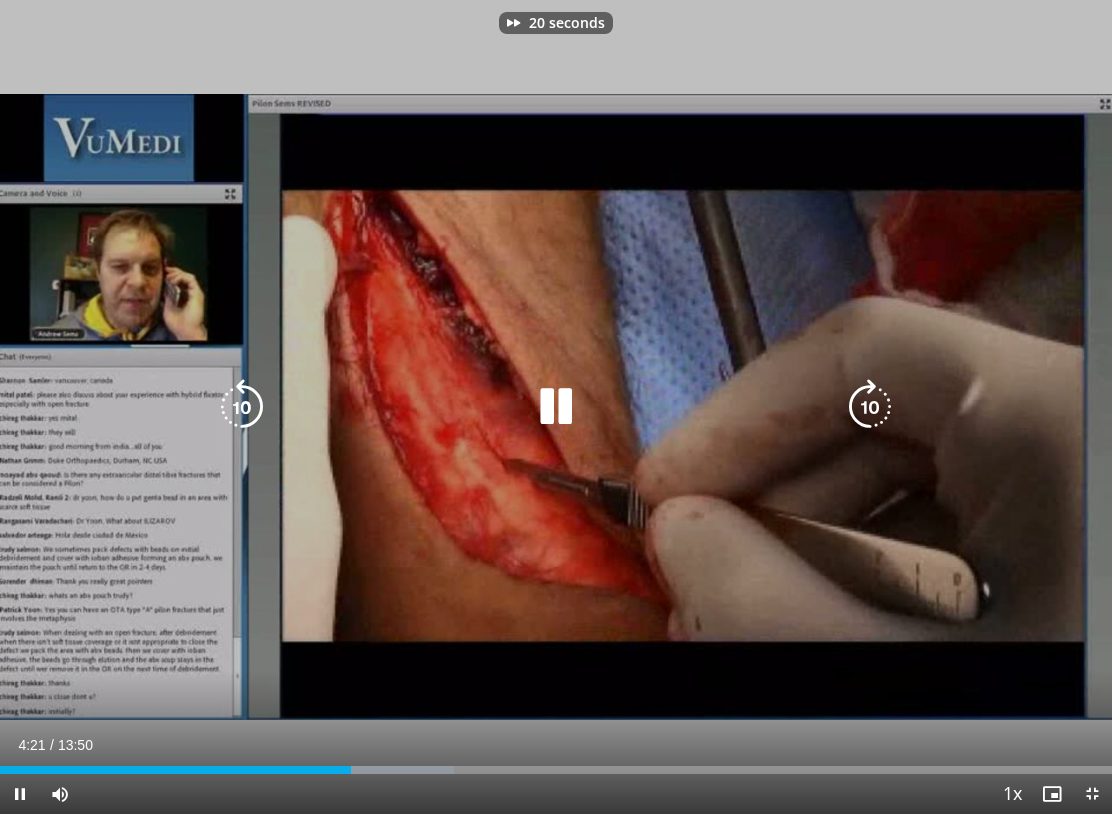 click at bounding box center [870, 407] 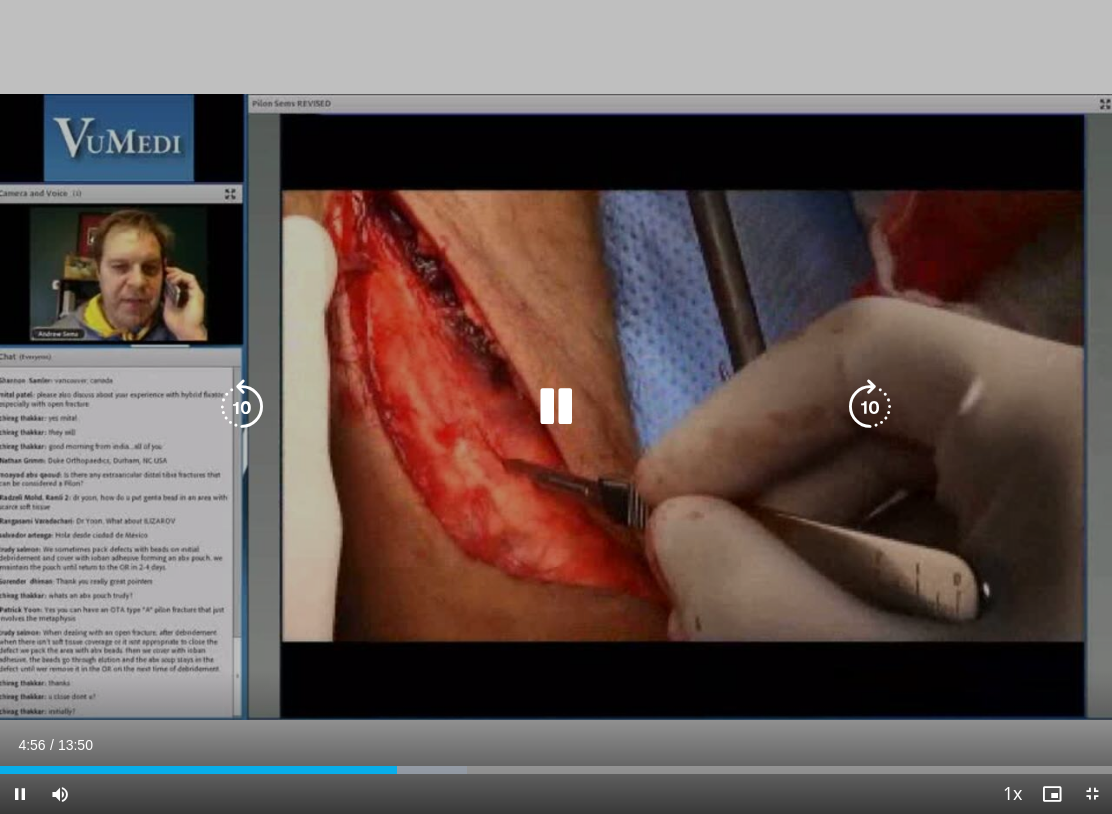 click at bounding box center (870, 407) 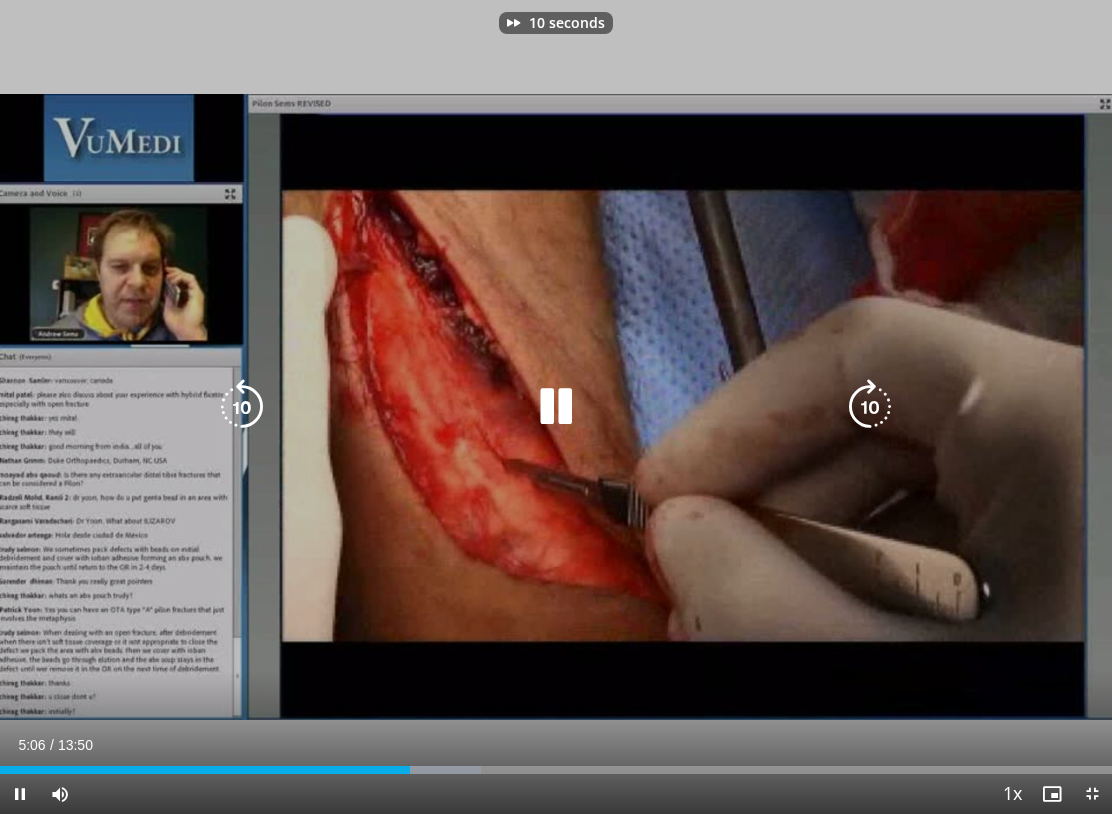 click at bounding box center (870, 407) 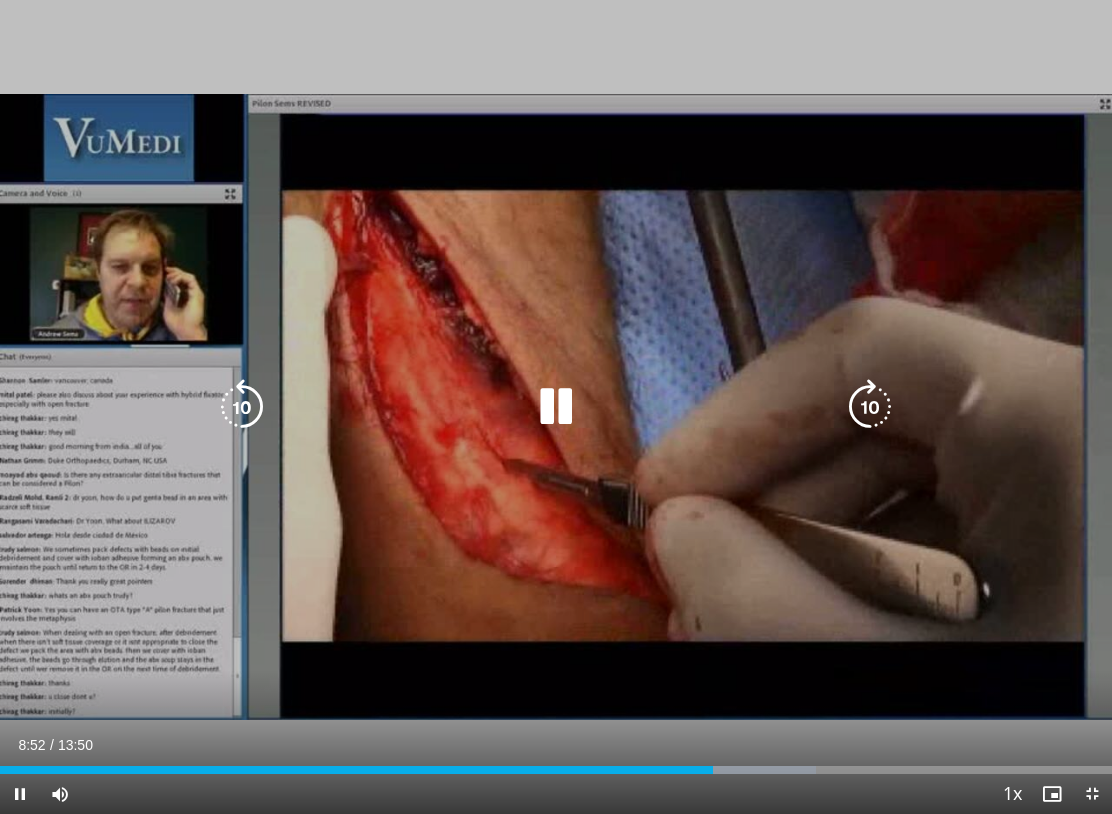 click at bounding box center [870, 407] 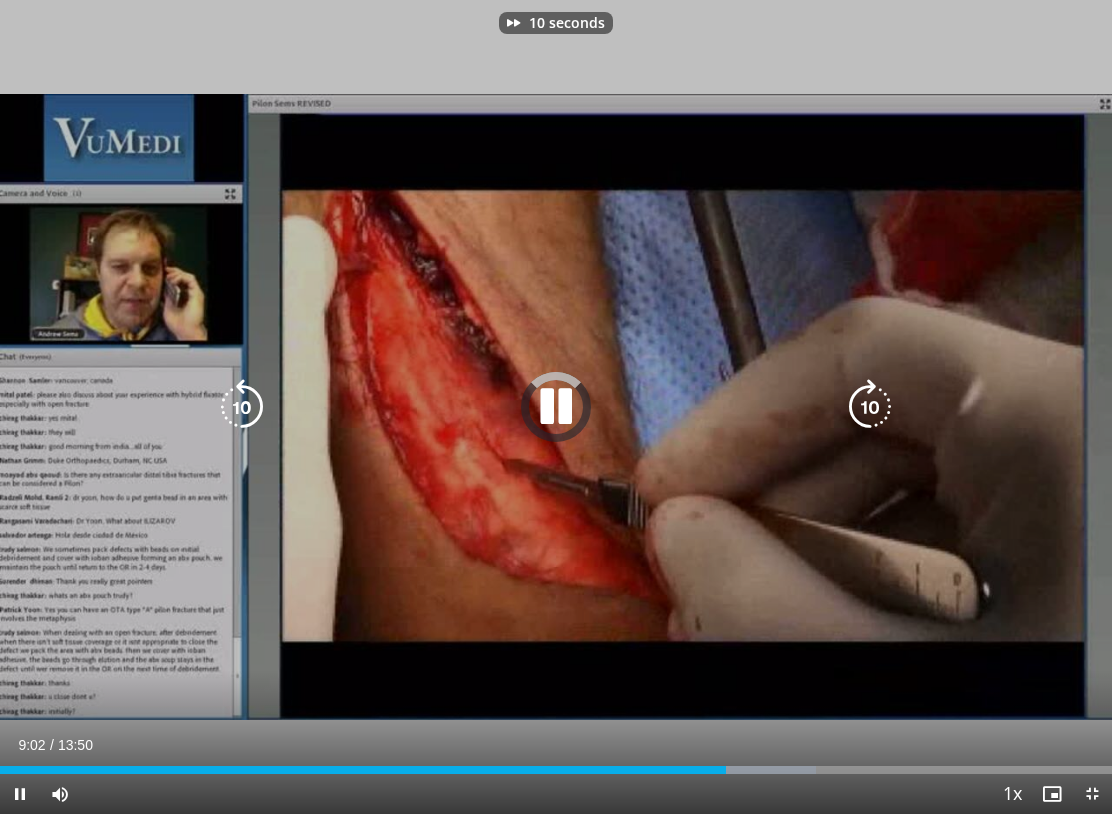 click at bounding box center [870, 407] 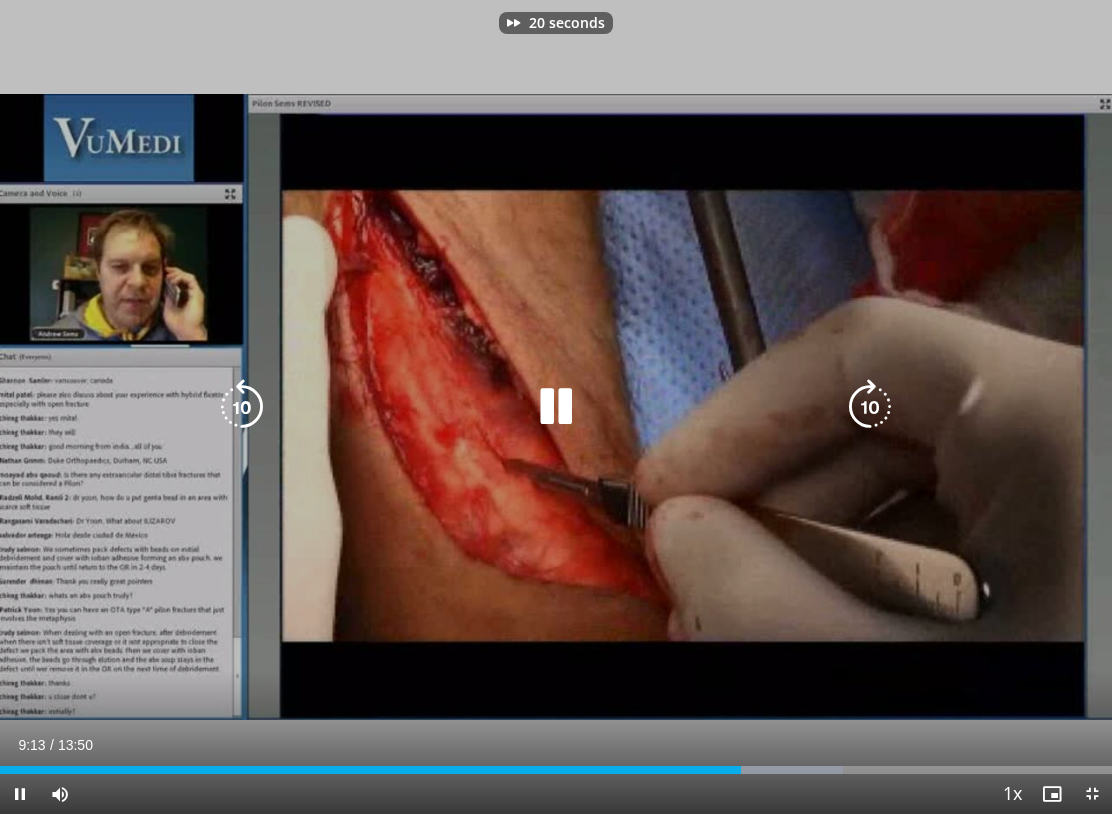 click at bounding box center (870, 407) 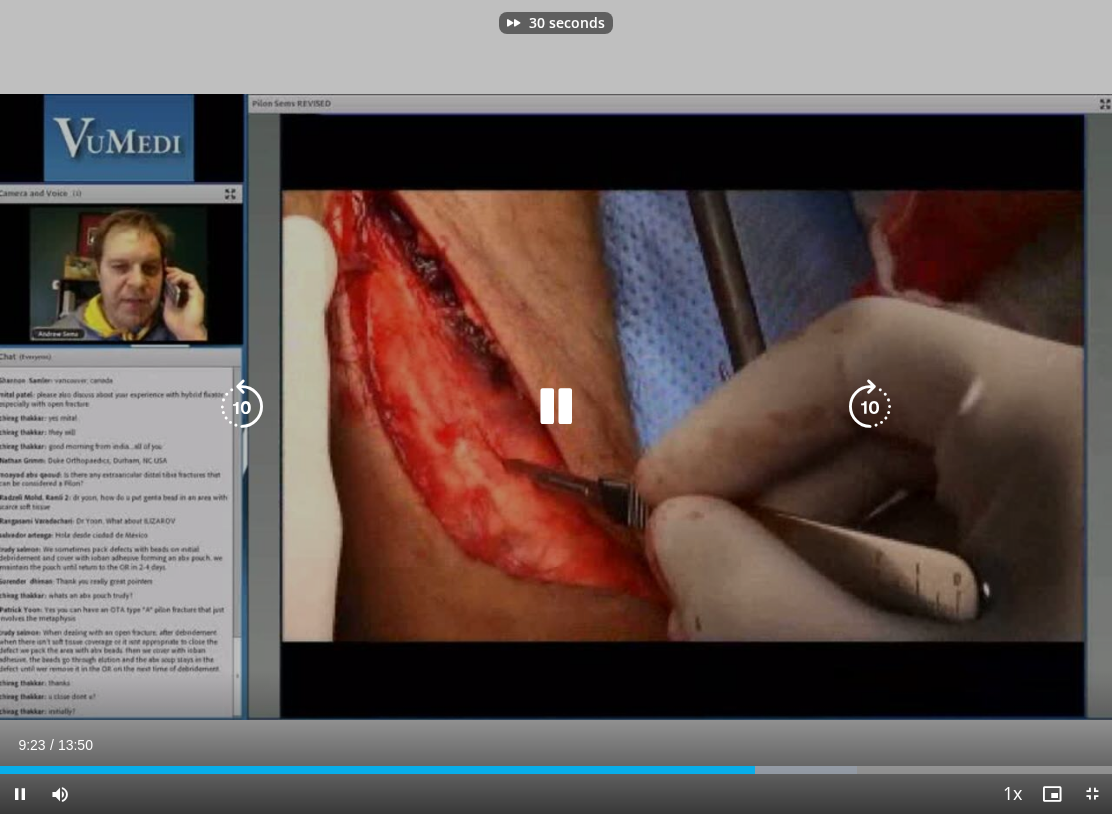 click at bounding box center (870, 407) 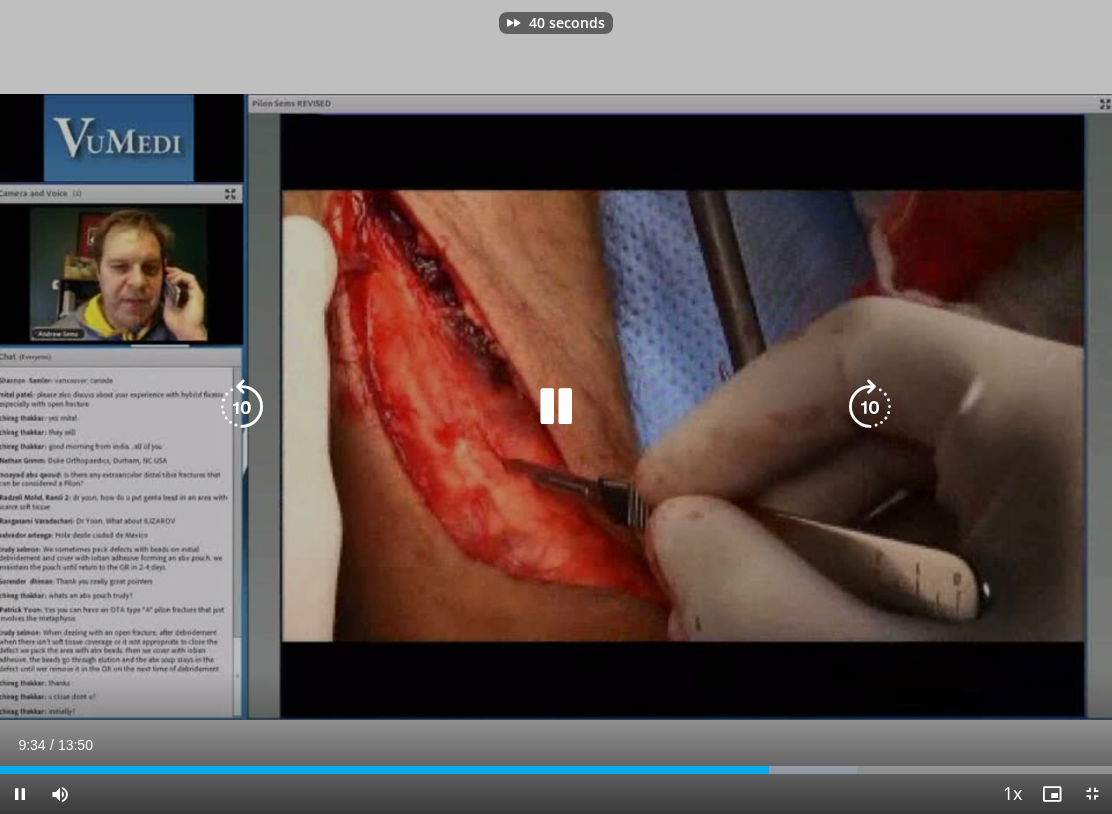 click at bounding box center (870, 407) 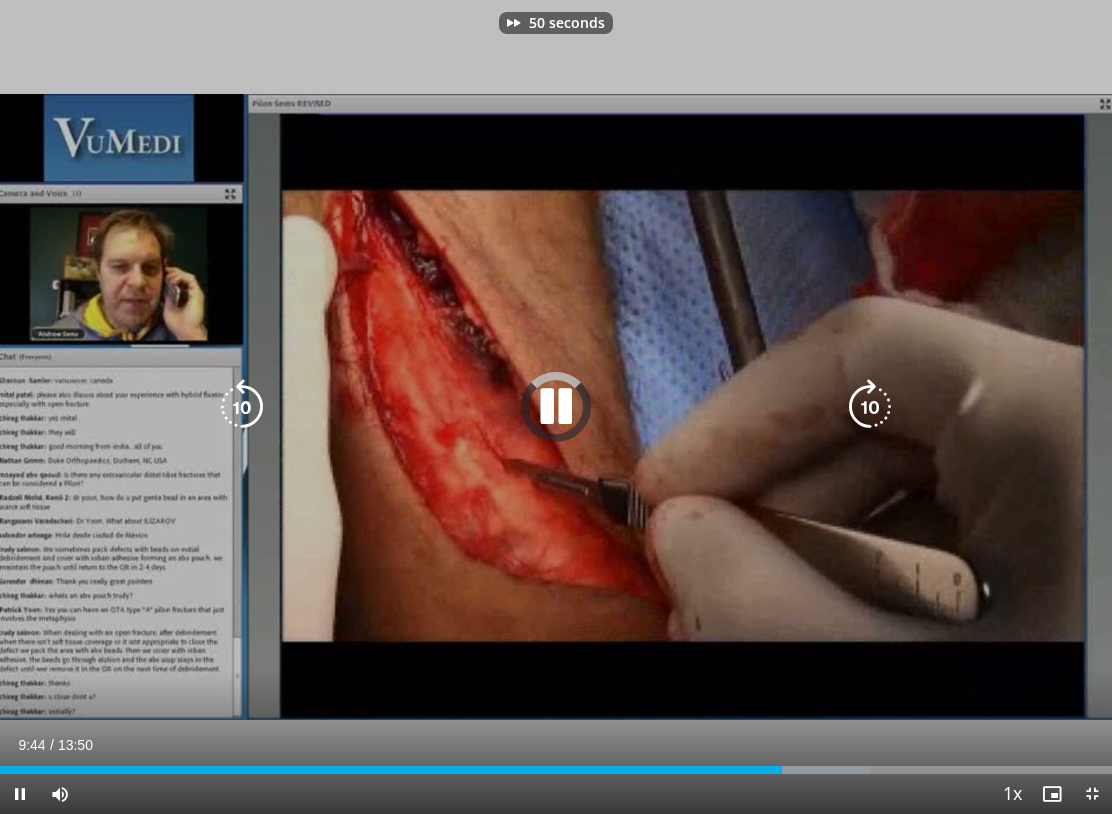 click at bounding box center (870, 407) 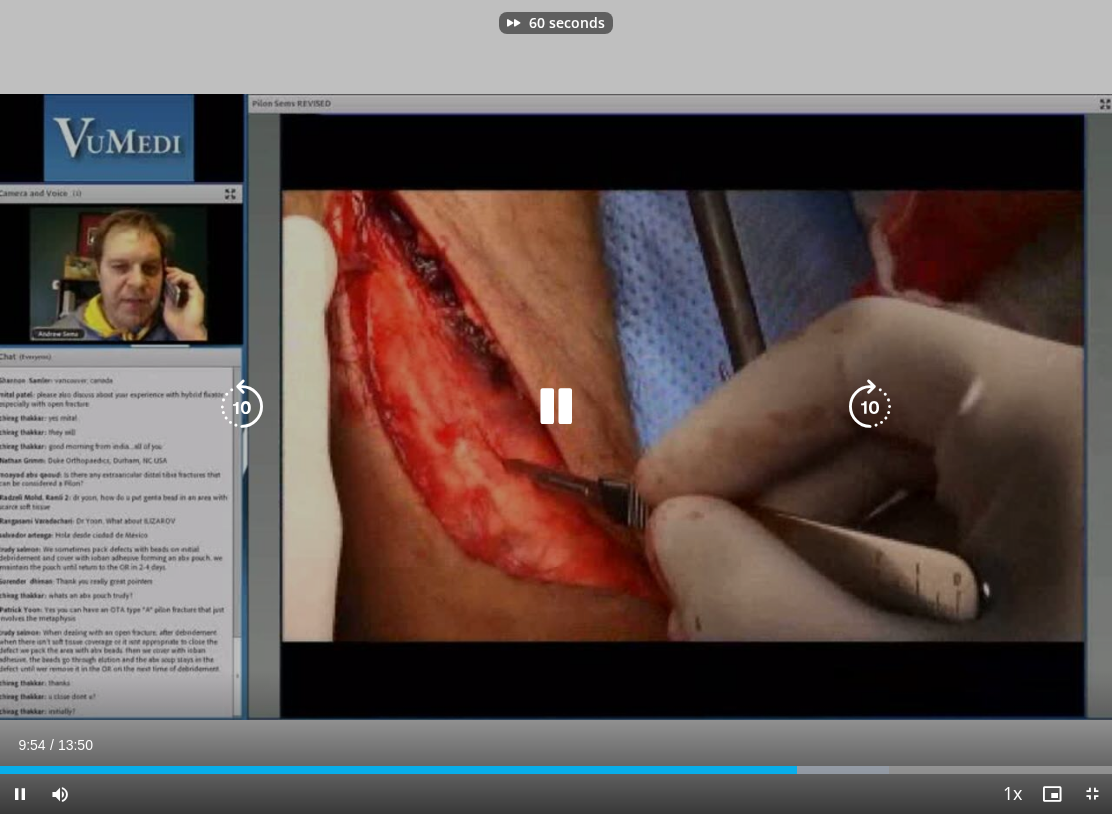 click at bounding box center [870, 407] 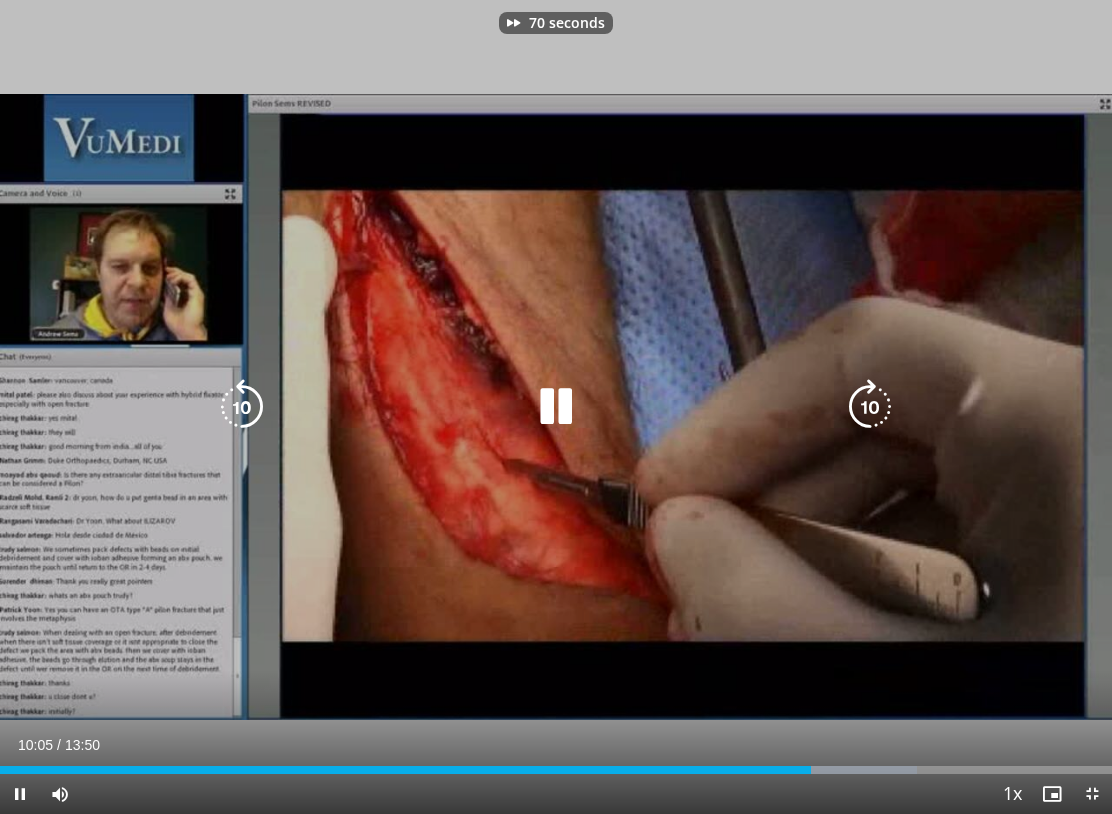 click at bounding box center (870, 407) 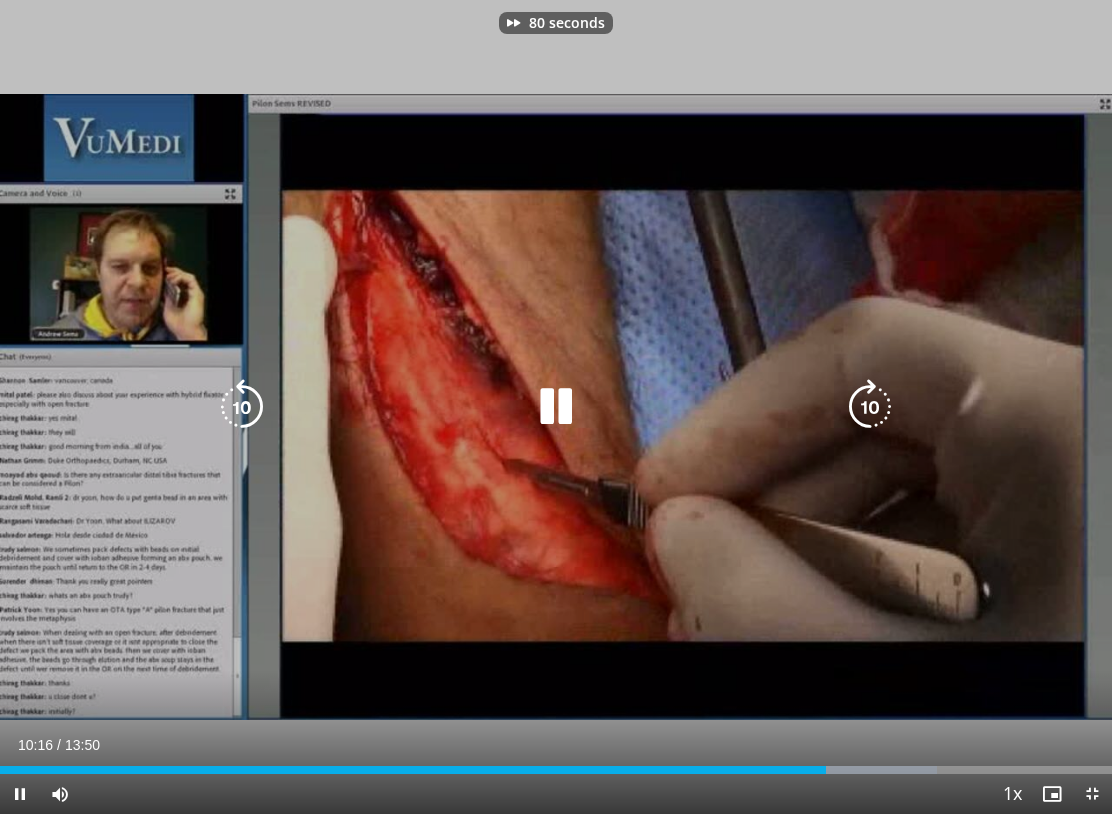 click at bounding box center [870, 407] 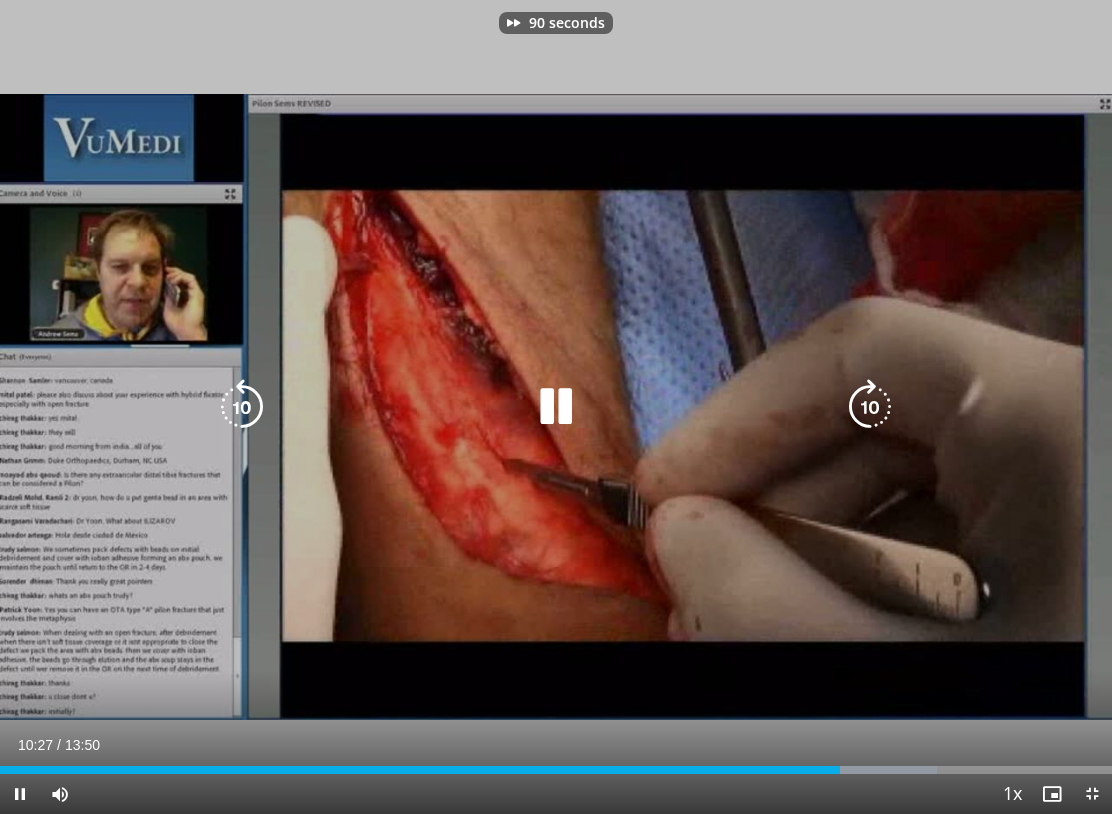 click at bounding box center (870, 407) 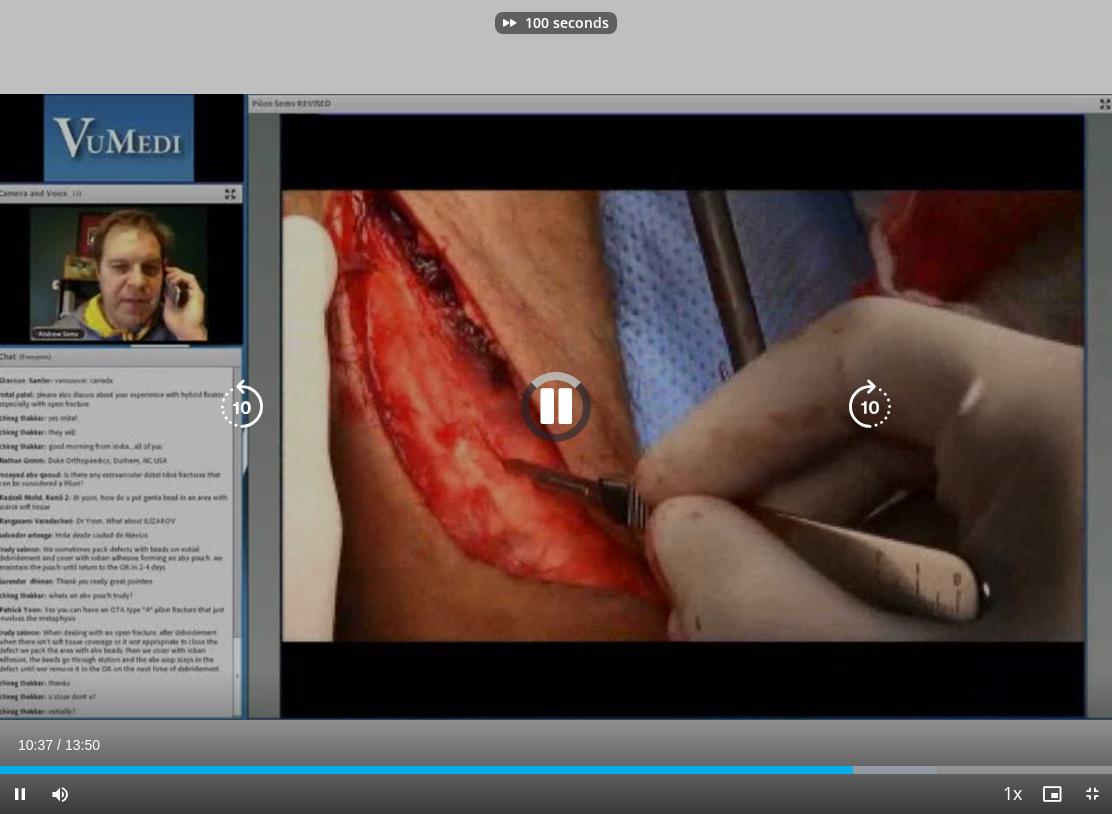 click at bounding box center (870, 407) 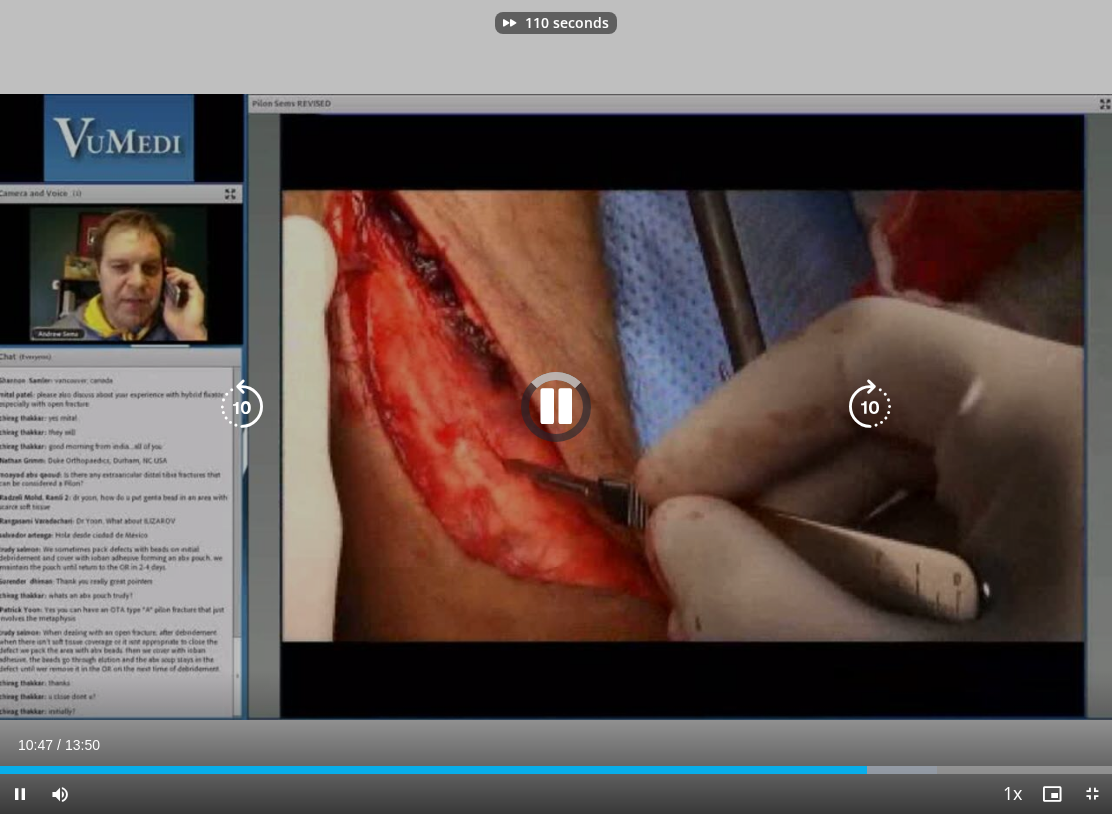 click at bounding box center (870, 407) 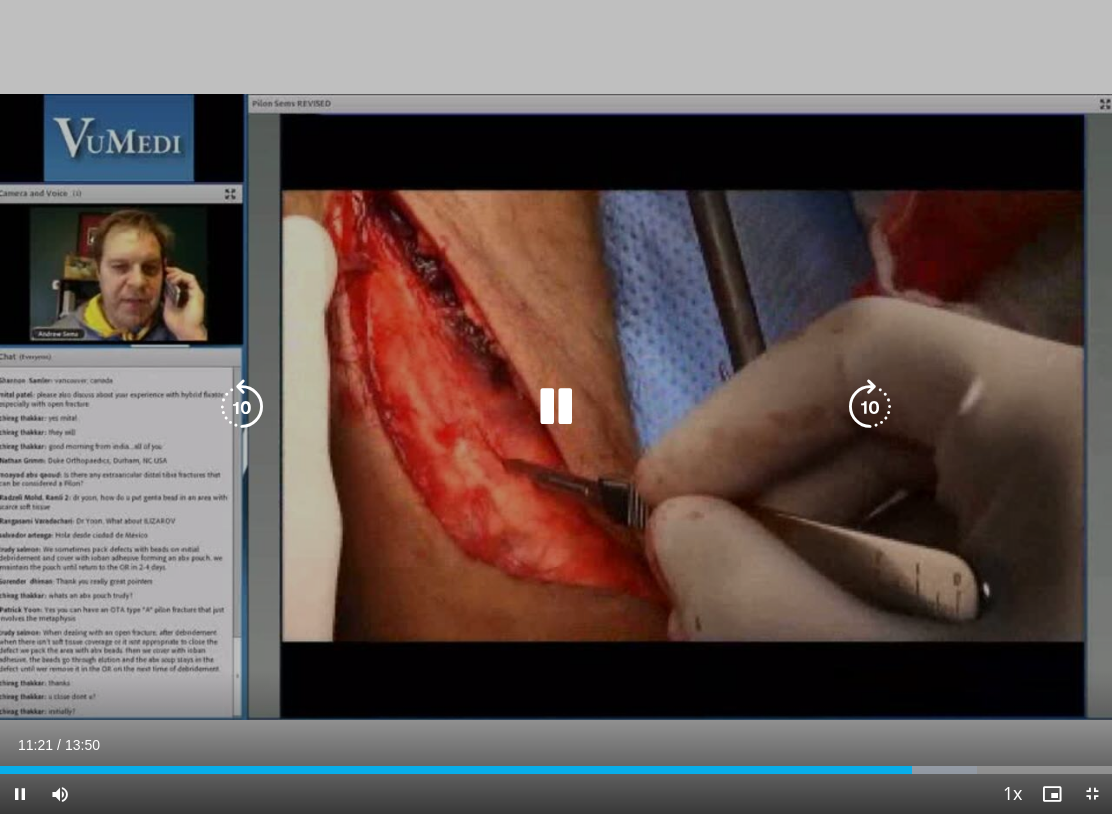 click at bounding box center [456, 770] 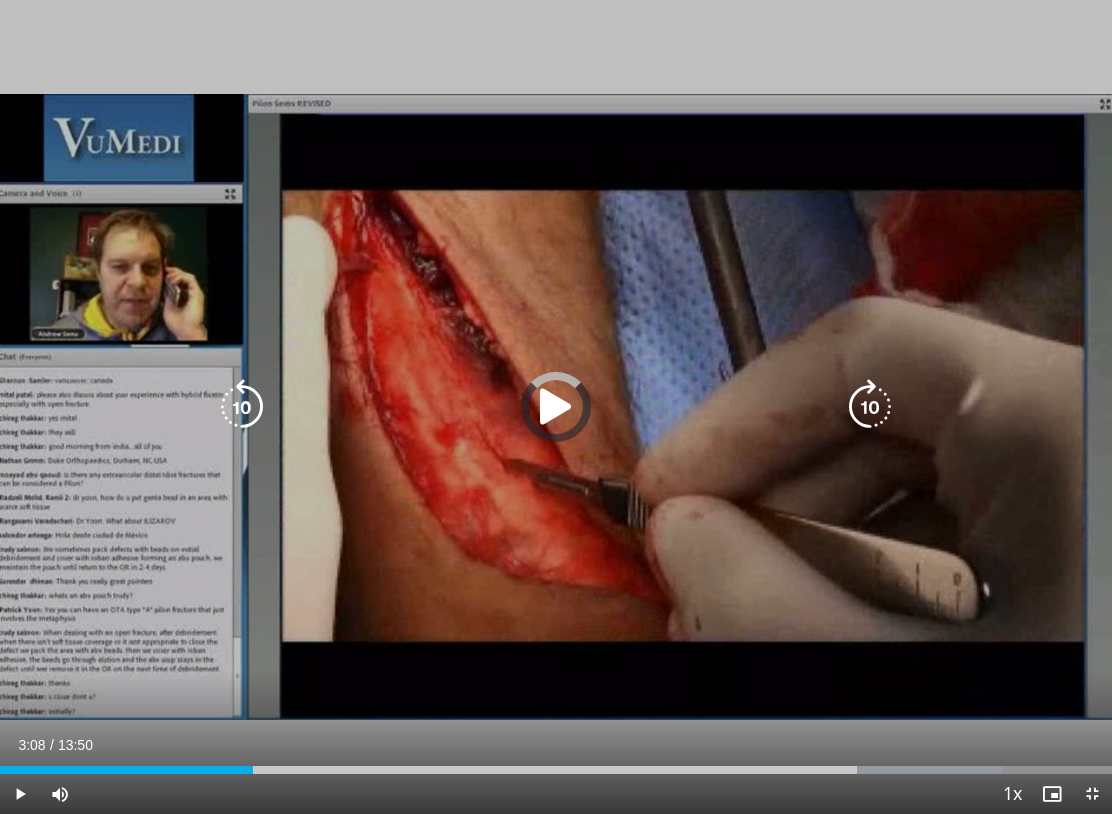 click on "130 seconds
Tap to unmute" at bounding box center [556, 407] 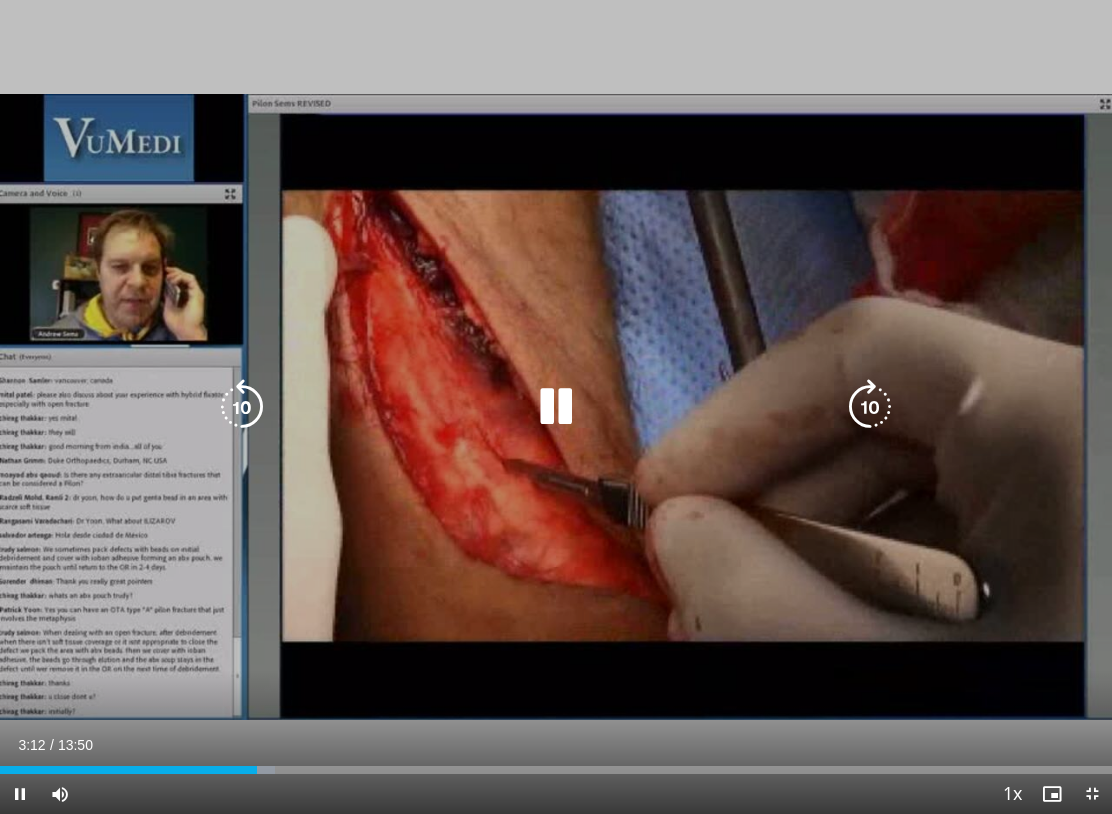 click at bounding box center [870, 407] 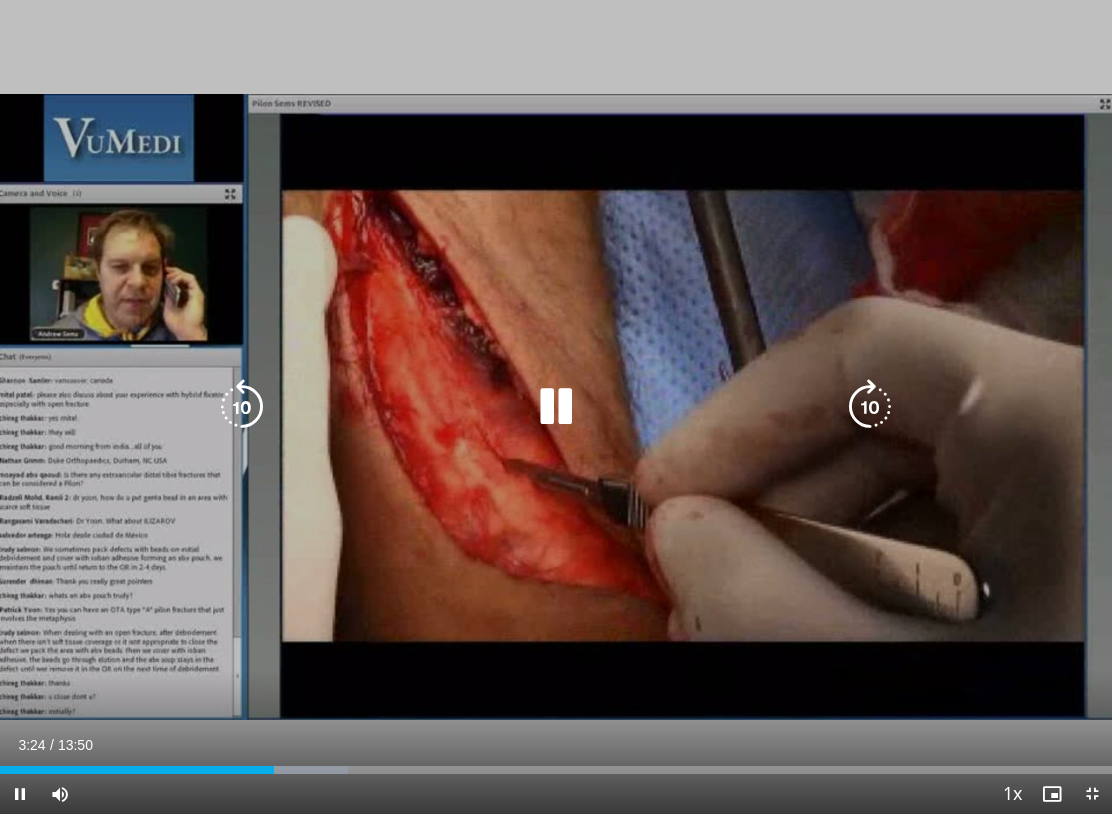 click at bounding box center (870, 407) 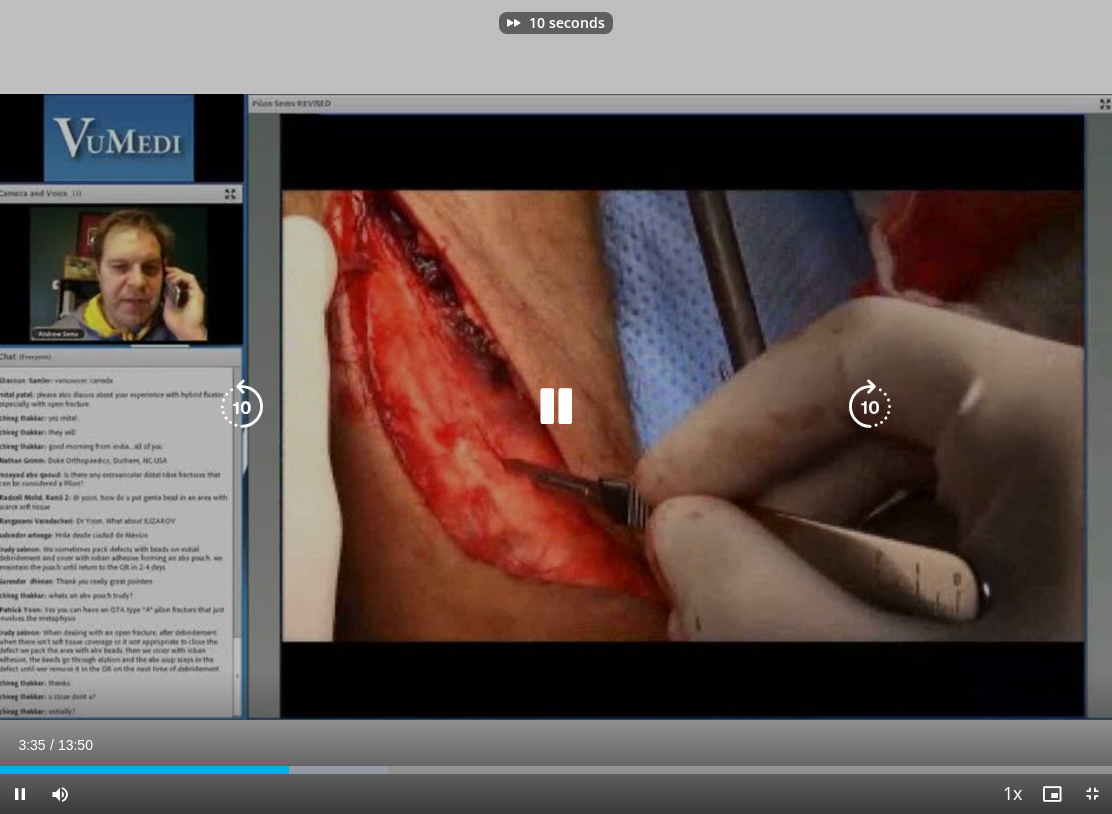 click at bounding box center [870, 407] 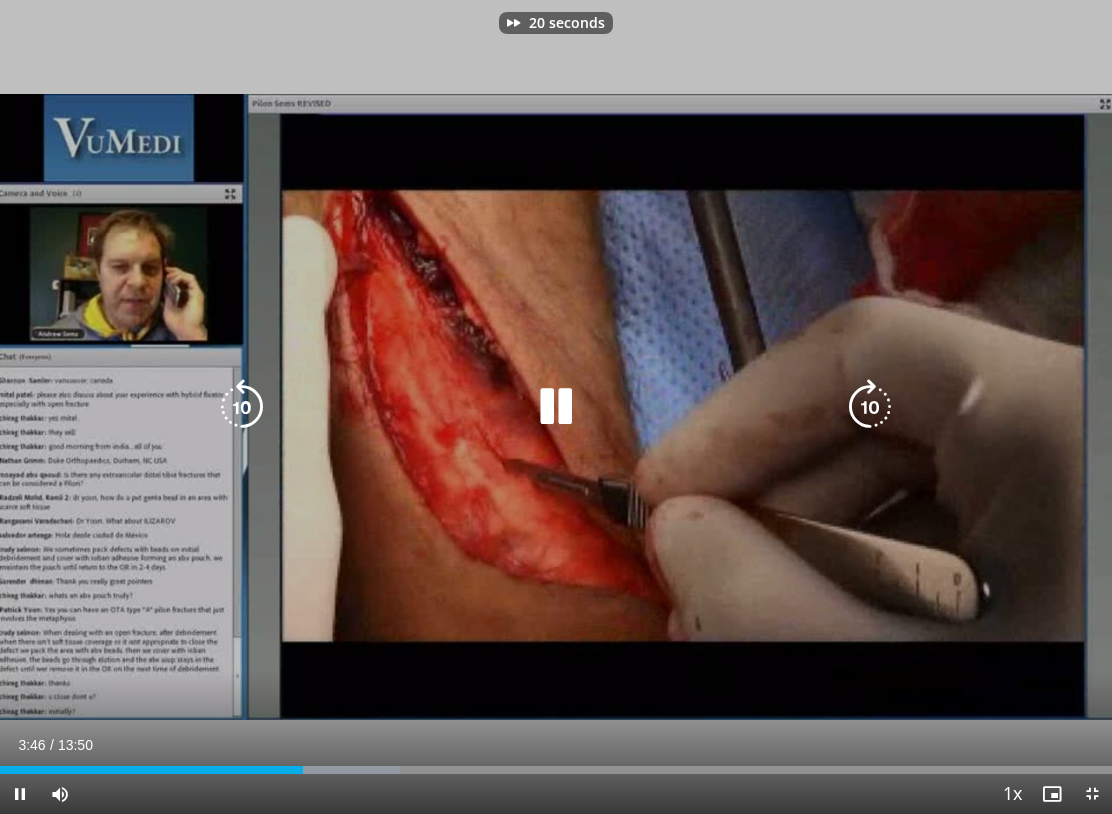 click at bounding box center [870, 407] 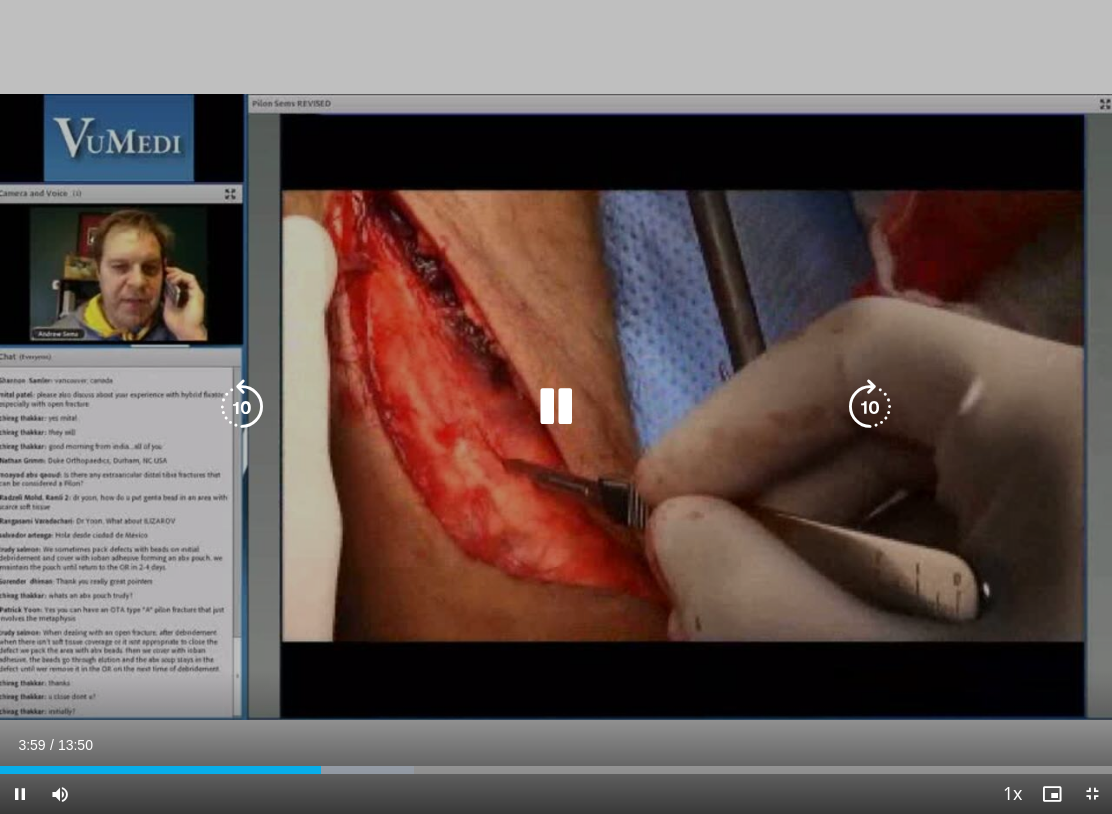 click at bounding box center [870, 407] 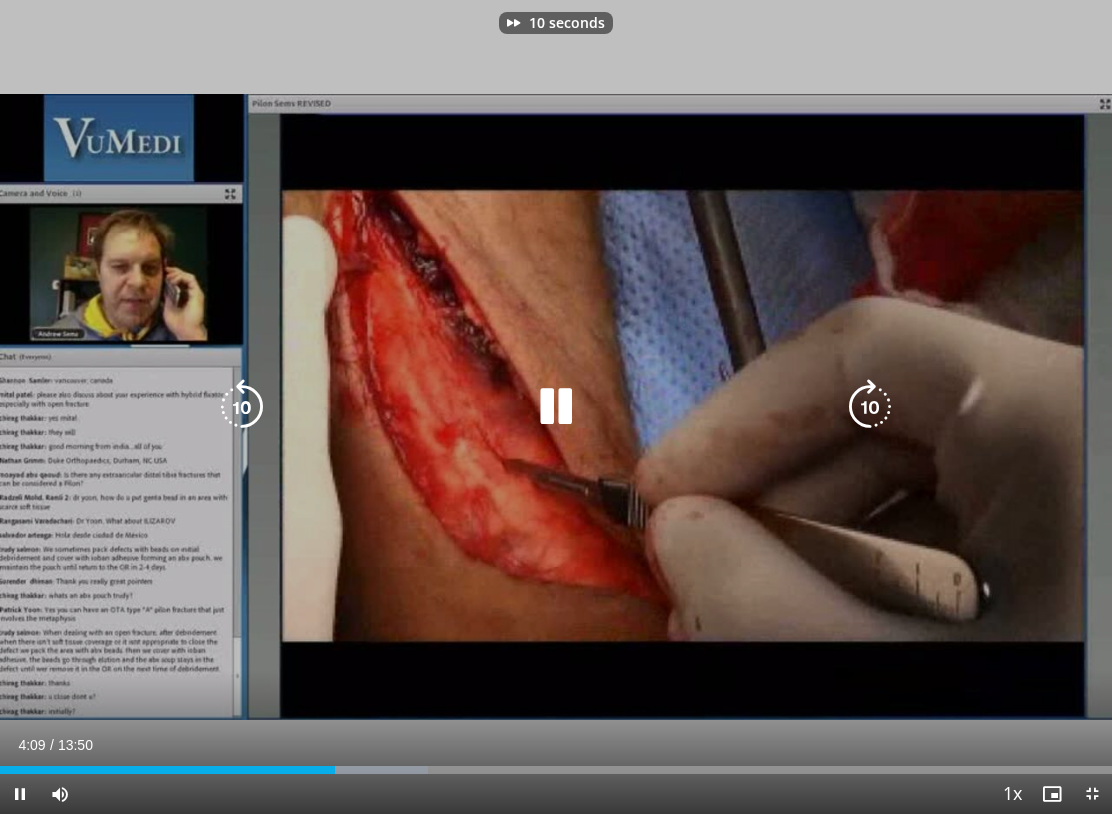 click at bounding box center [870, 407] 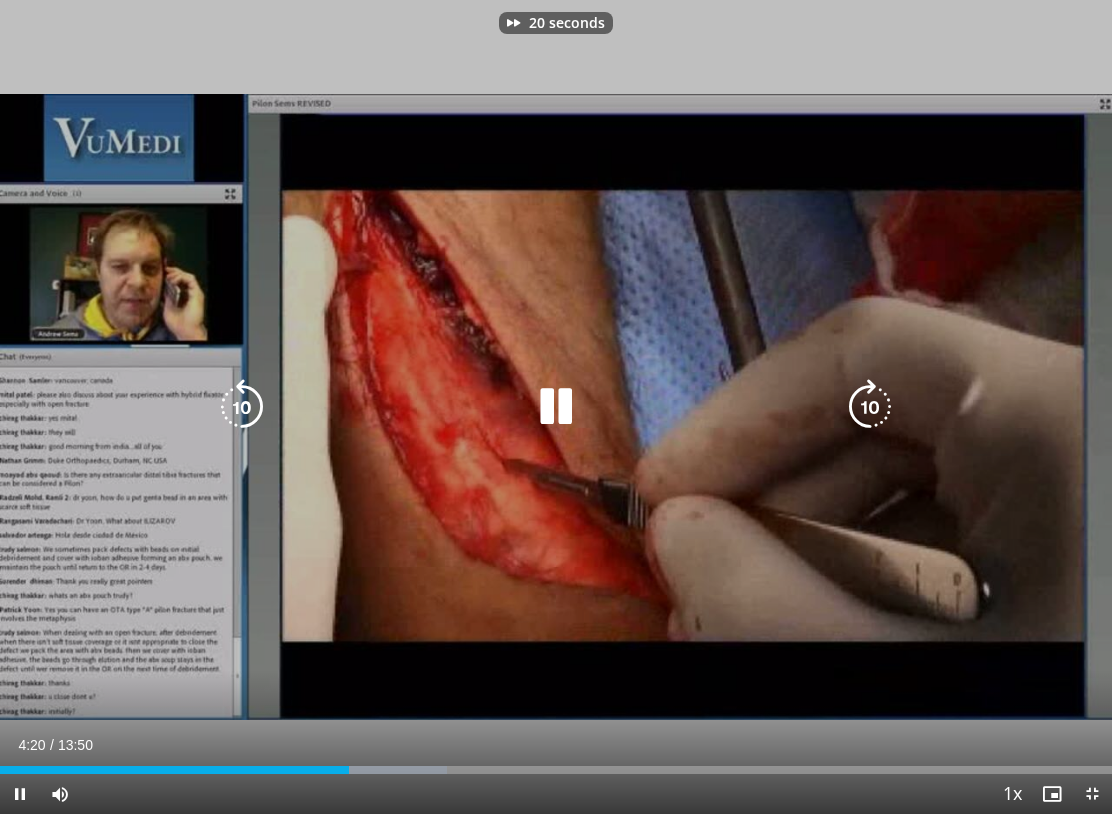 click at bounding box center (870, 407) 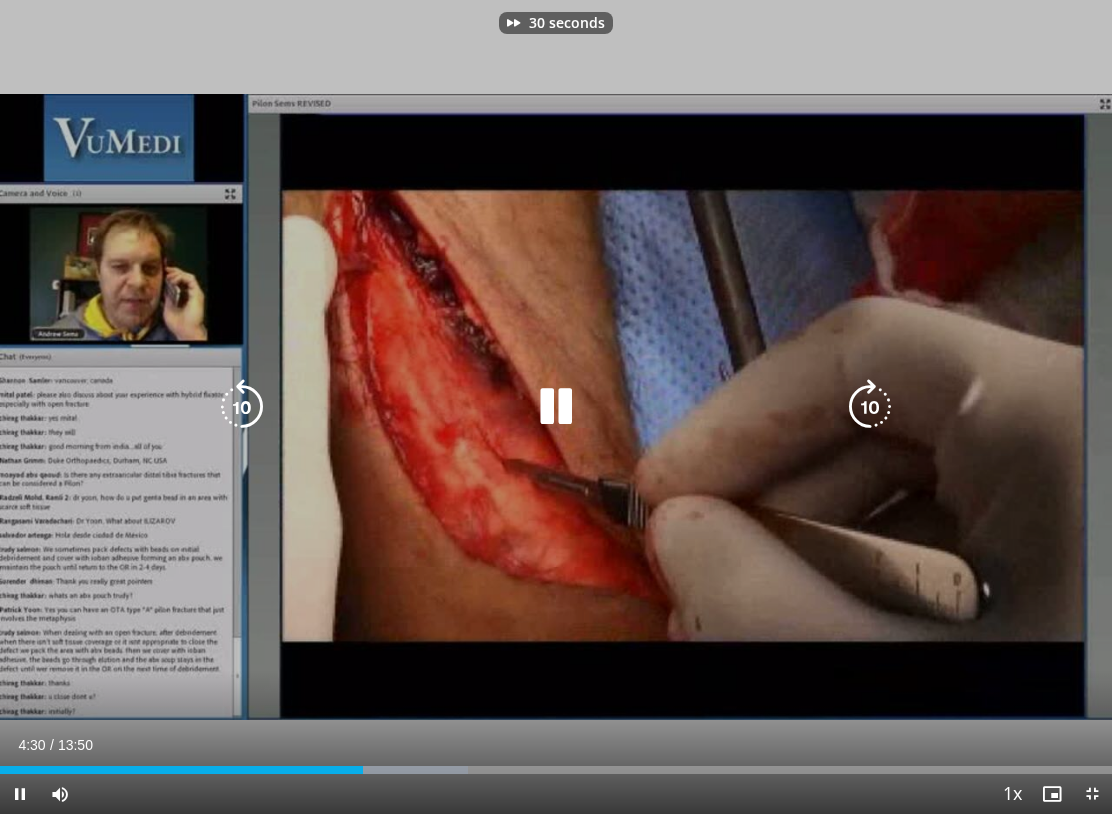 click at bounding box center [870, 407] 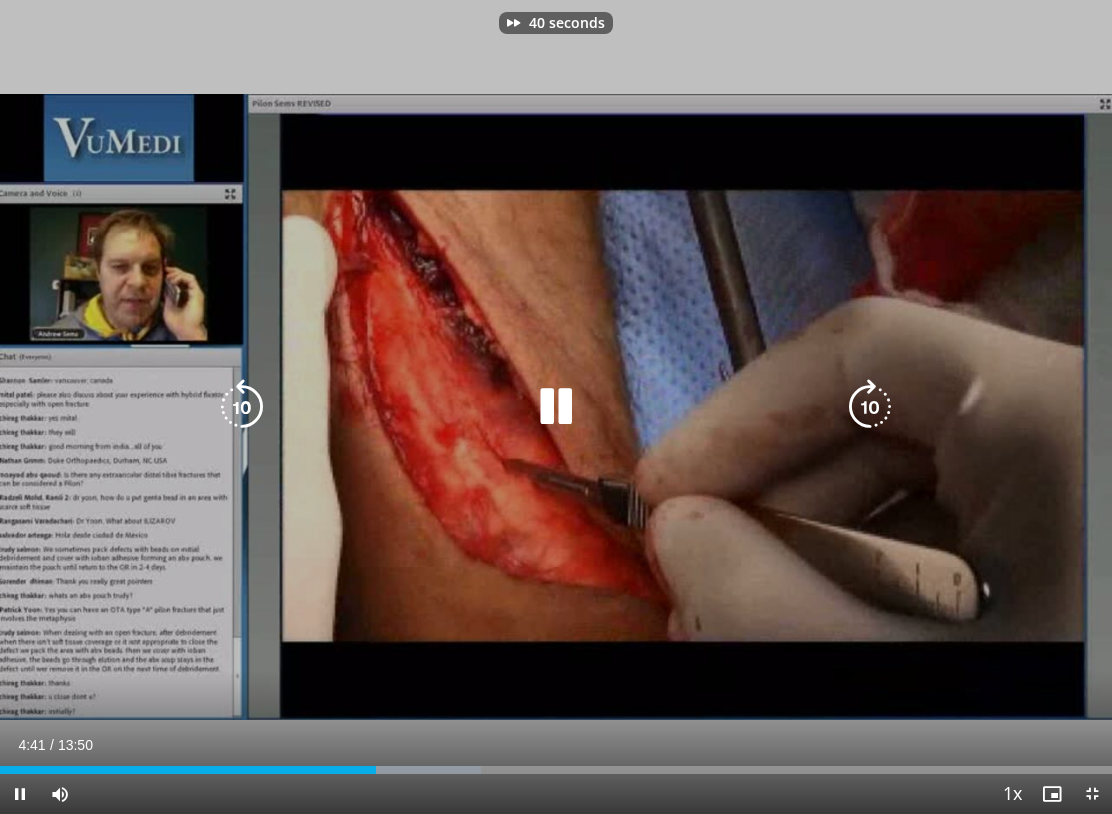 click at bounding box center (870, 407) 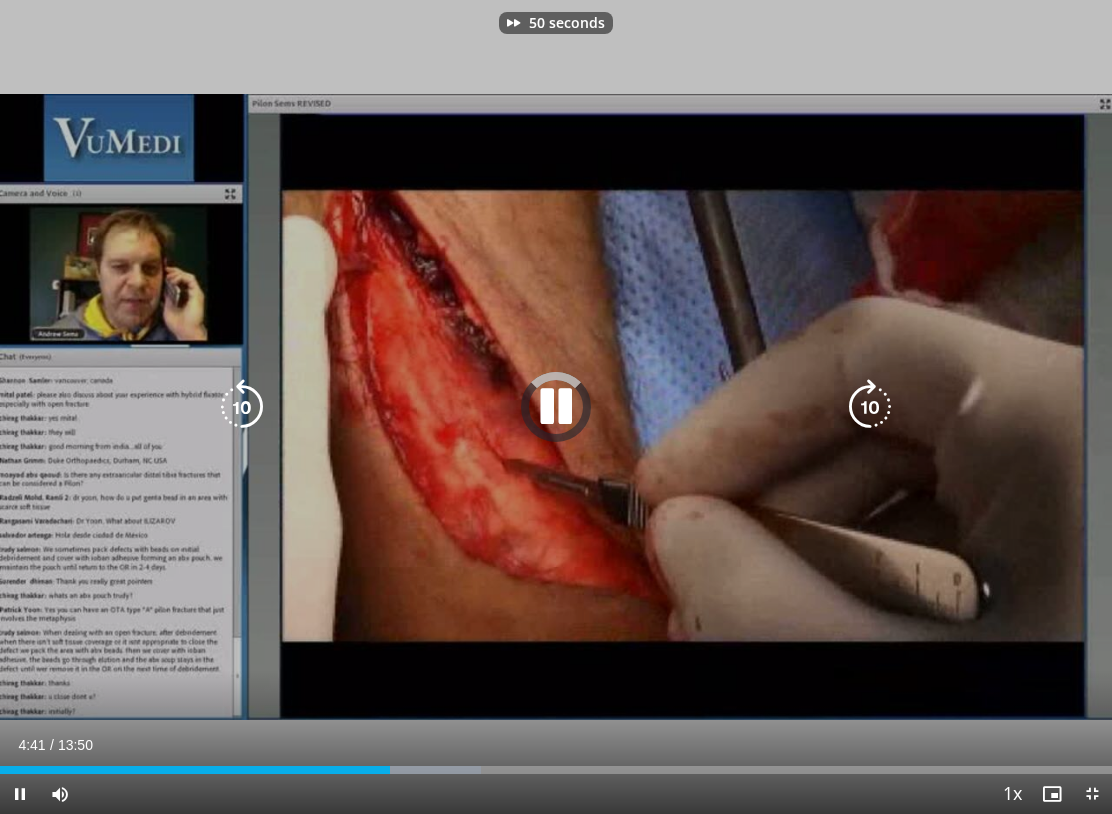 click at bounding box center [870, 407] 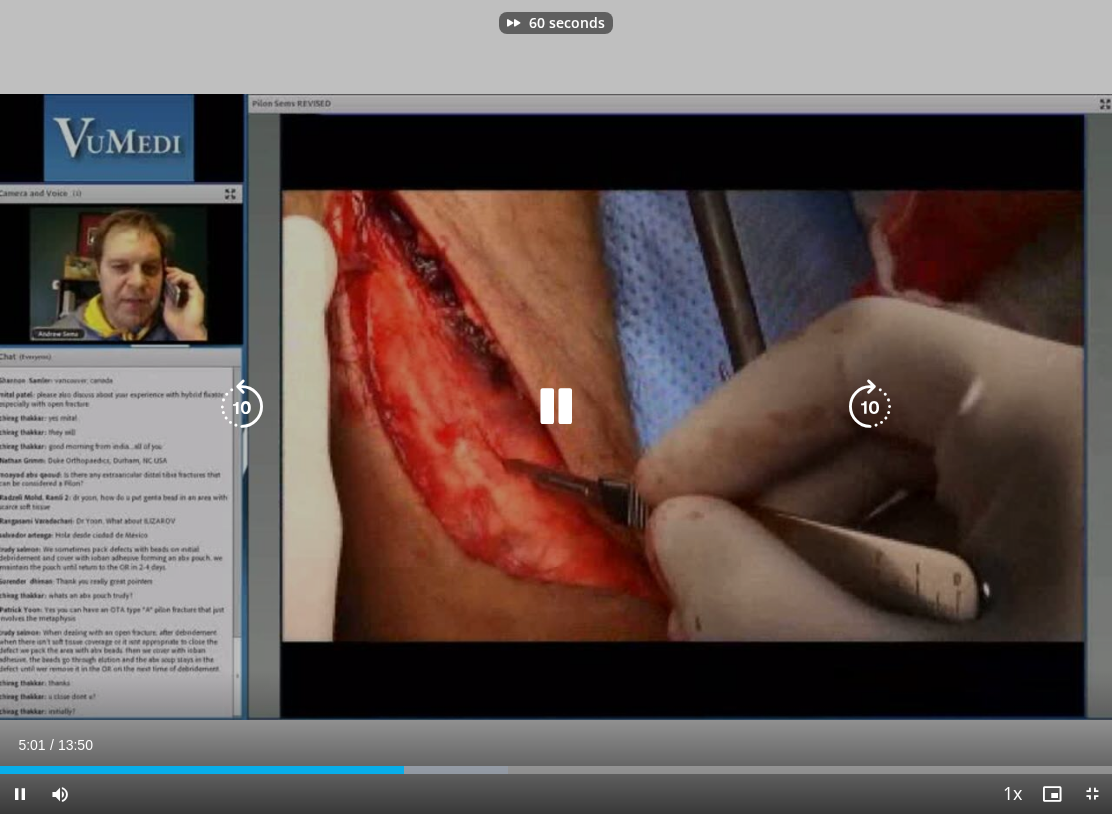 click at bounding box center [870, 407] 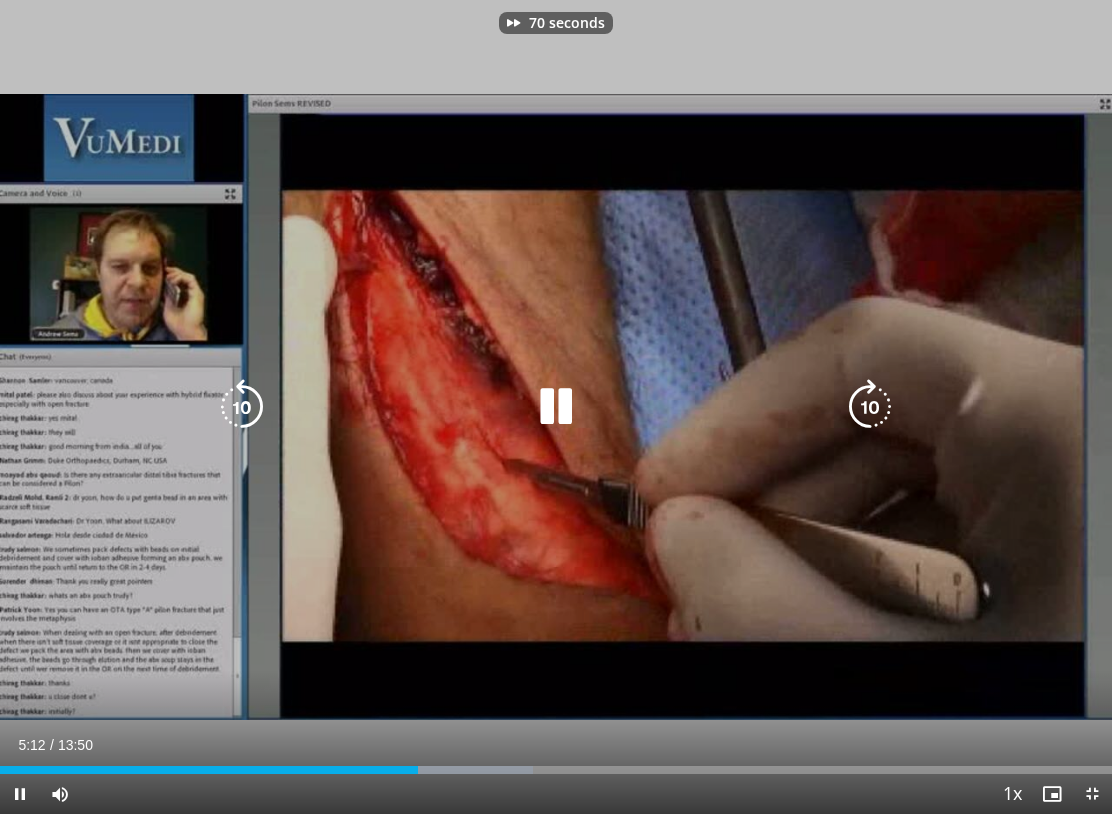 click at bounding box center (870, 407) 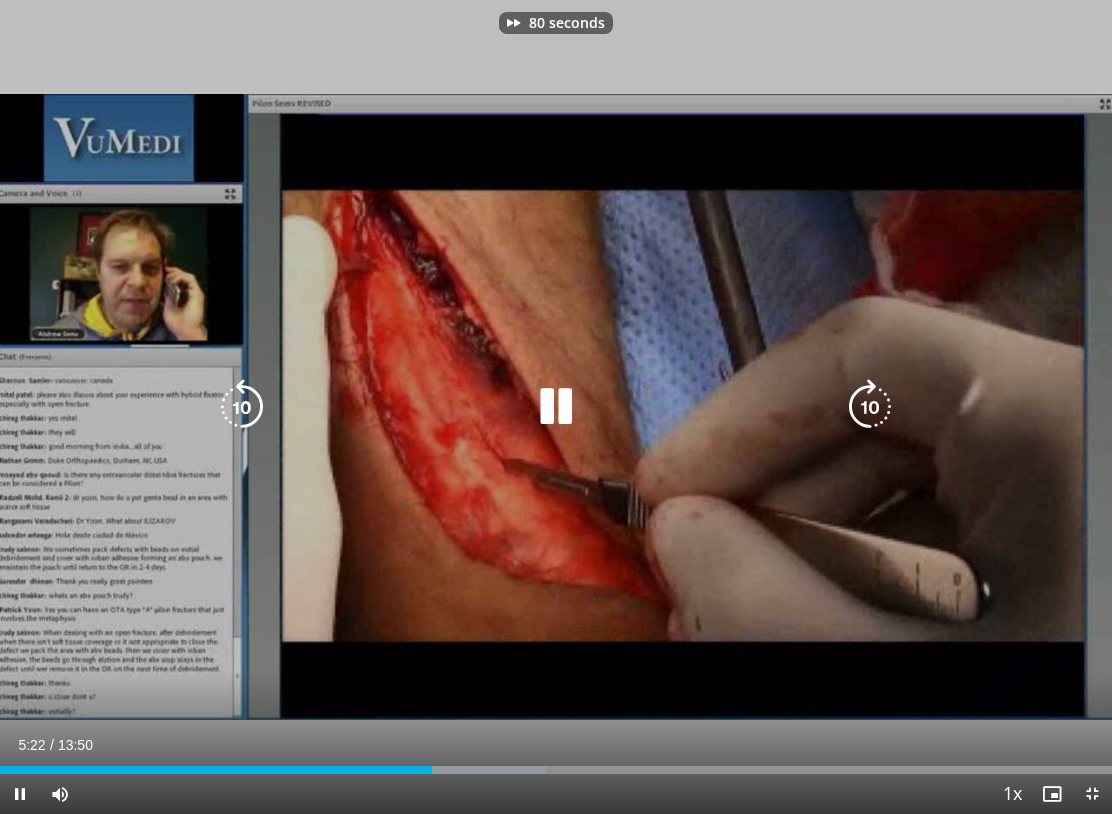 click at bounding box center [870, 407] 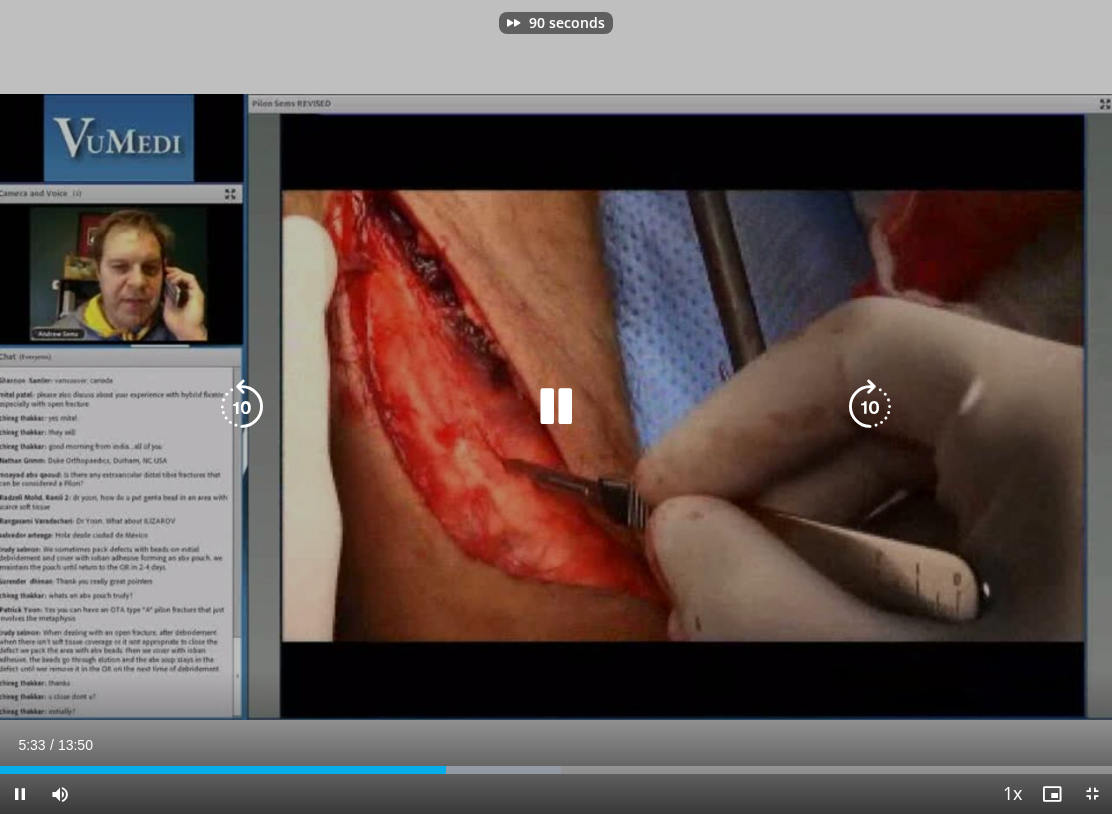 click at bounding box center (870, 407) 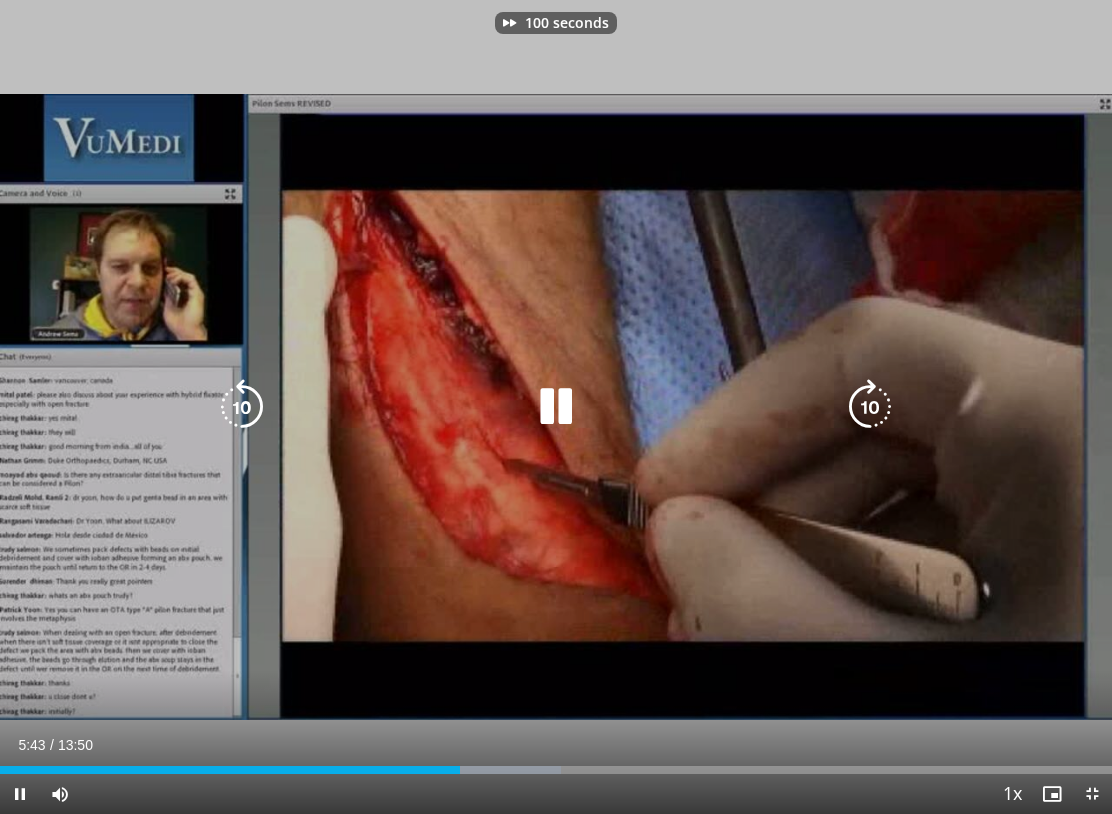 click at bounding box center [870, 407] 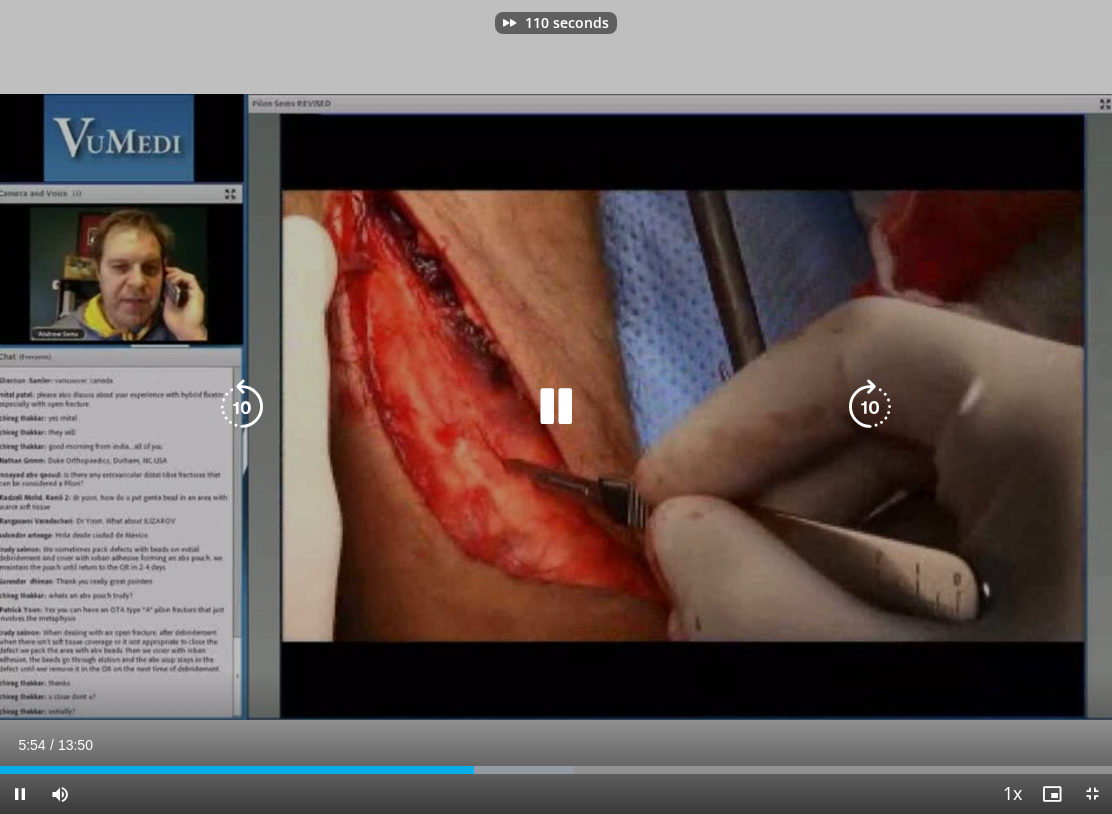 click at bounding box center (870, 407) 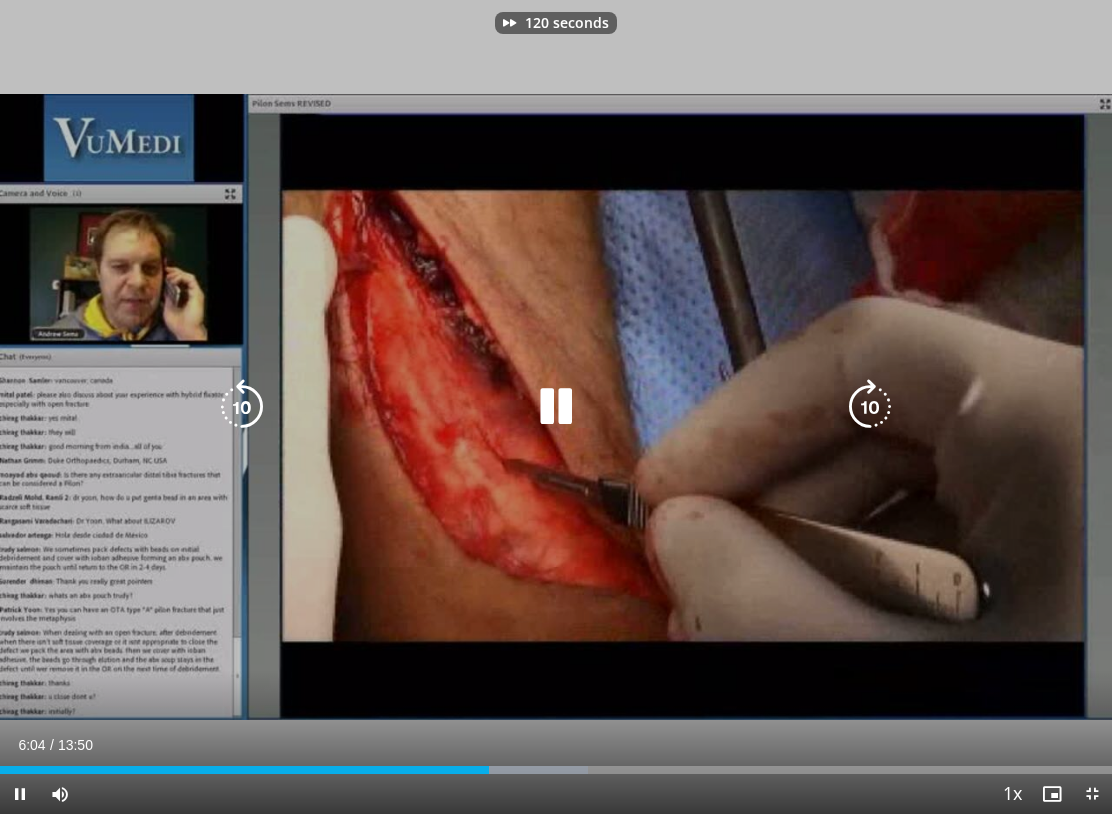 click at bounding box center (870, 407) 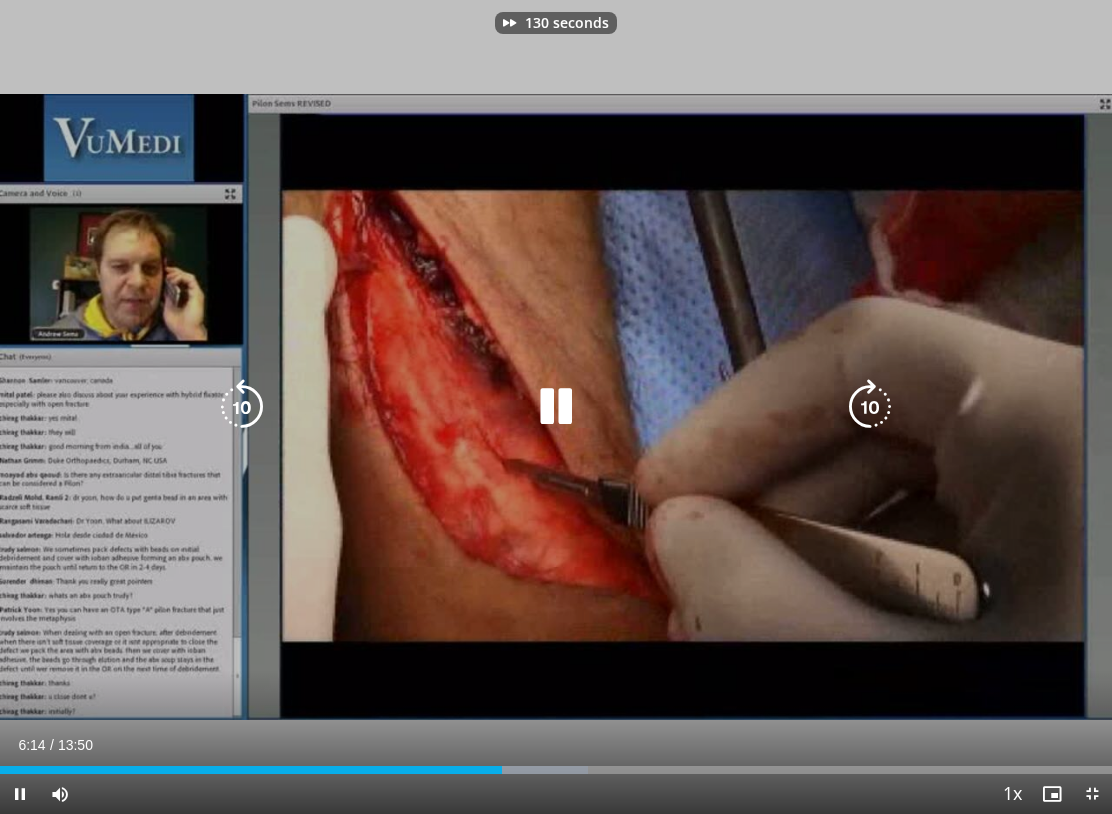 click at bounding box center [870, 407] 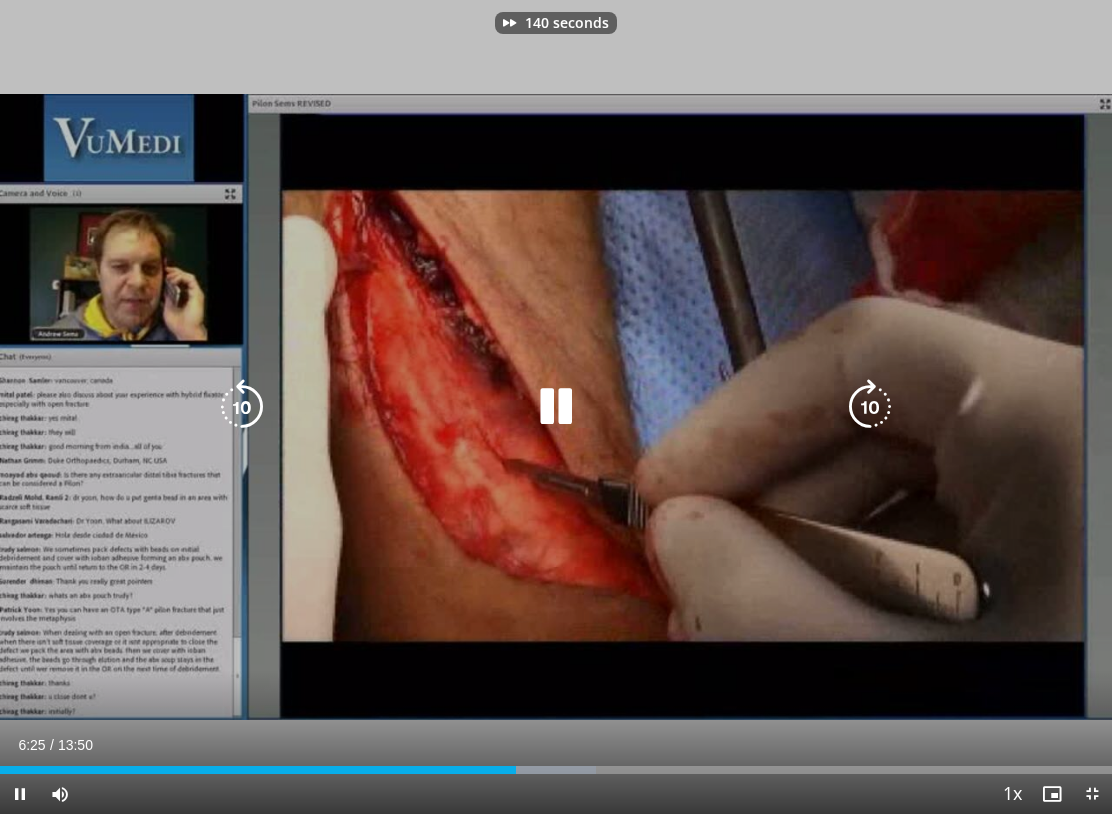 click at bounding box center (870, 407) 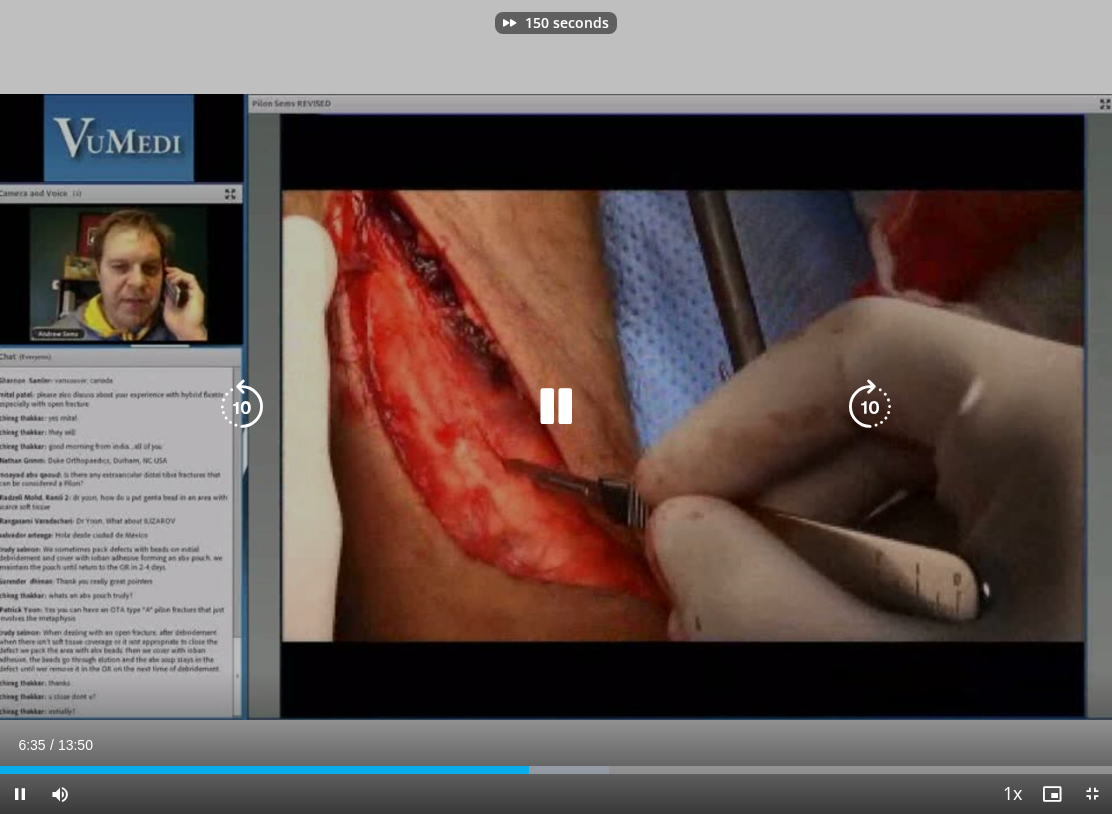 click at bounding box center [870, 407] 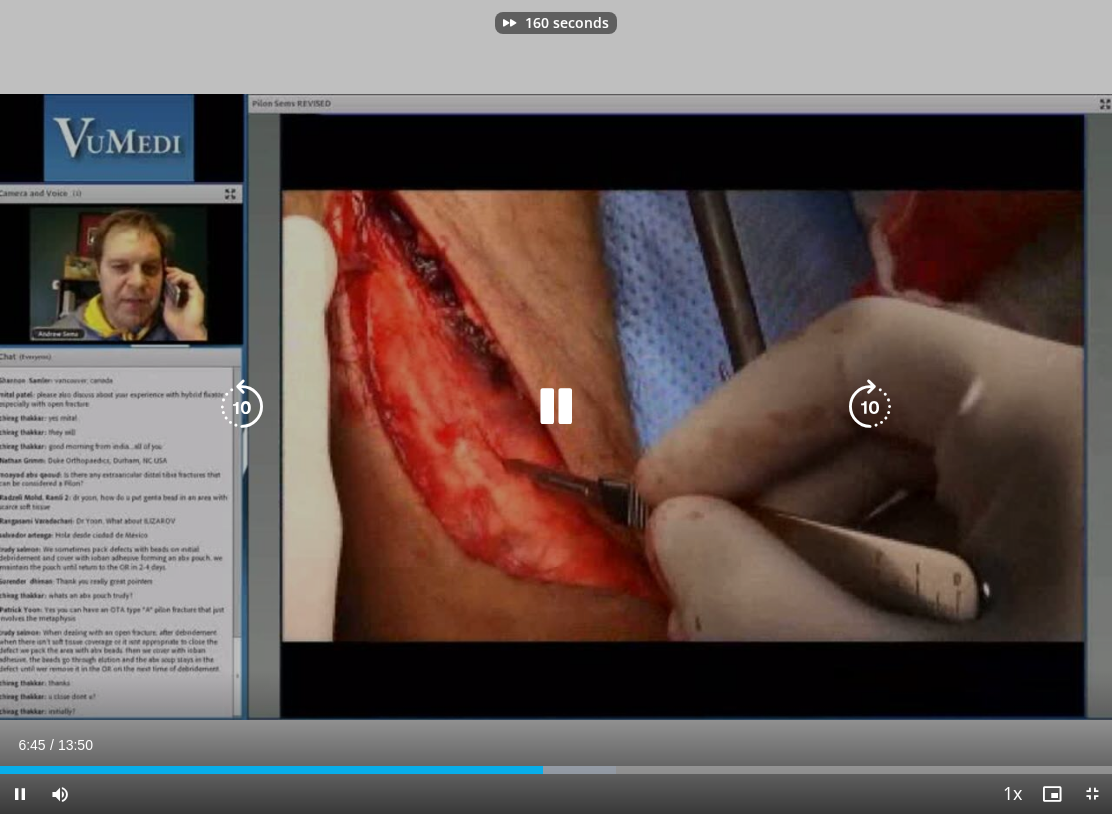 click at bounding box center [870, 407] 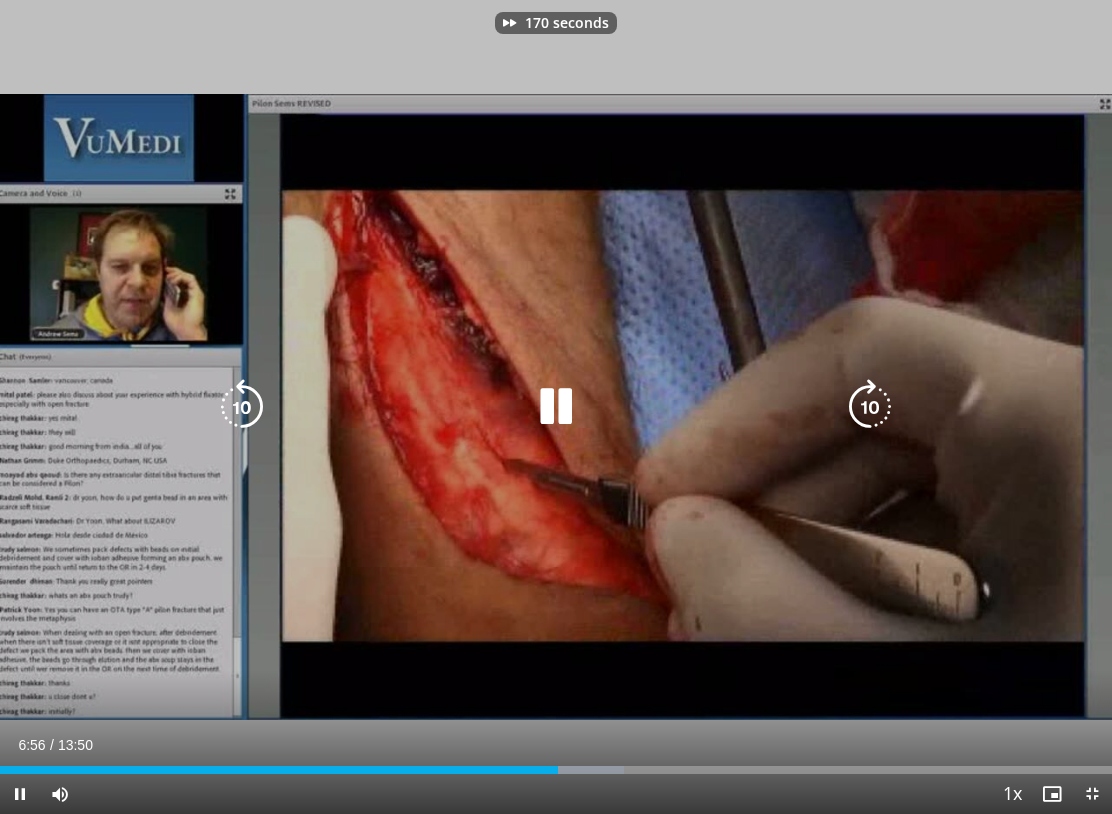 click at bounding box center [870, 407] 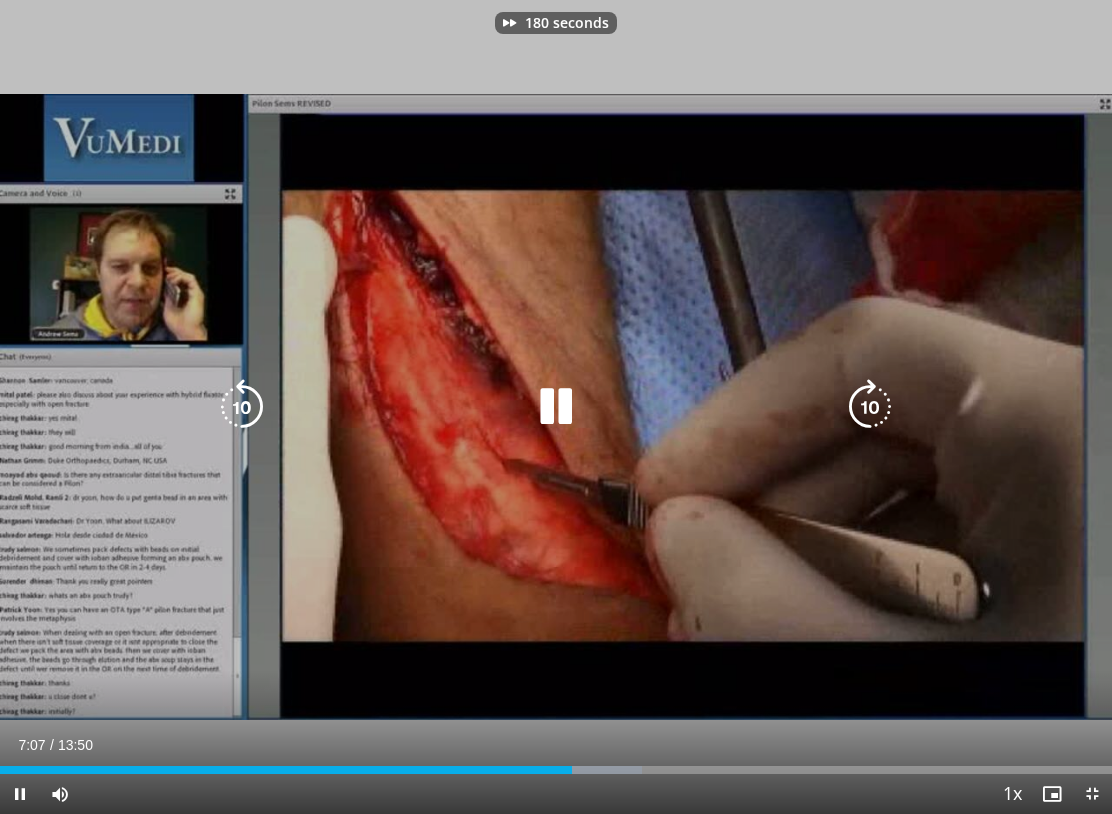 click at bounding box center (242, 407) 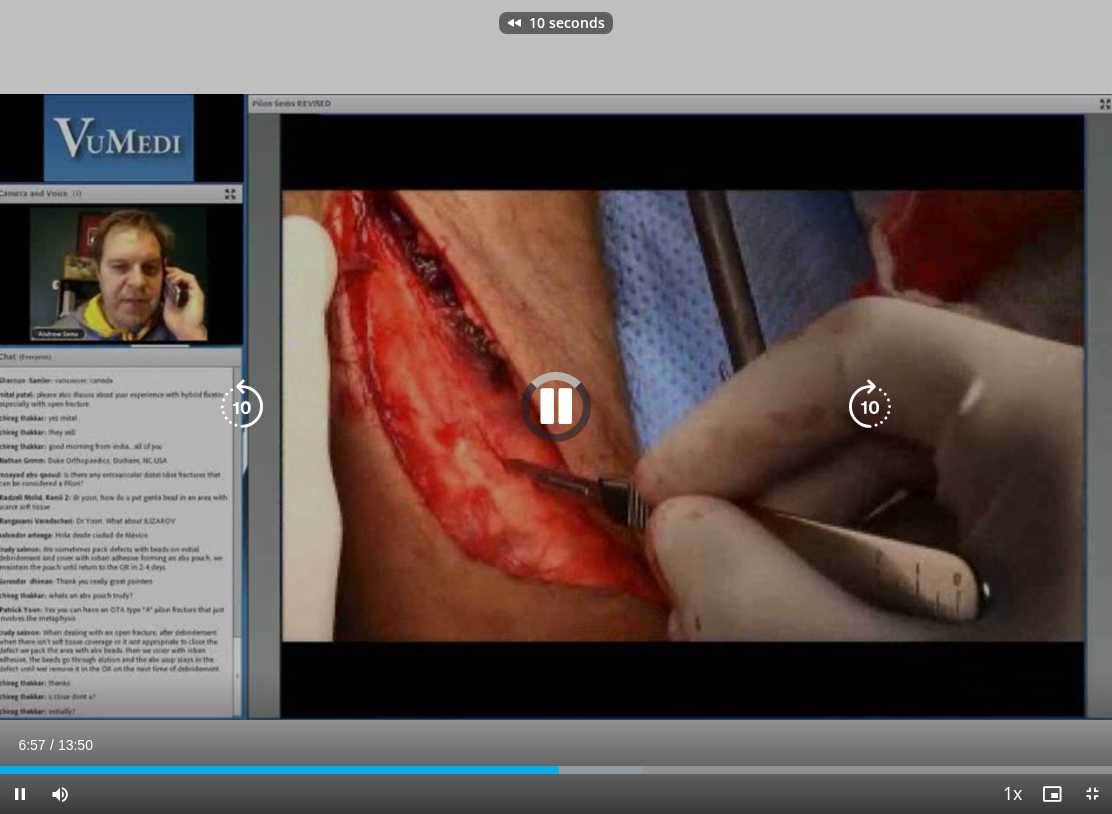 click at bounding box center [242, 407] 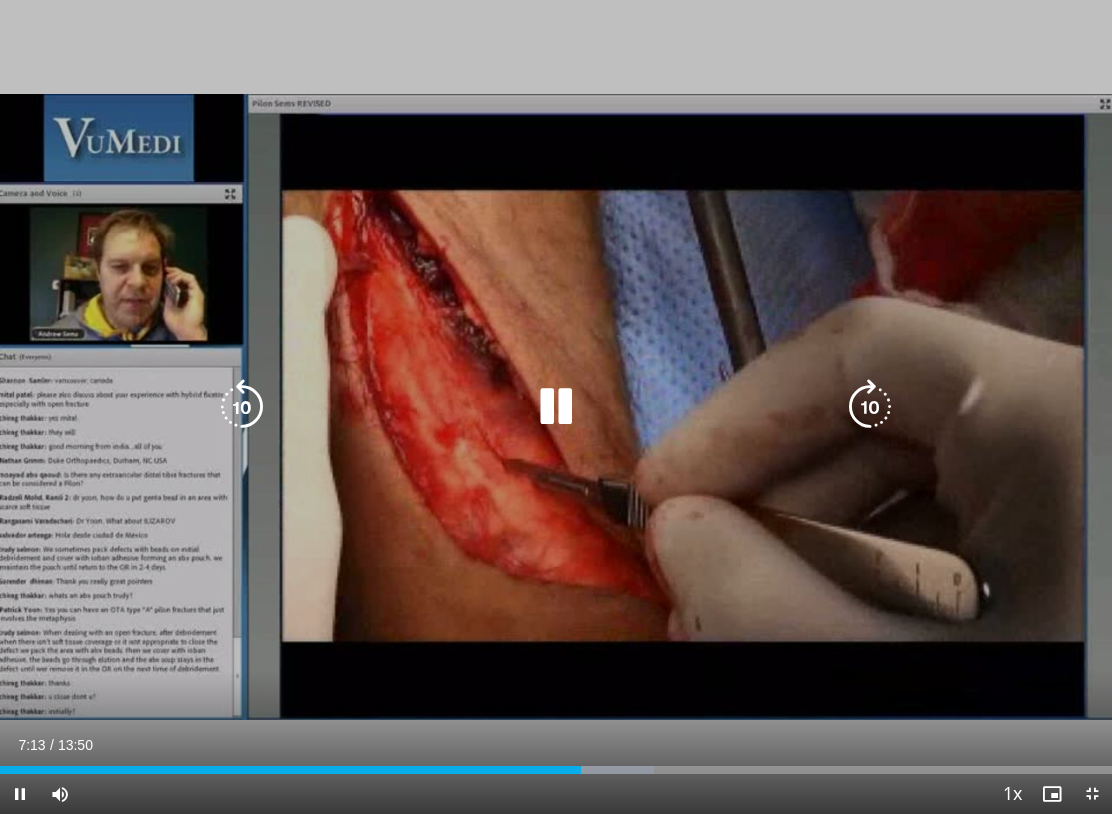click at bounding box center [870, 407] 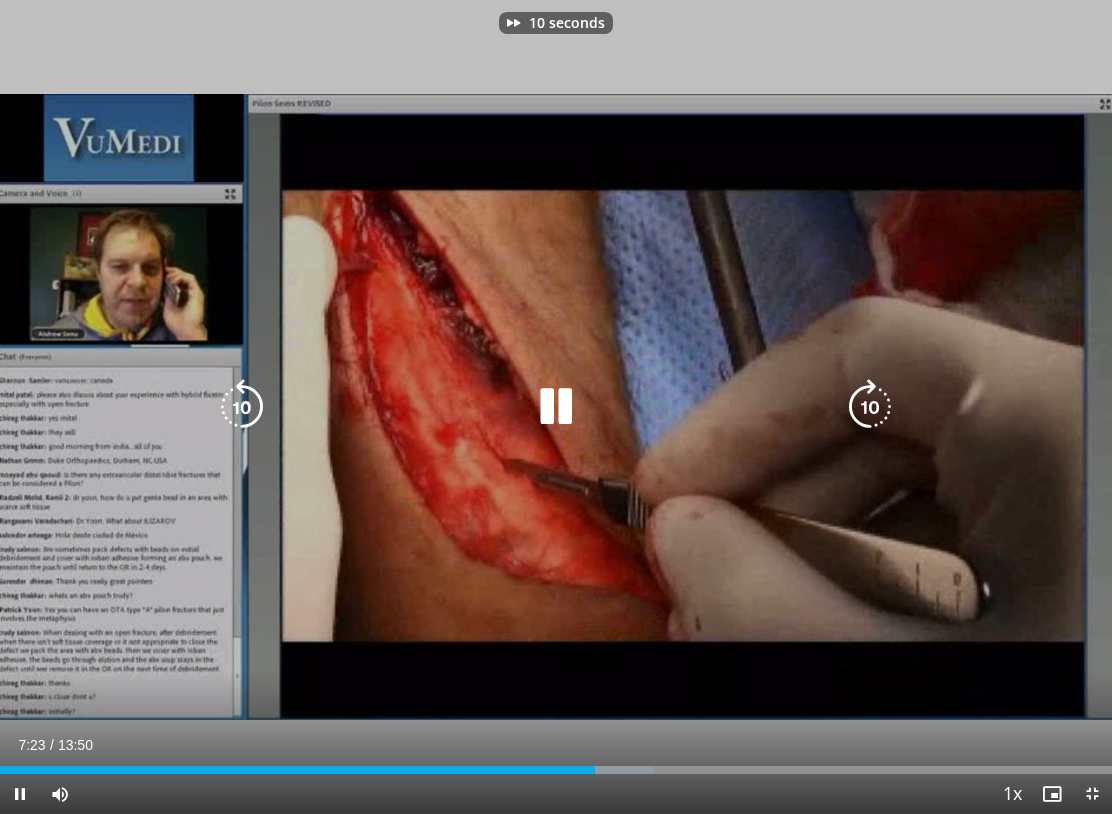 click at bounding box center (870, 407) 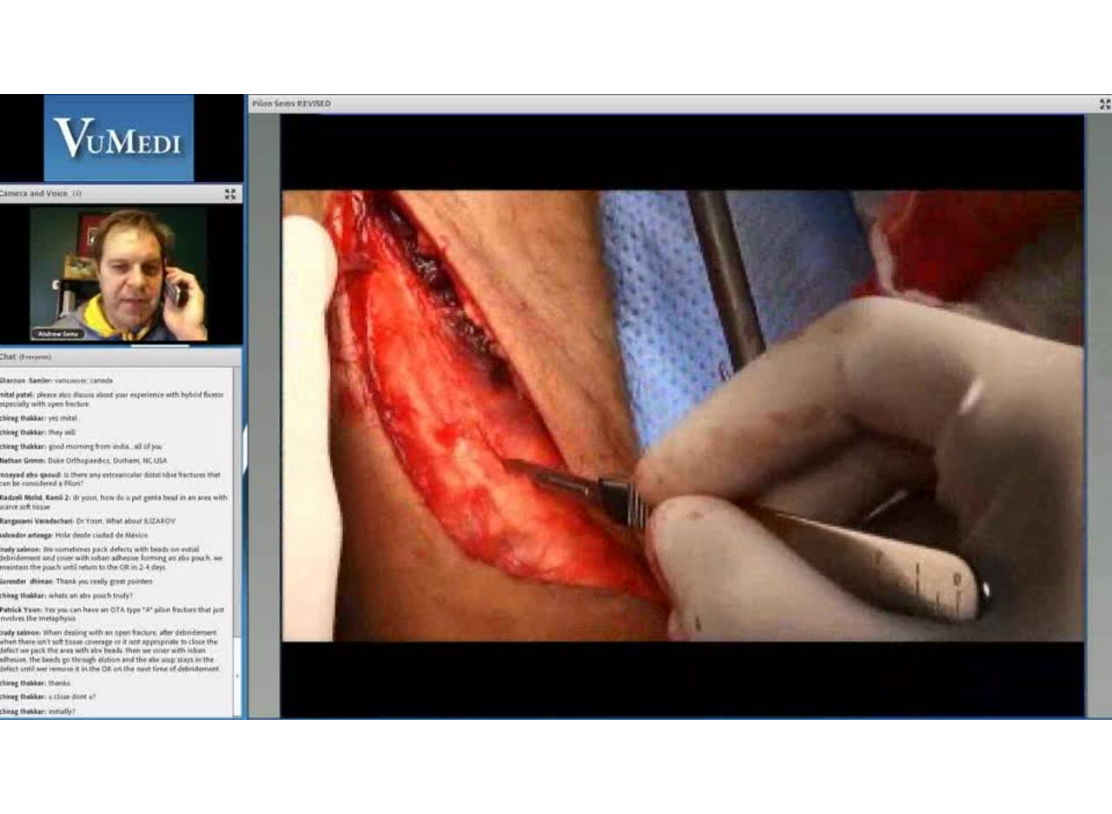 click at bounding box center (870, 407) 